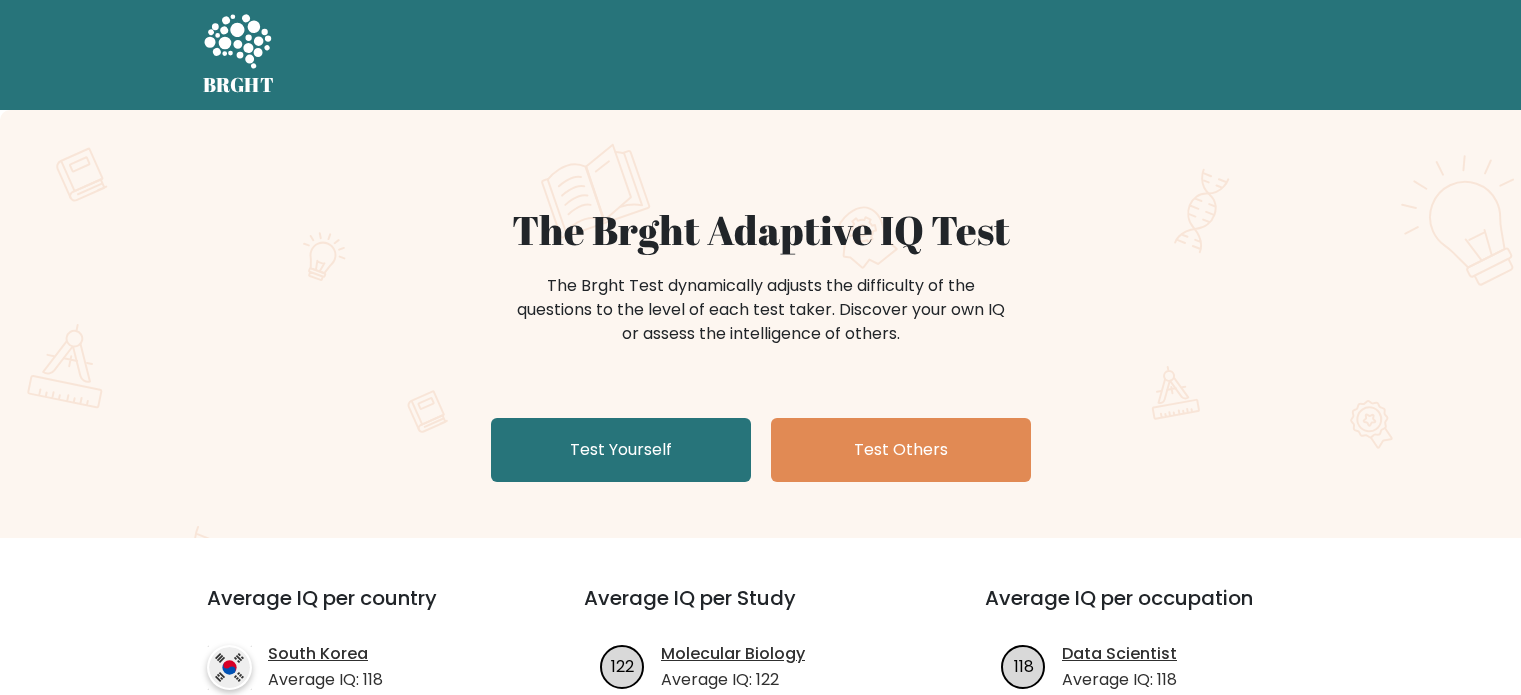 scroll, scrollTop: 0, scrollLeft: 0, axis: both 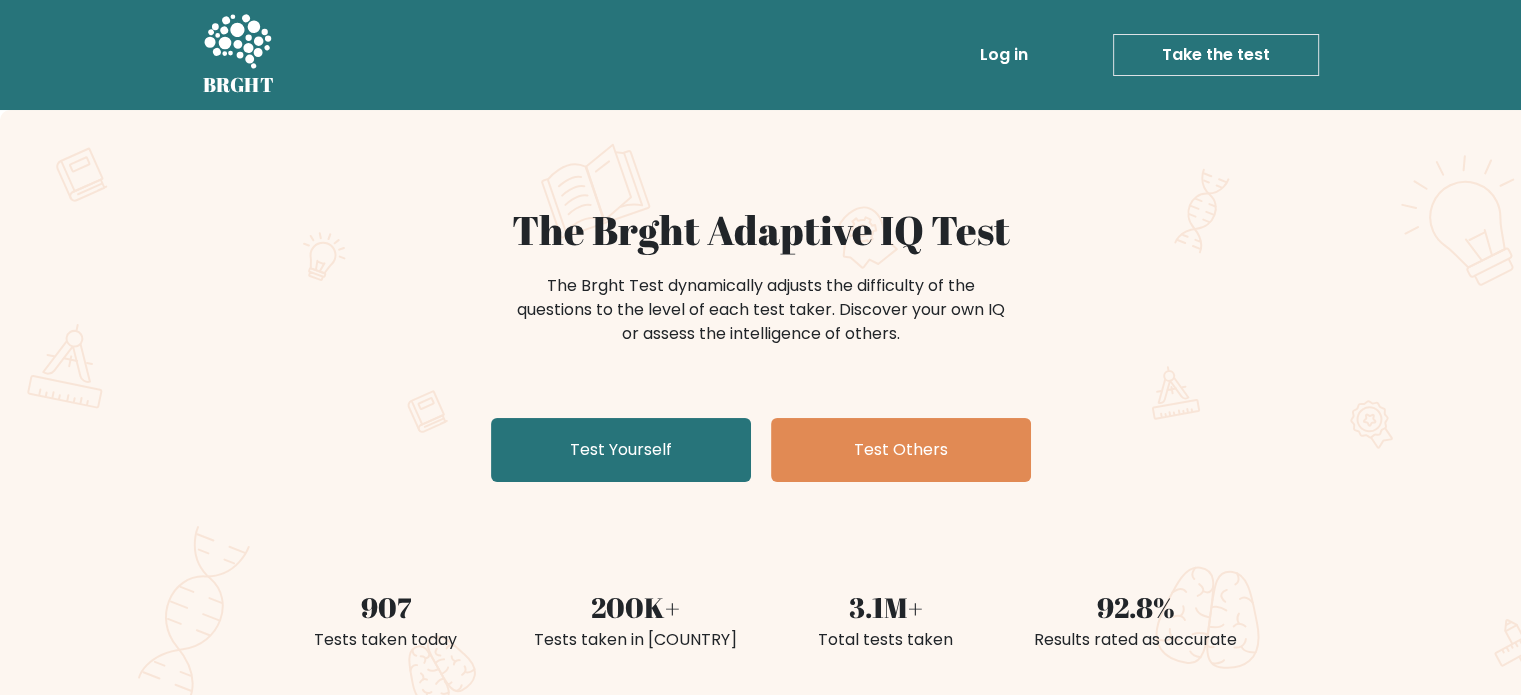 click on "Take the test" at bounding box center (1216, 55) 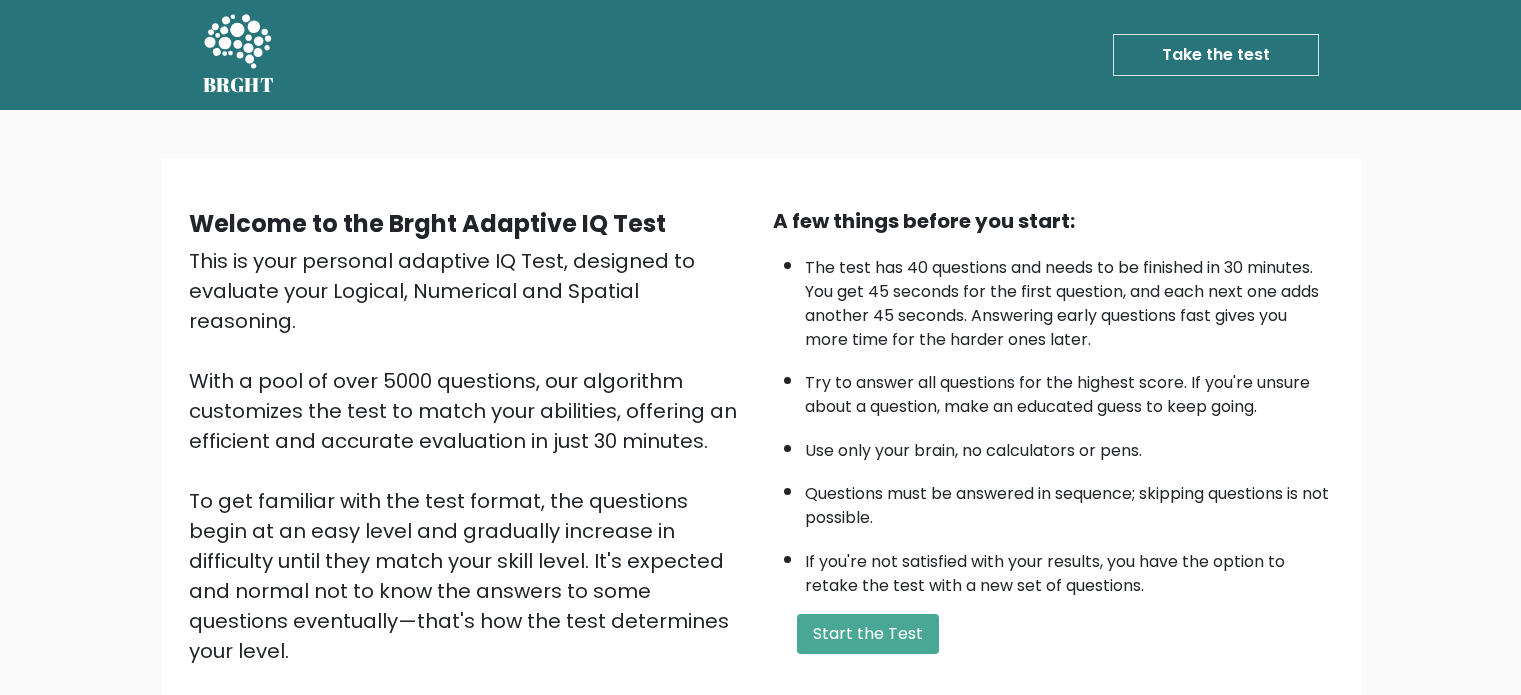 scroll, scrollTop: 0, scrollLeft: 0, axis: both 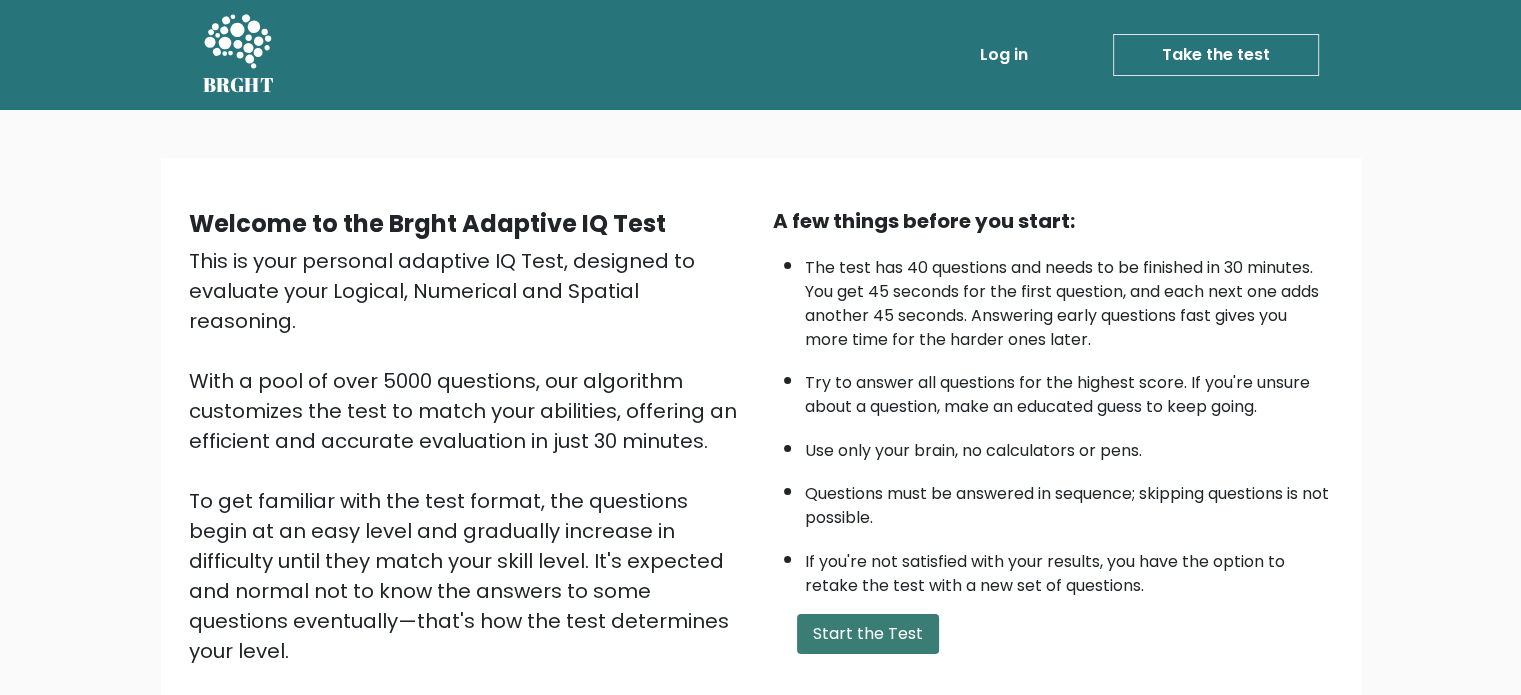 click on "Start the Test" at bounding box center [868, 634] 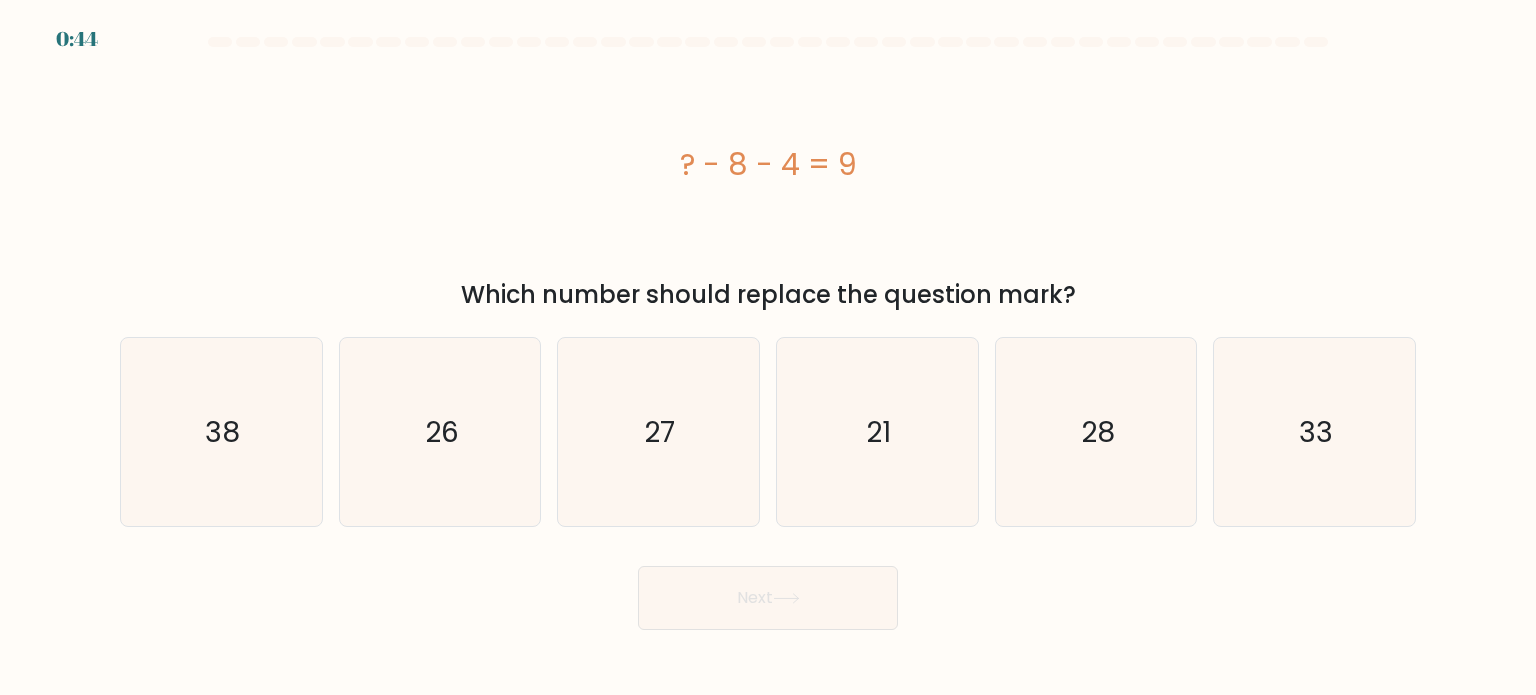 scroll, scrollTop: 0, scrollLeft: 0, axis: both 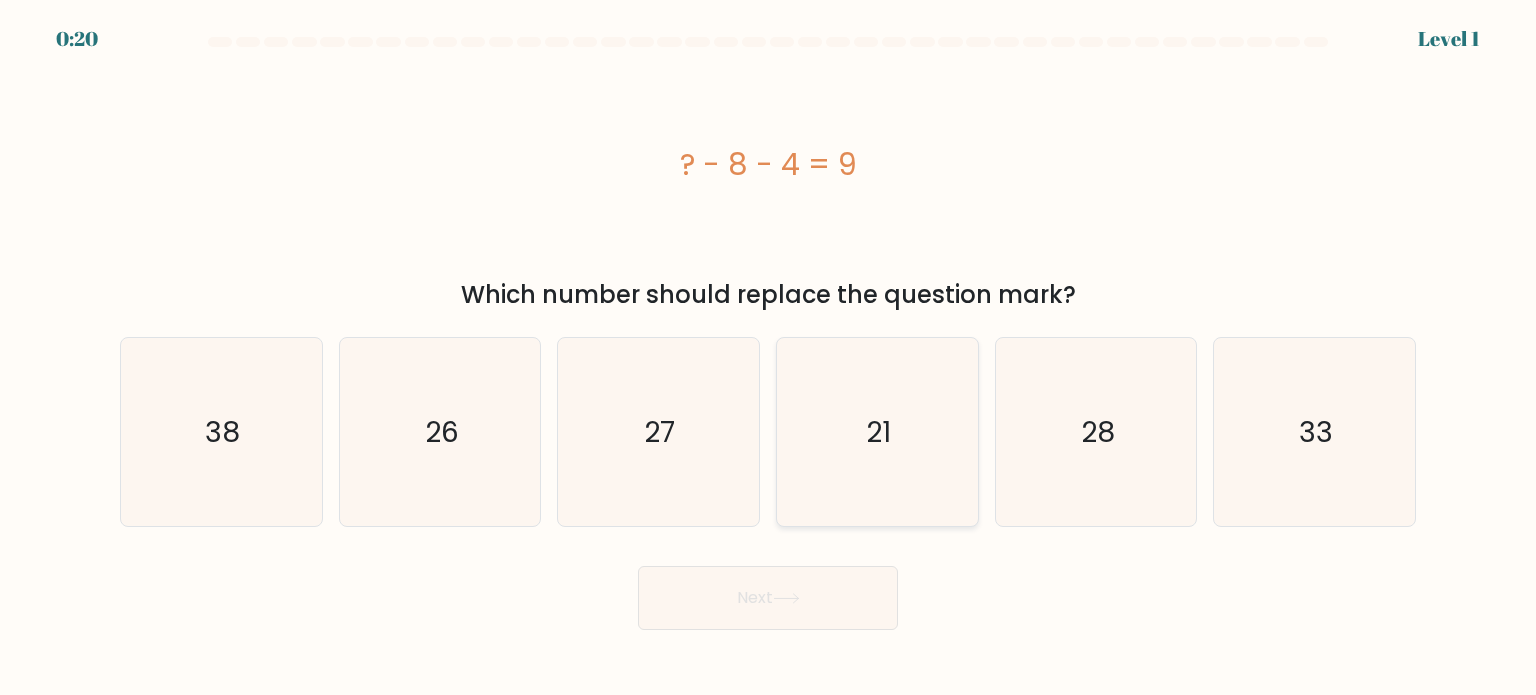 click on "21" 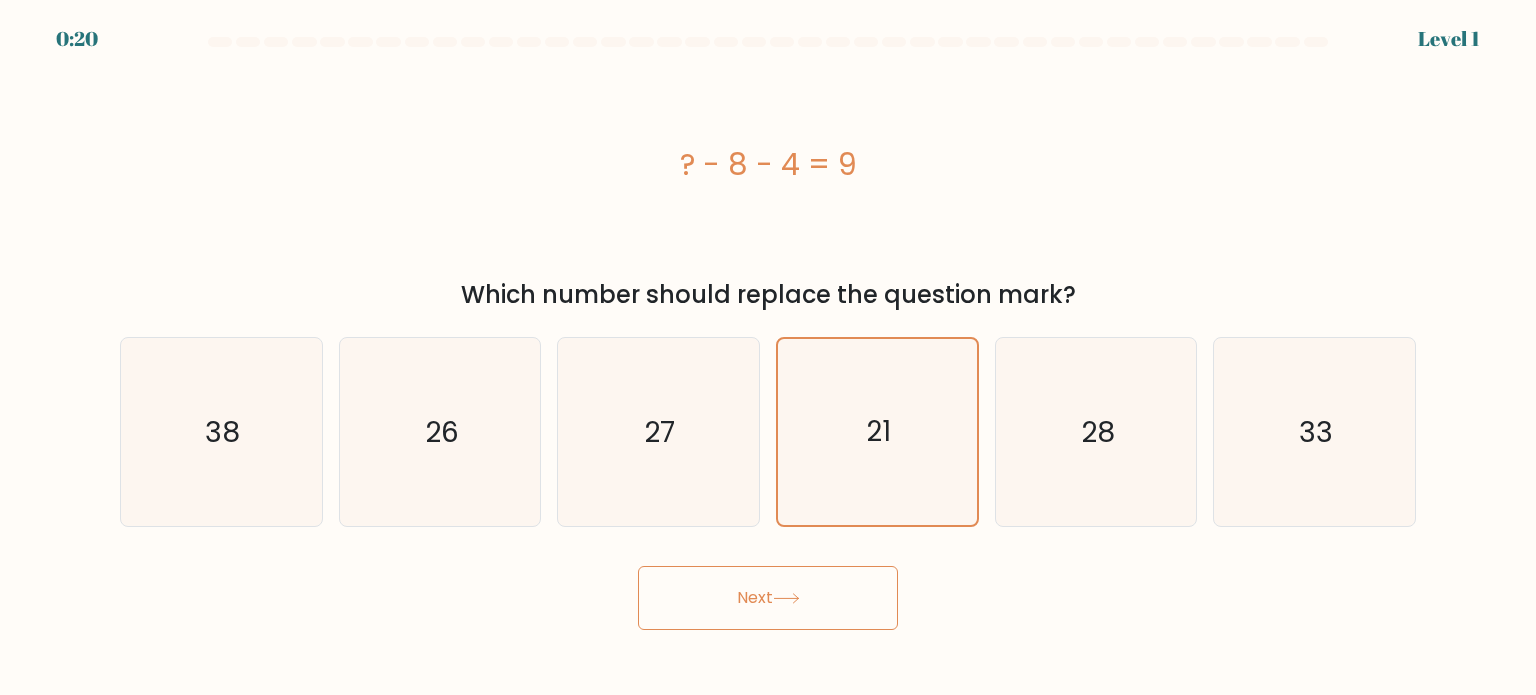 click on "Next" at bounding box center [768, 598] 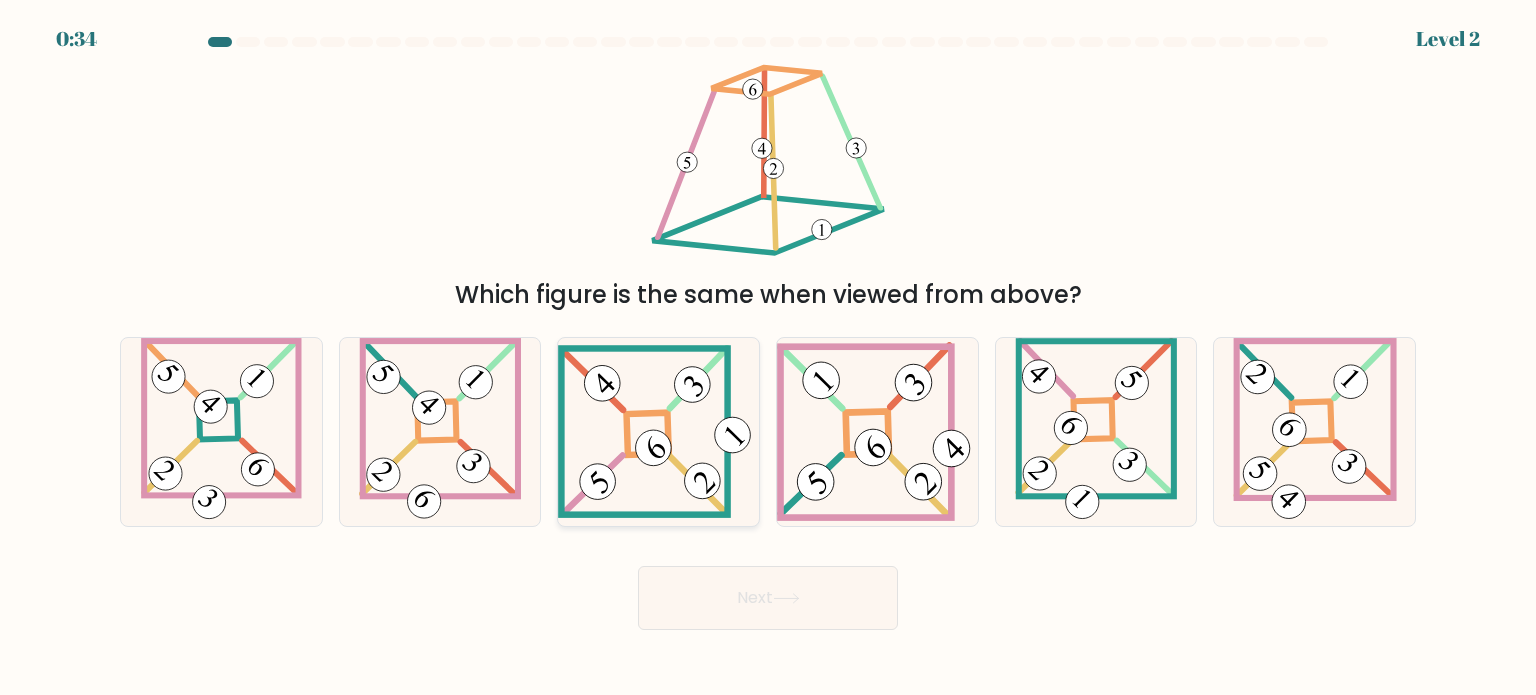 click 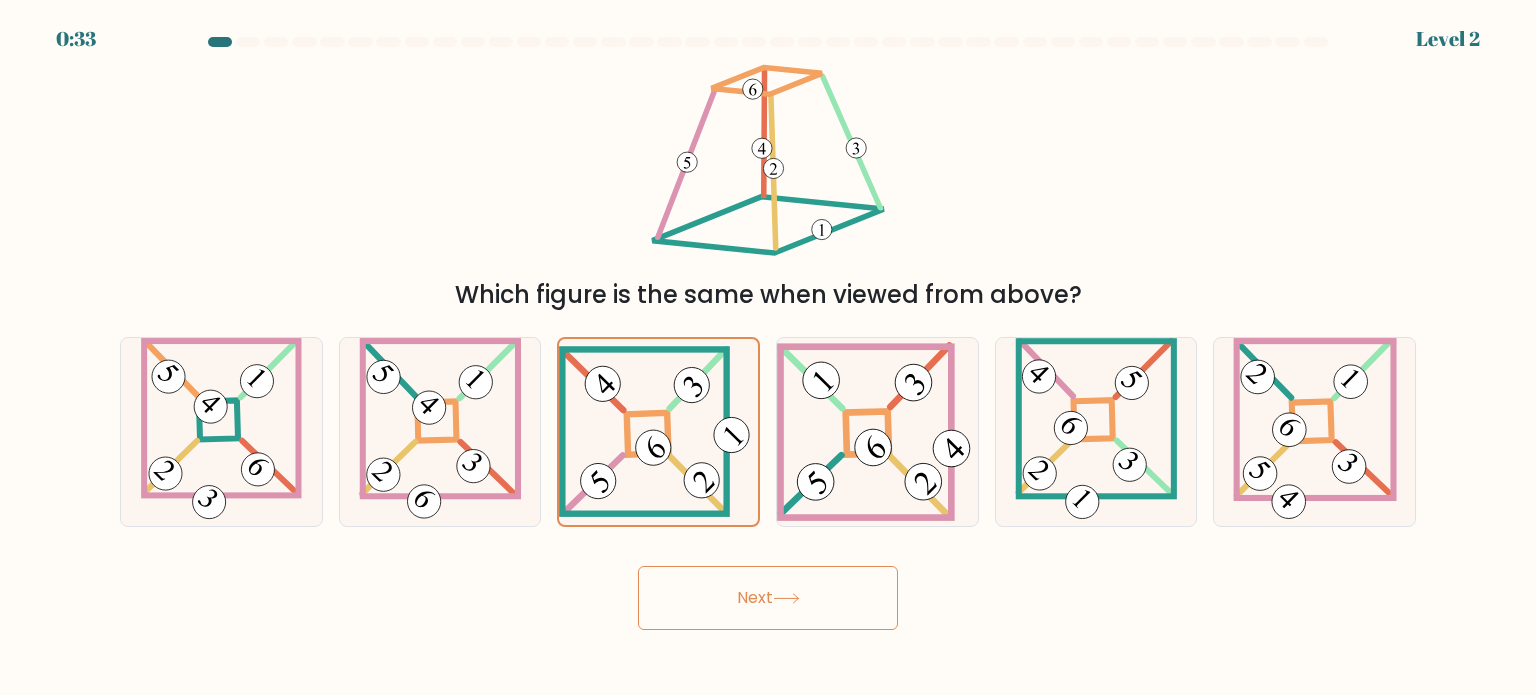 click 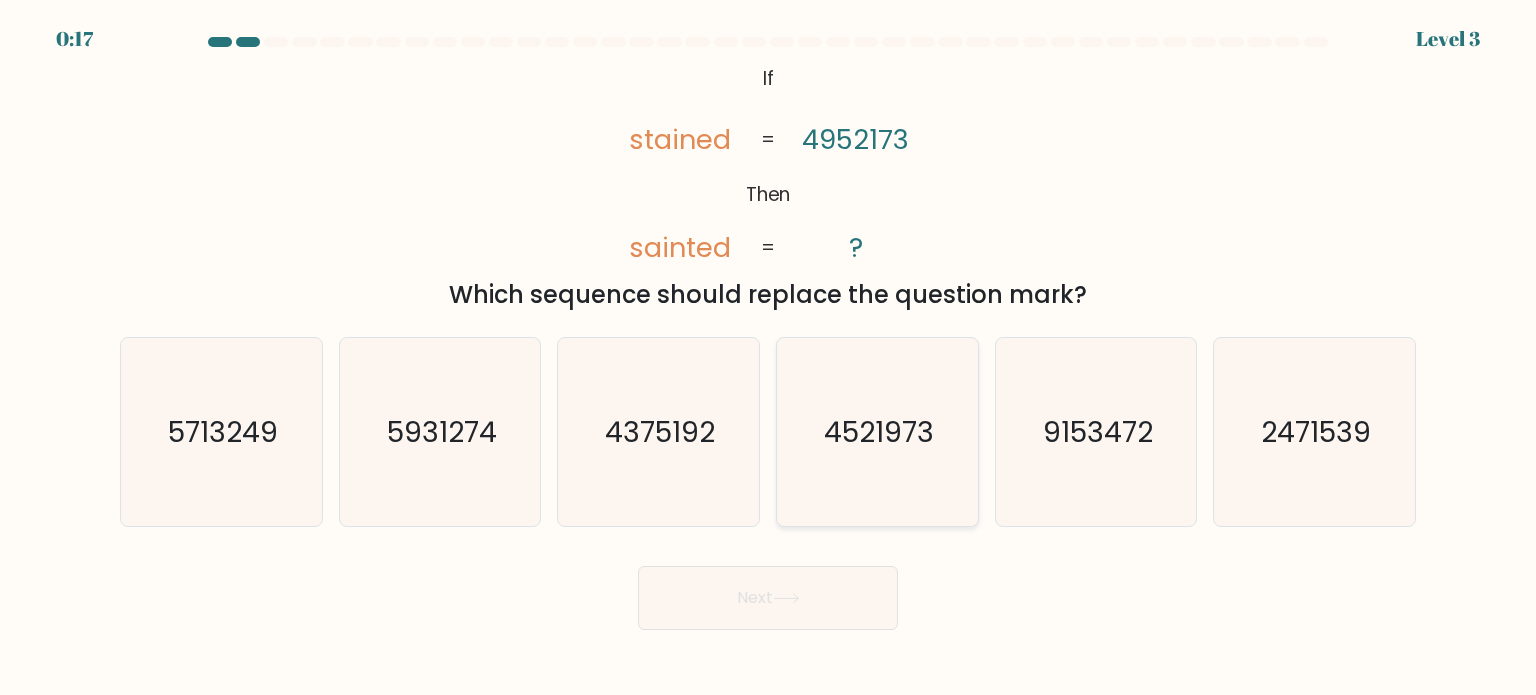 click on "4521973" 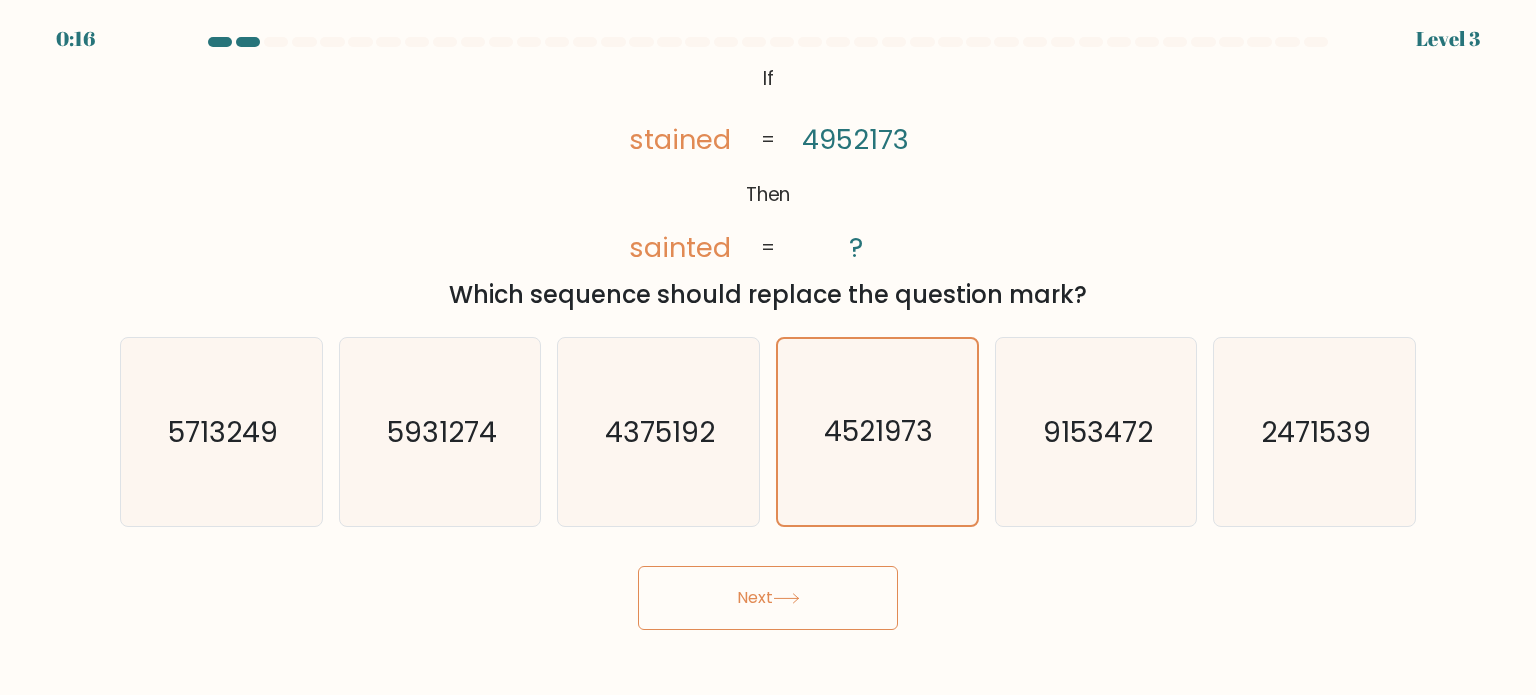 click on "Next" at bounding box center (768, 598) 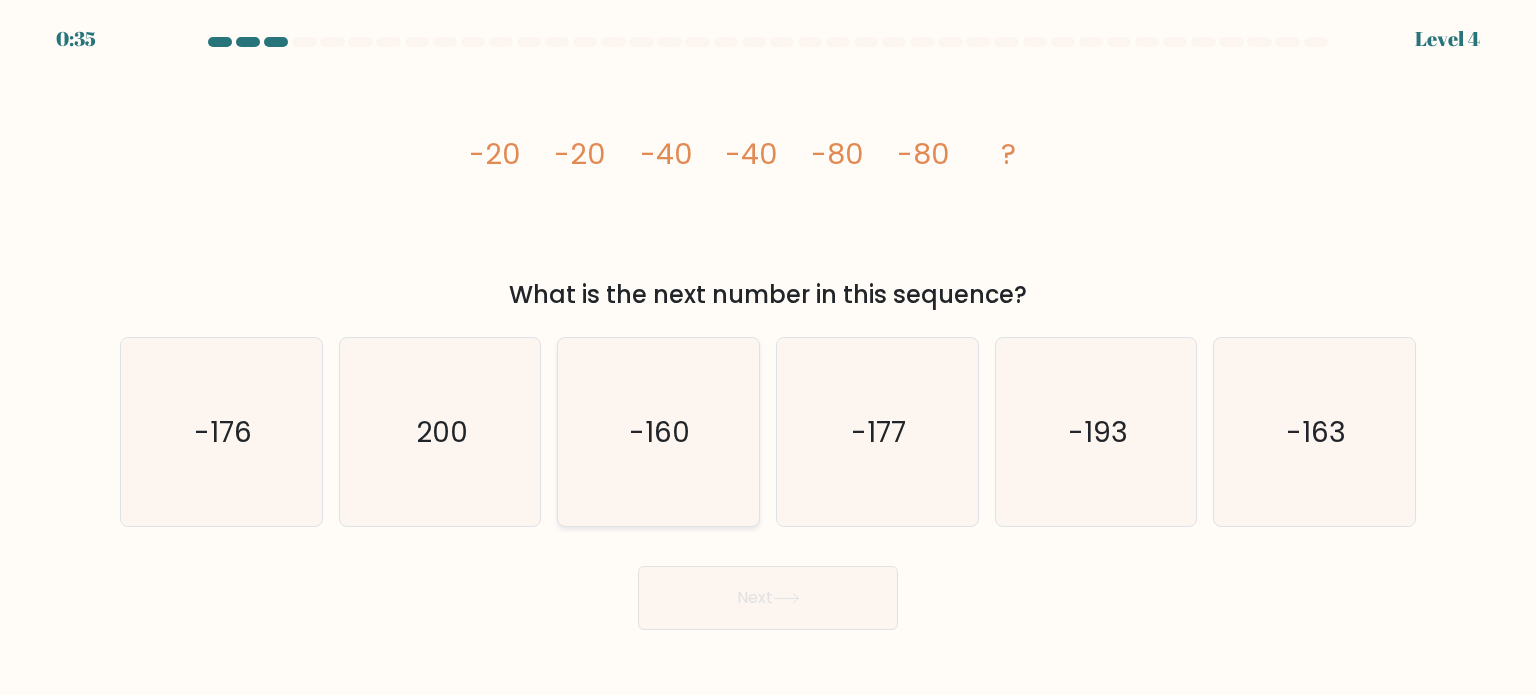 click on "-160" 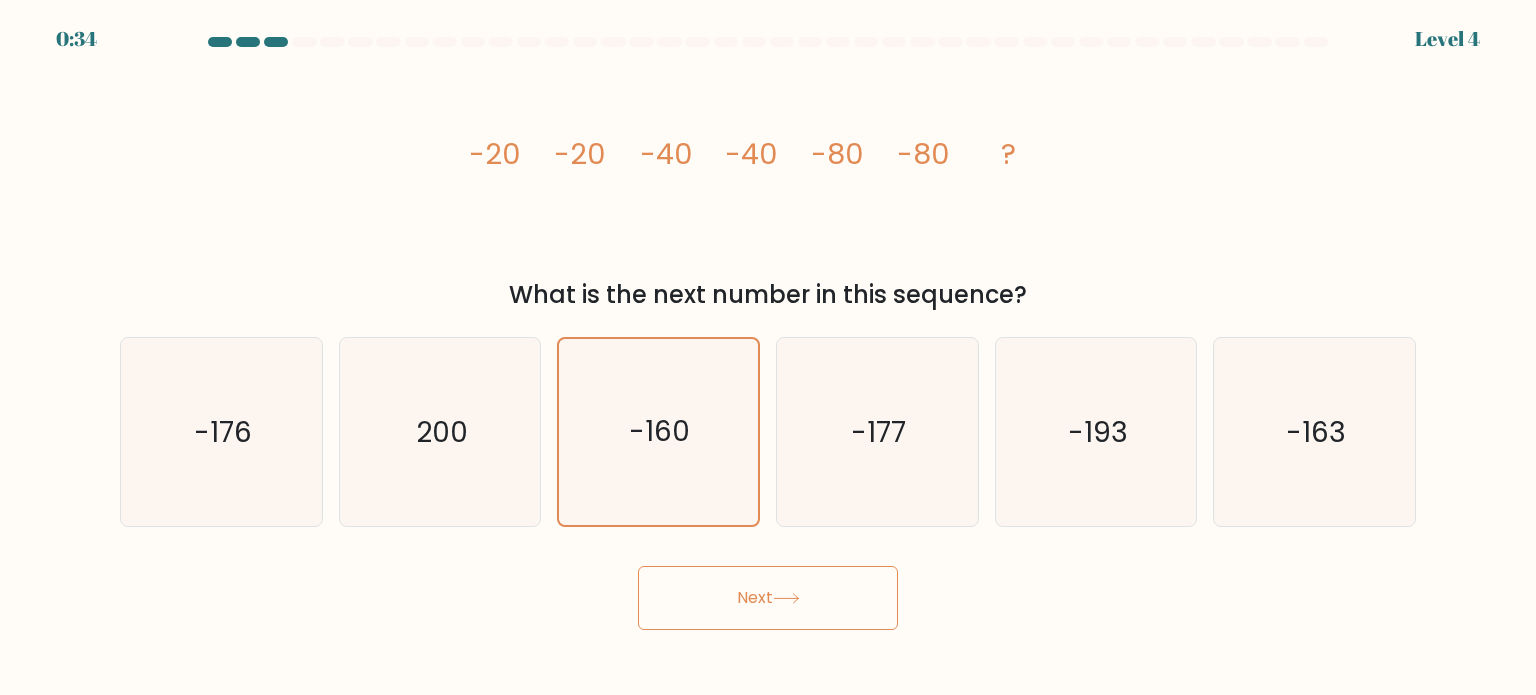 click on "Next" at bounding box center (768, 598) 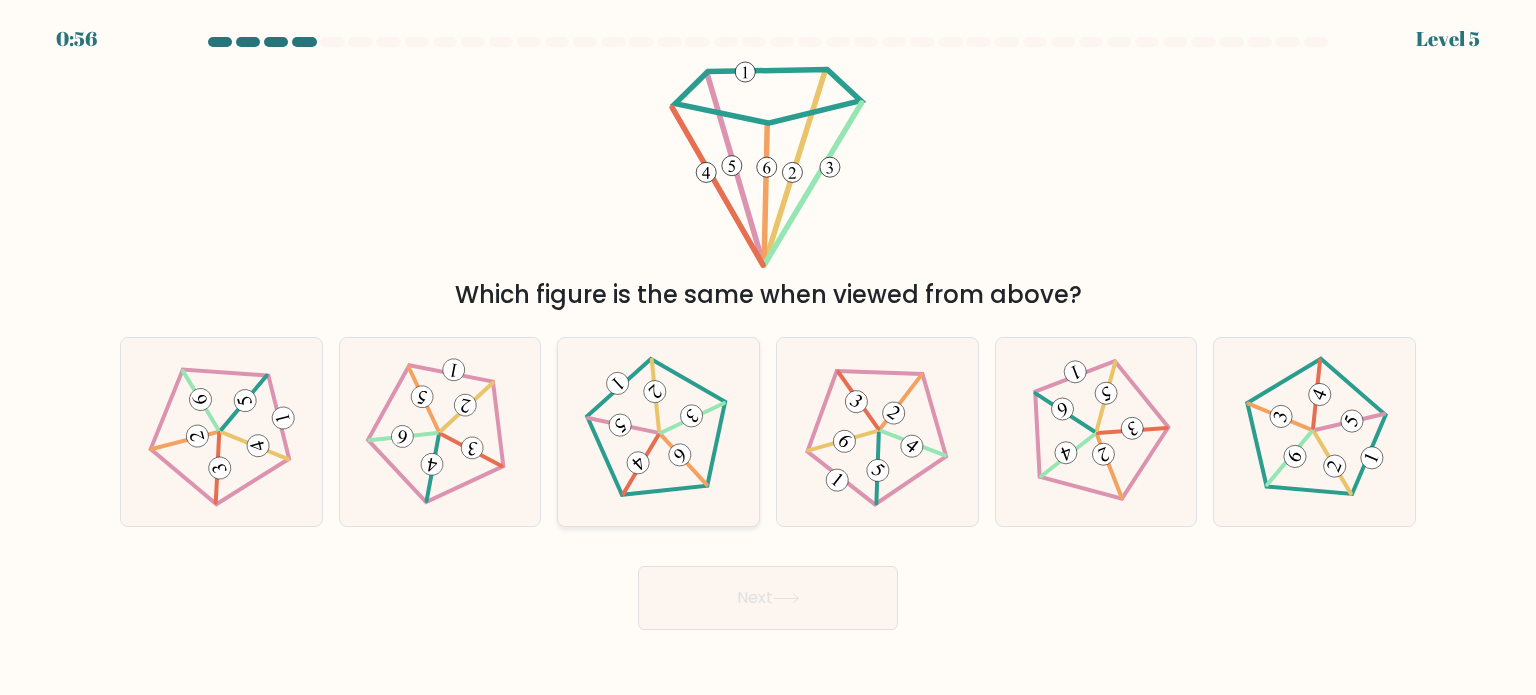 click 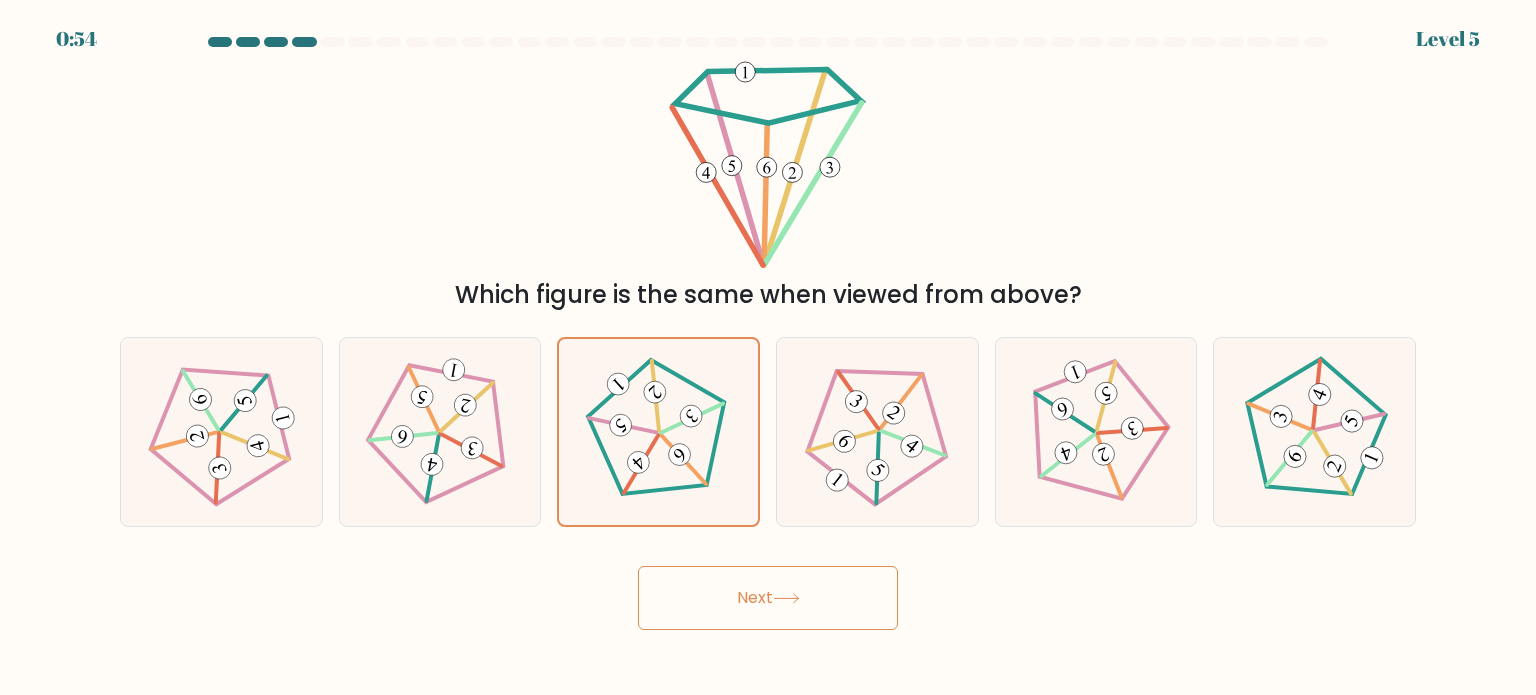 click 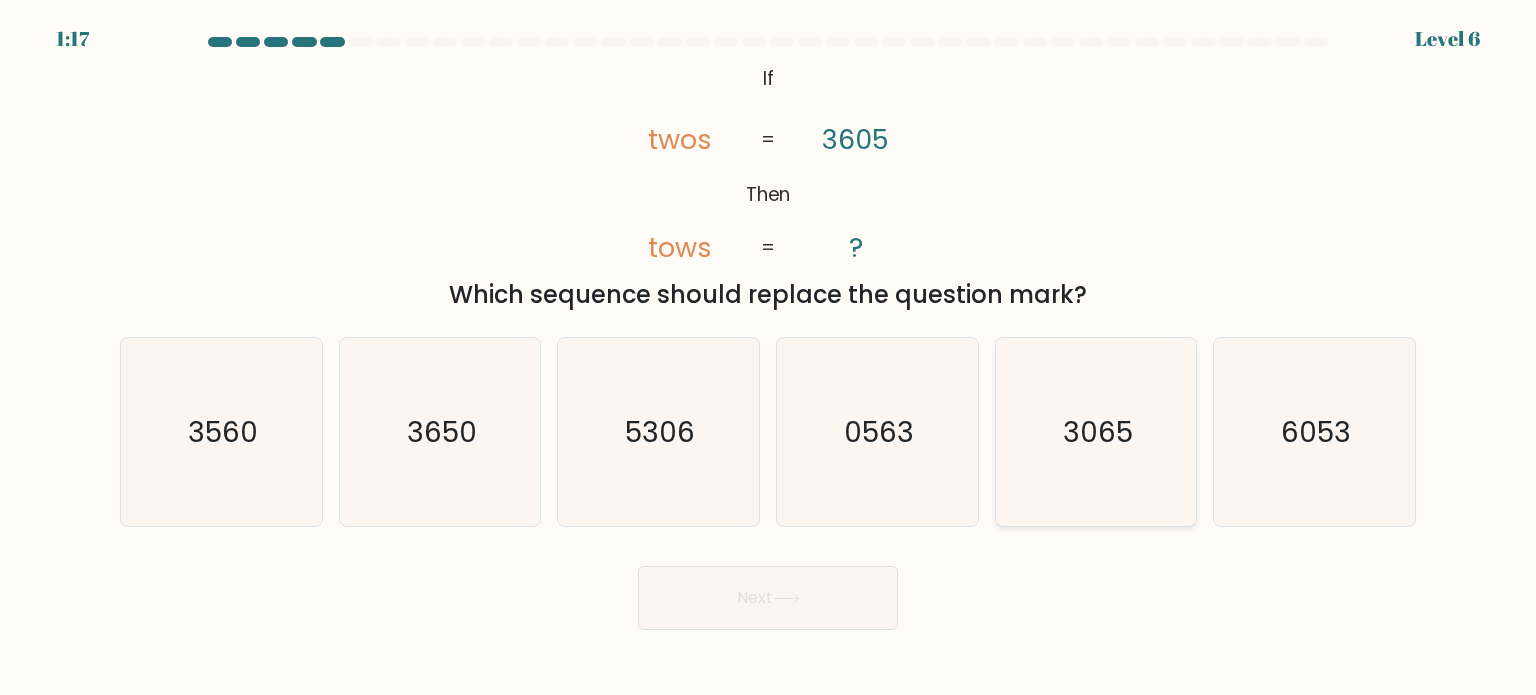 click on "3065" 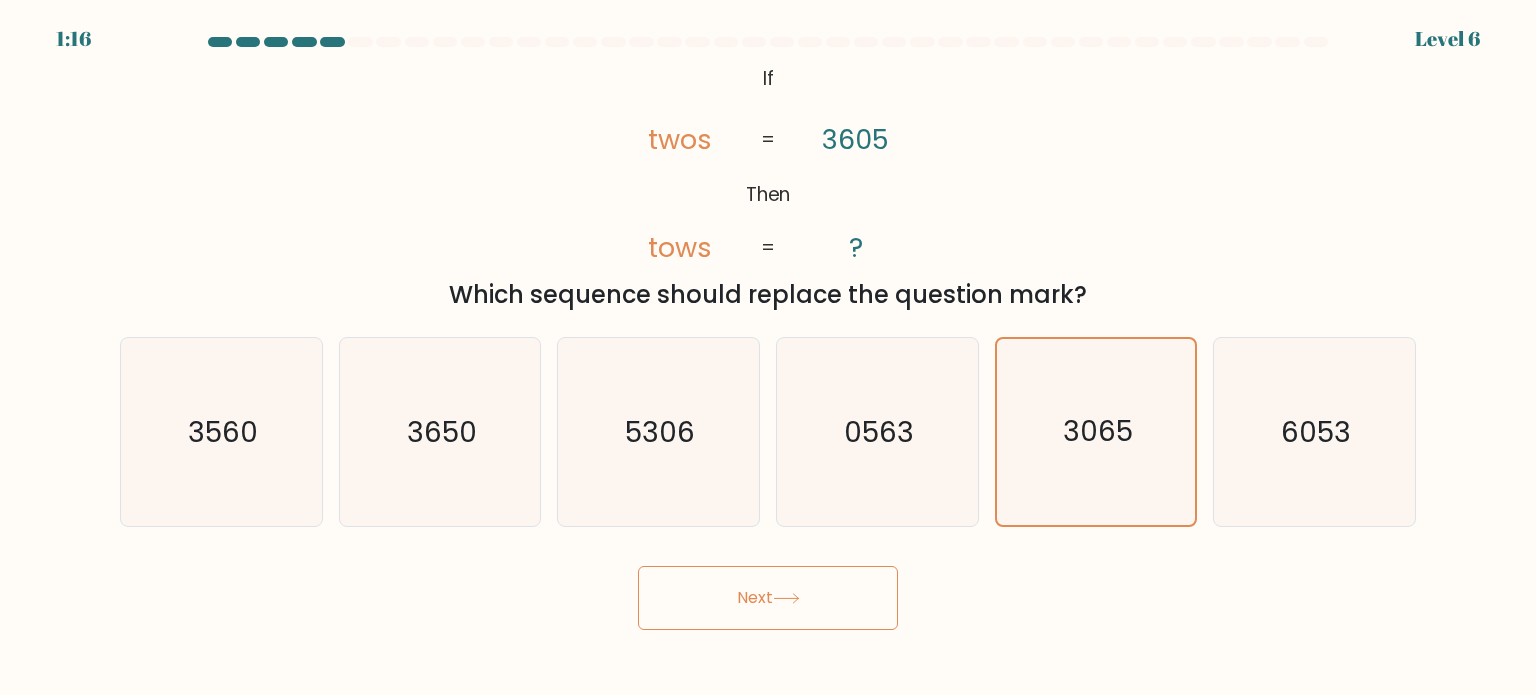 click on "Next" at bounding box center (768, 598) 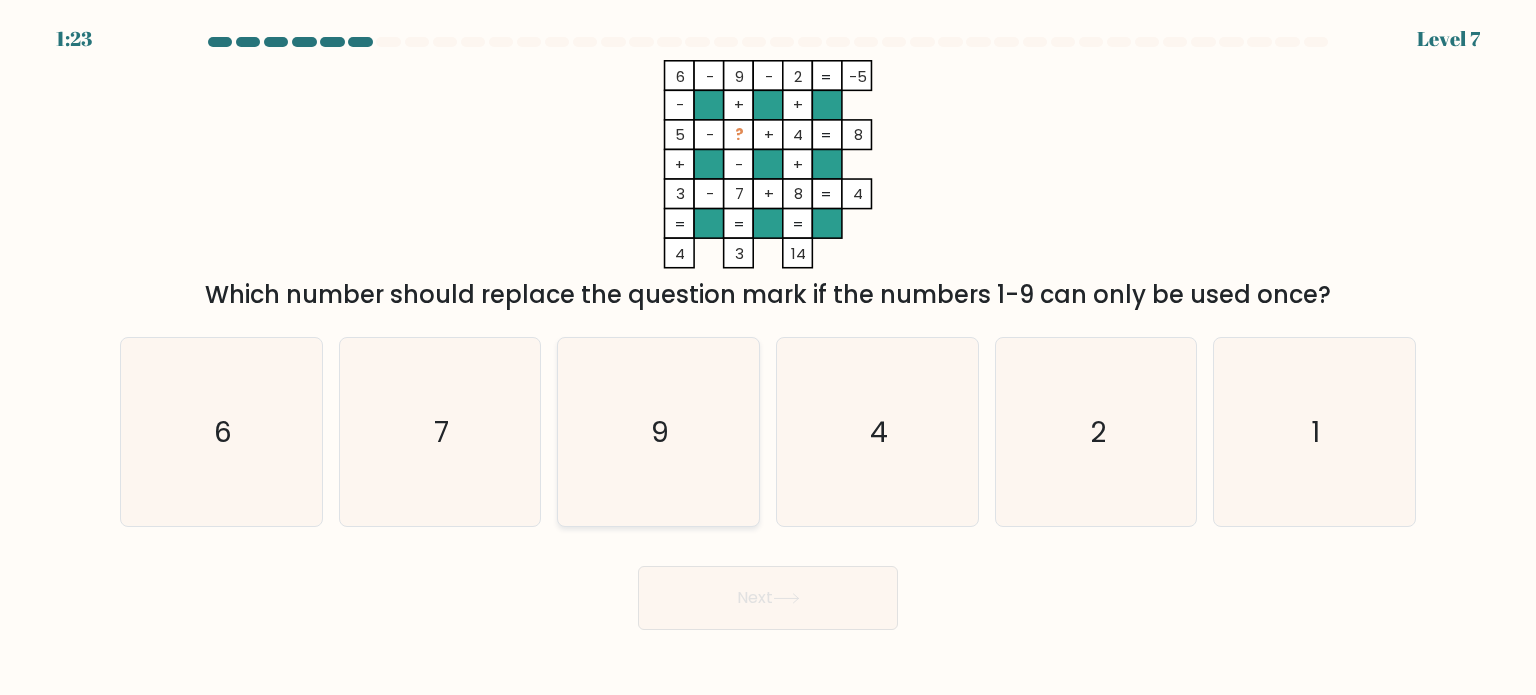click on "9" 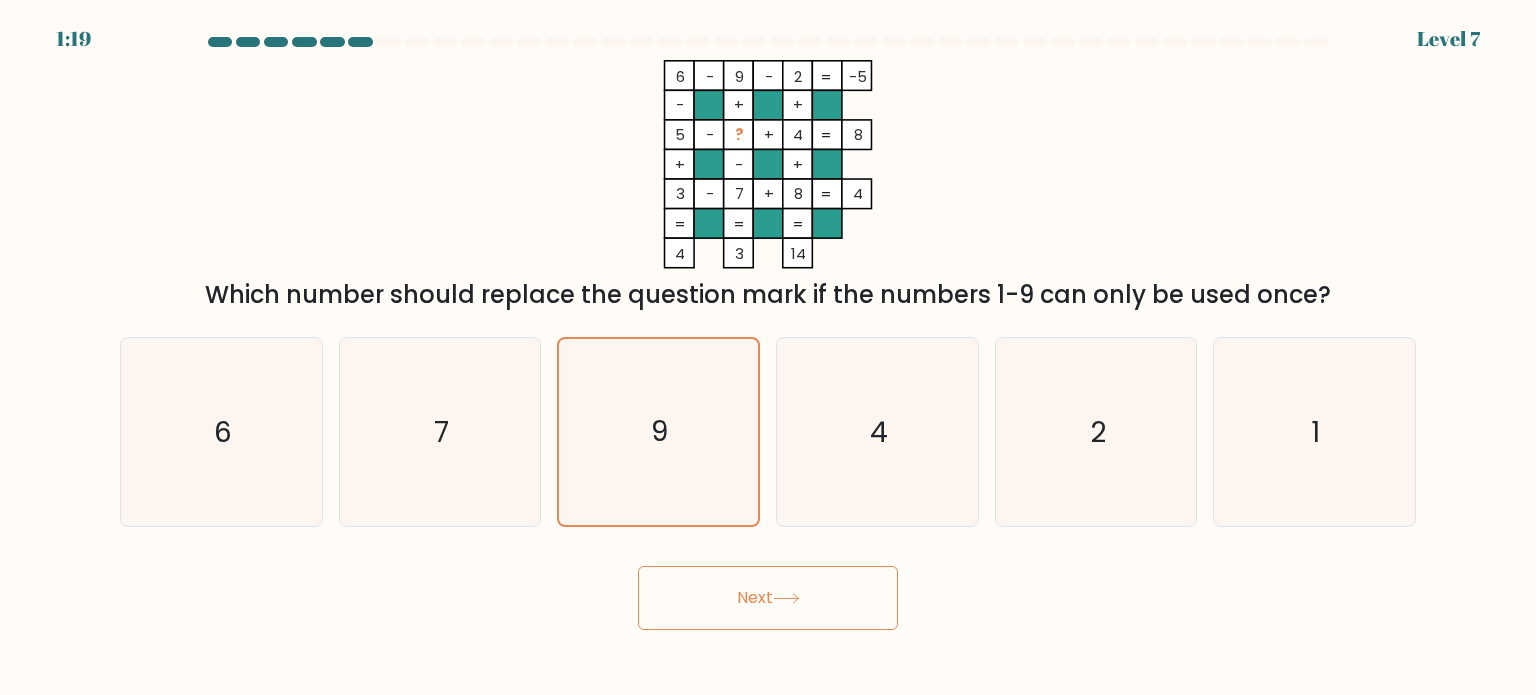 click on "Next" at bounding box center [768, 598] 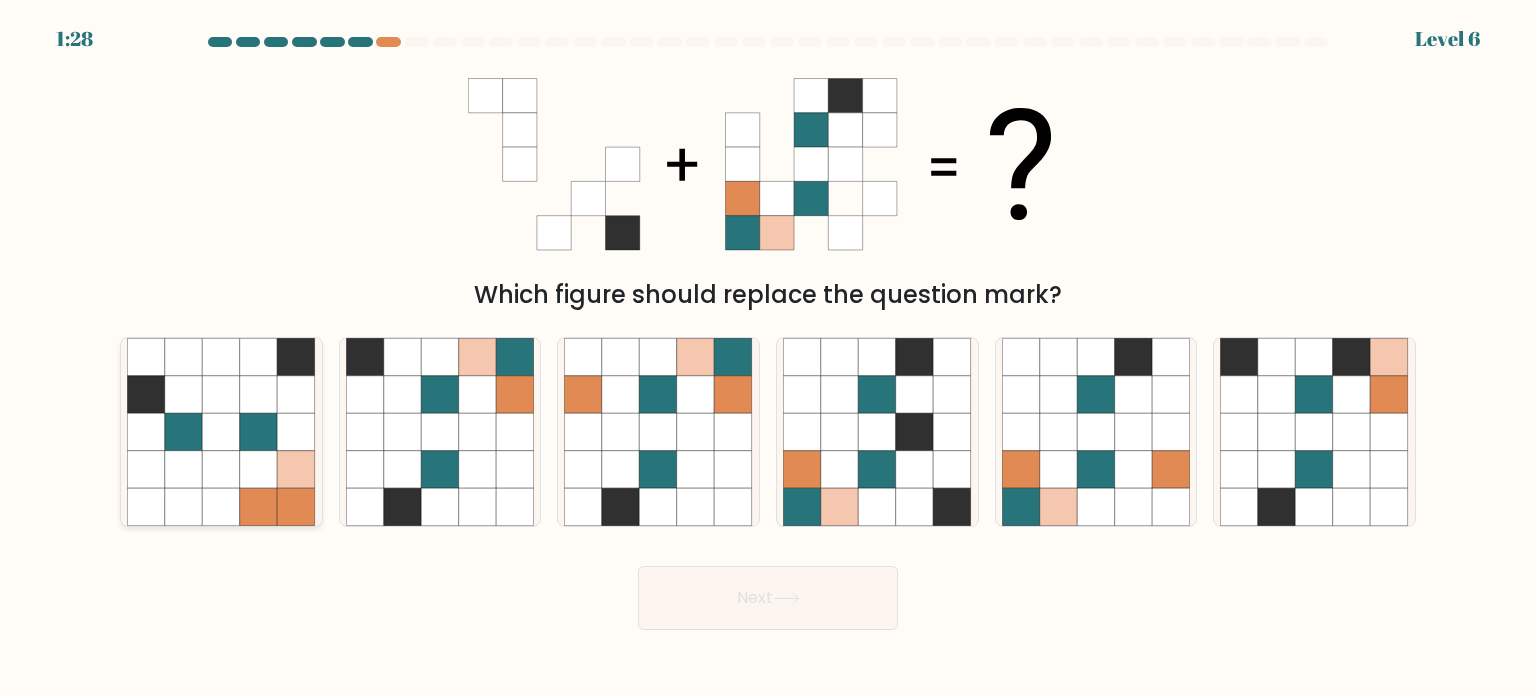click 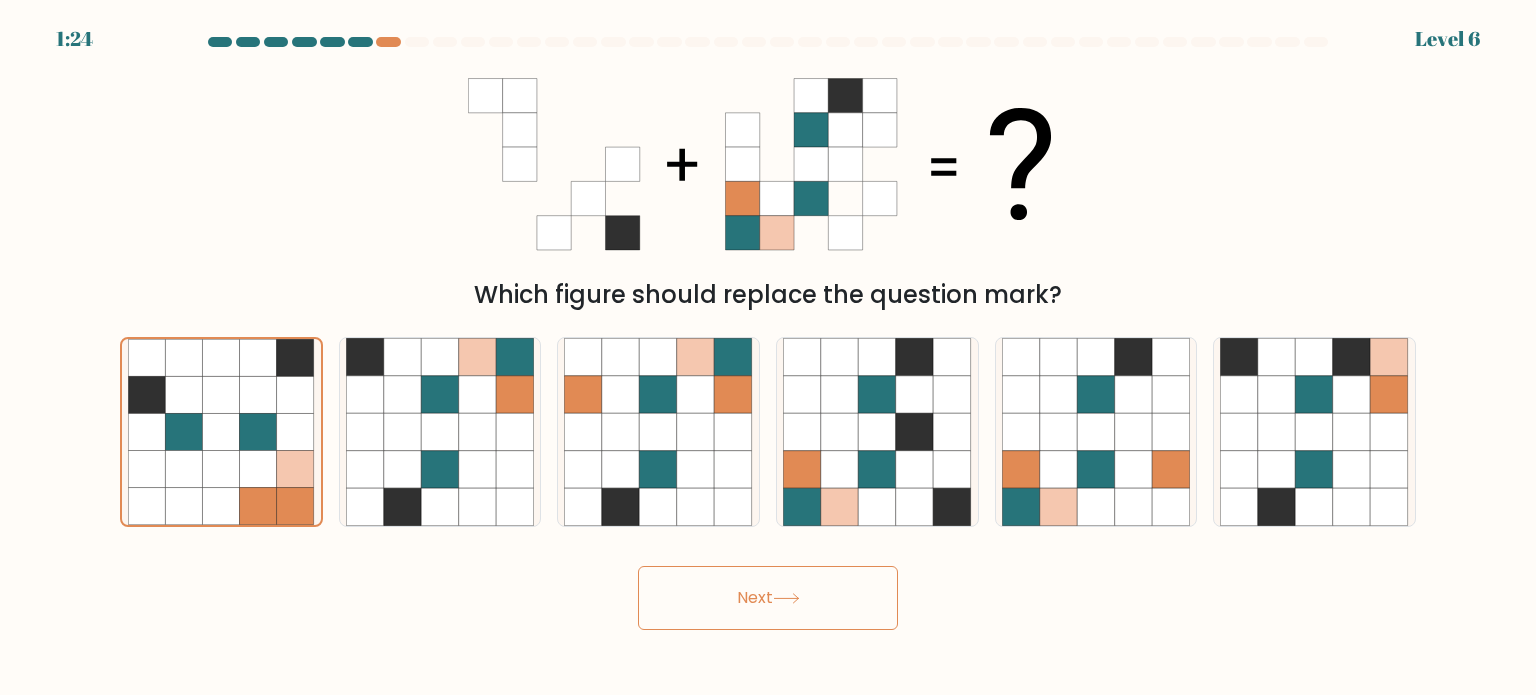 click on "Next" at bounding box center (768, 598) 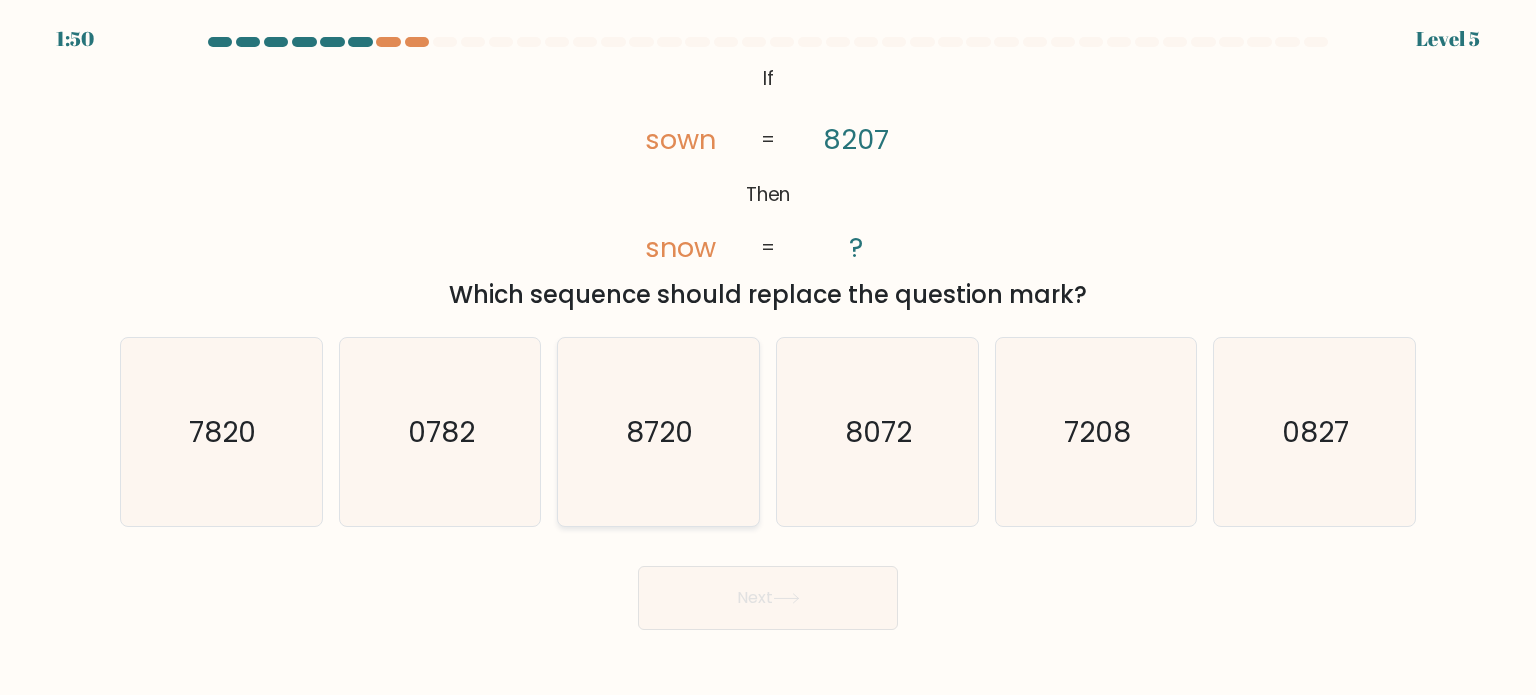 click on "8720" 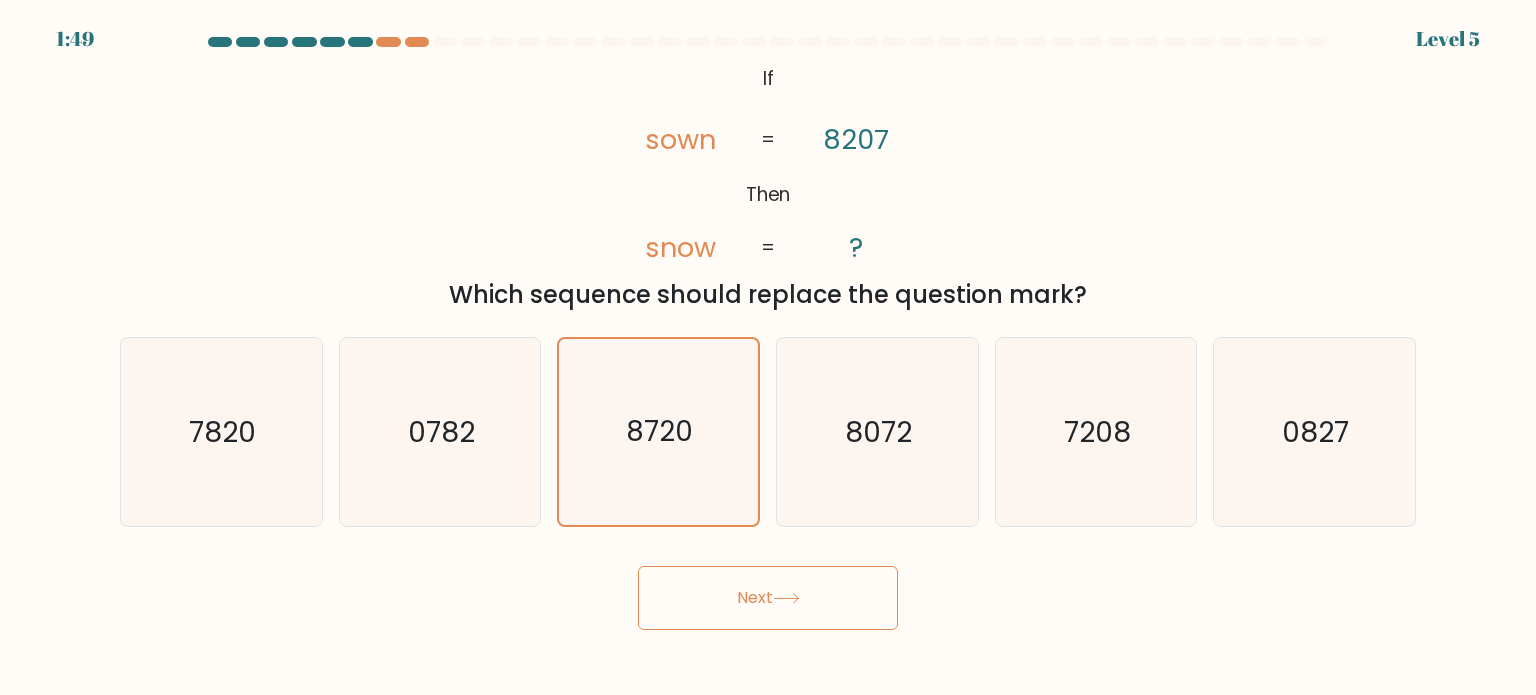 click on "Next" at bounding box center [768, 598] 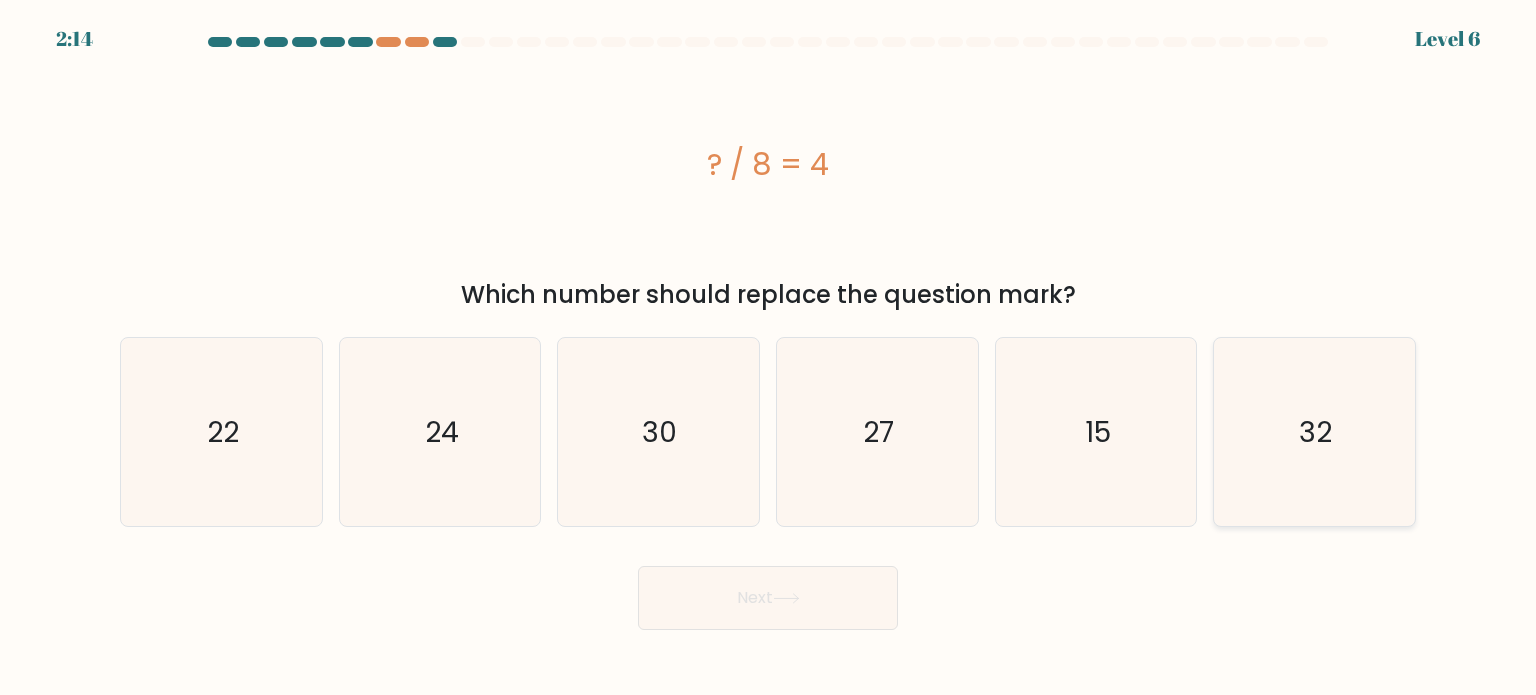 click on "32" 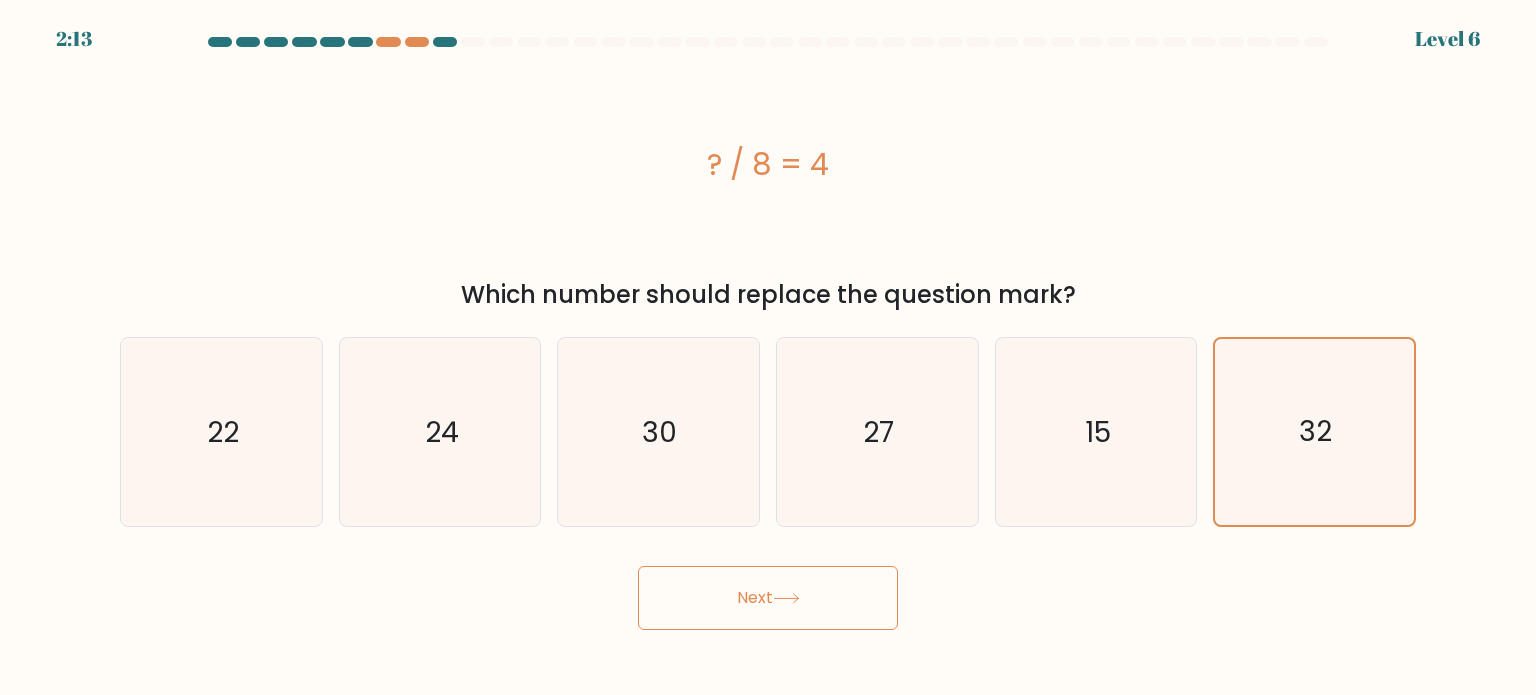 click on "Next" at bounding box center (768, 598) 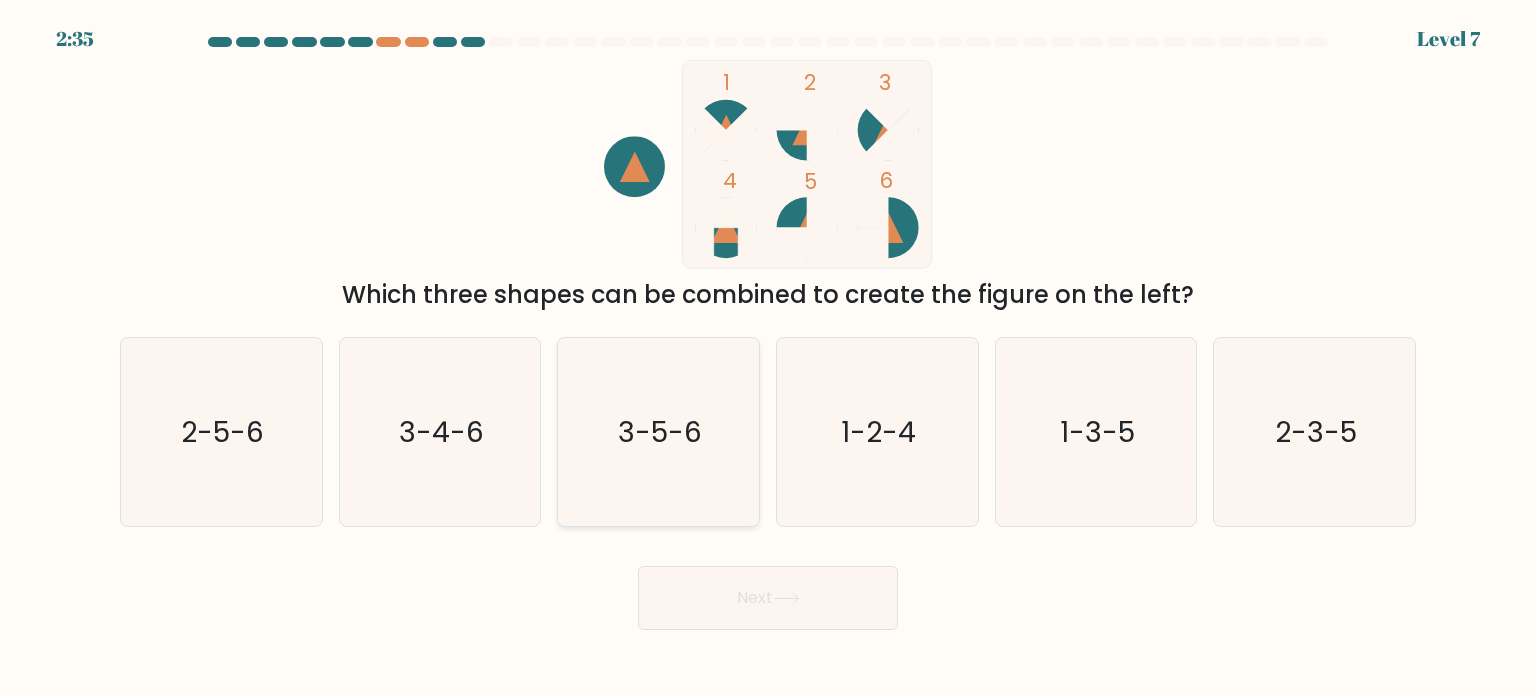 click on "3-5-6" 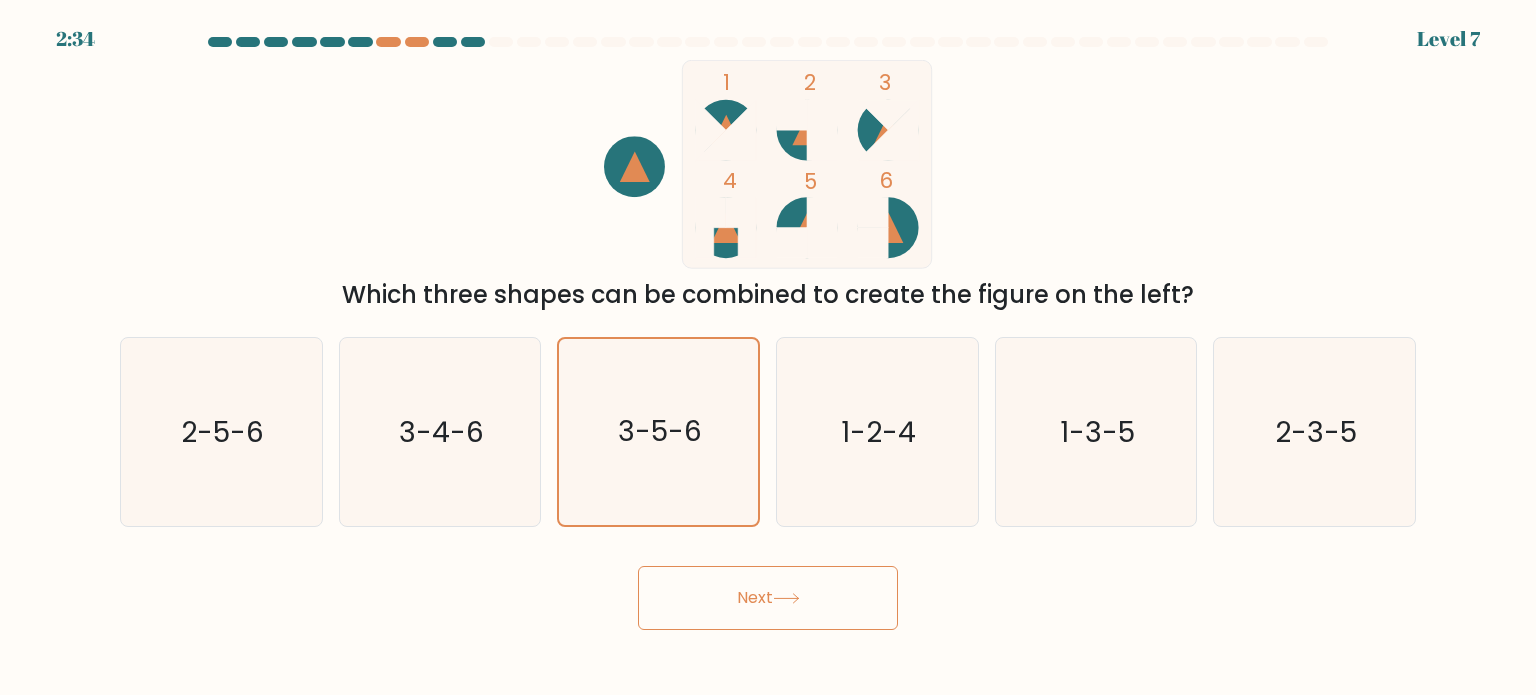 click on "Next" at bounding box center [768, 598] 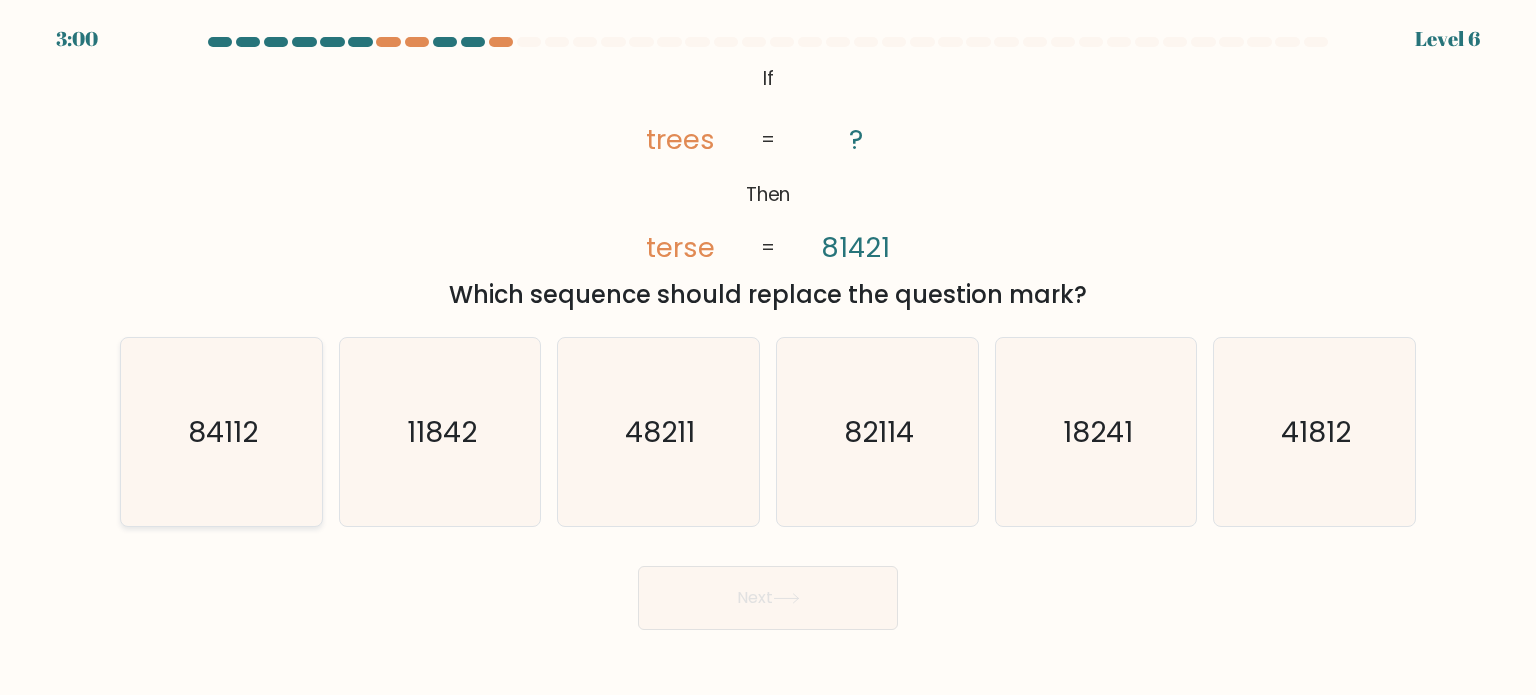 click on "84112" 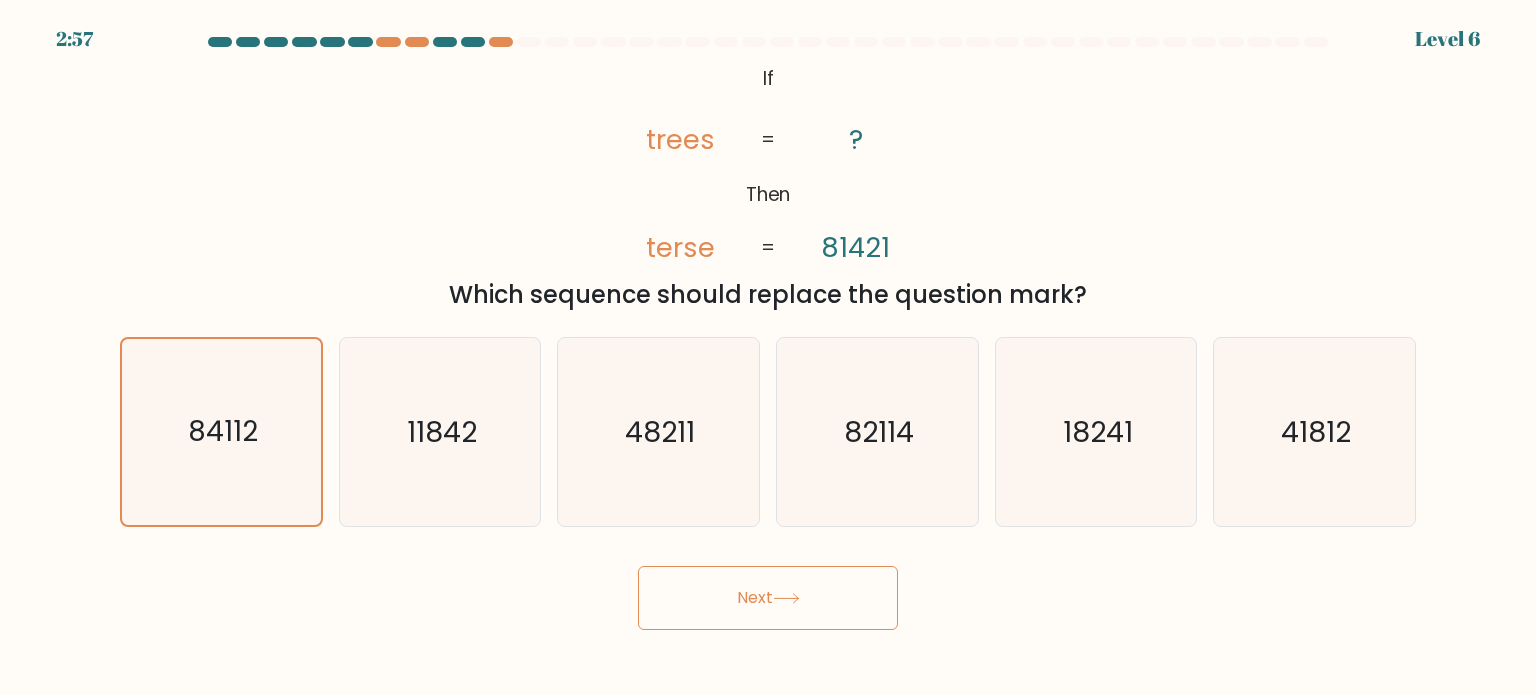 click on "Next" at bounding box center (768, 598) 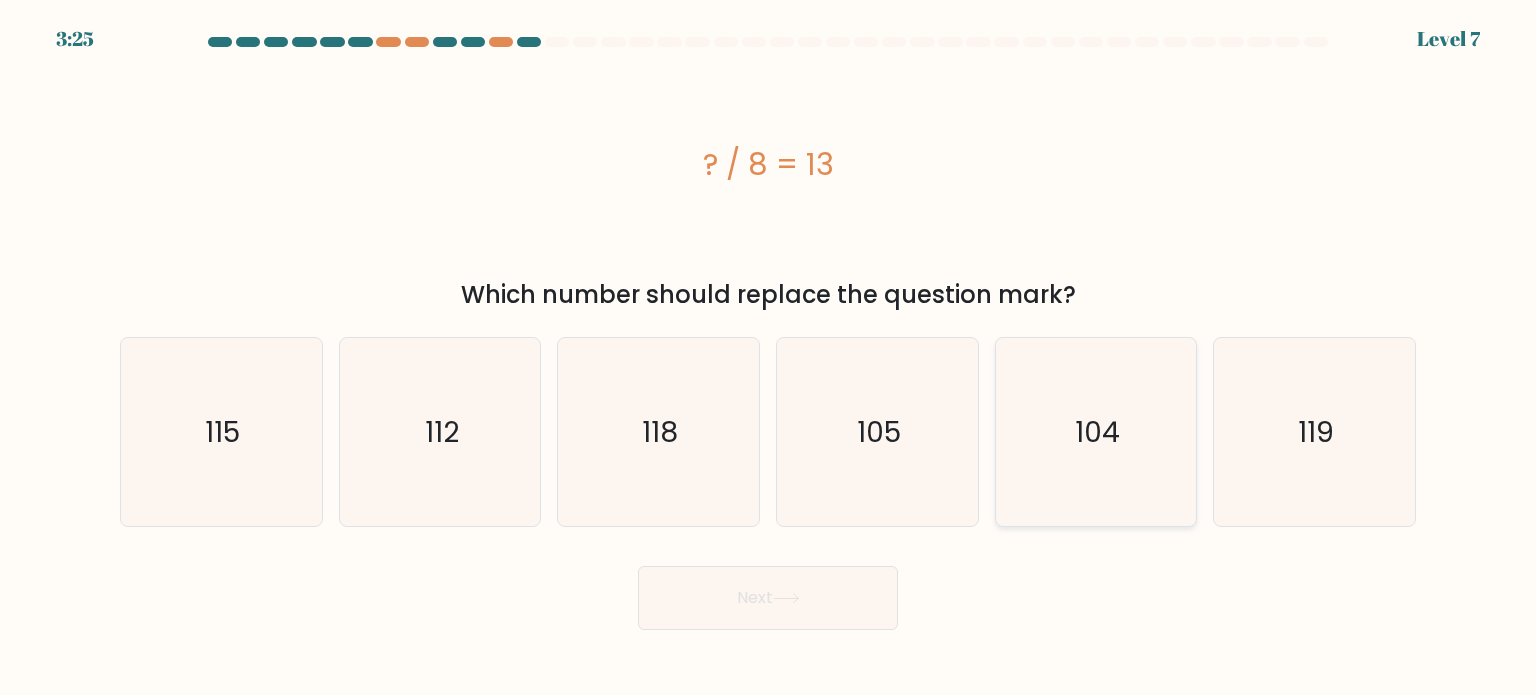 click on "104" 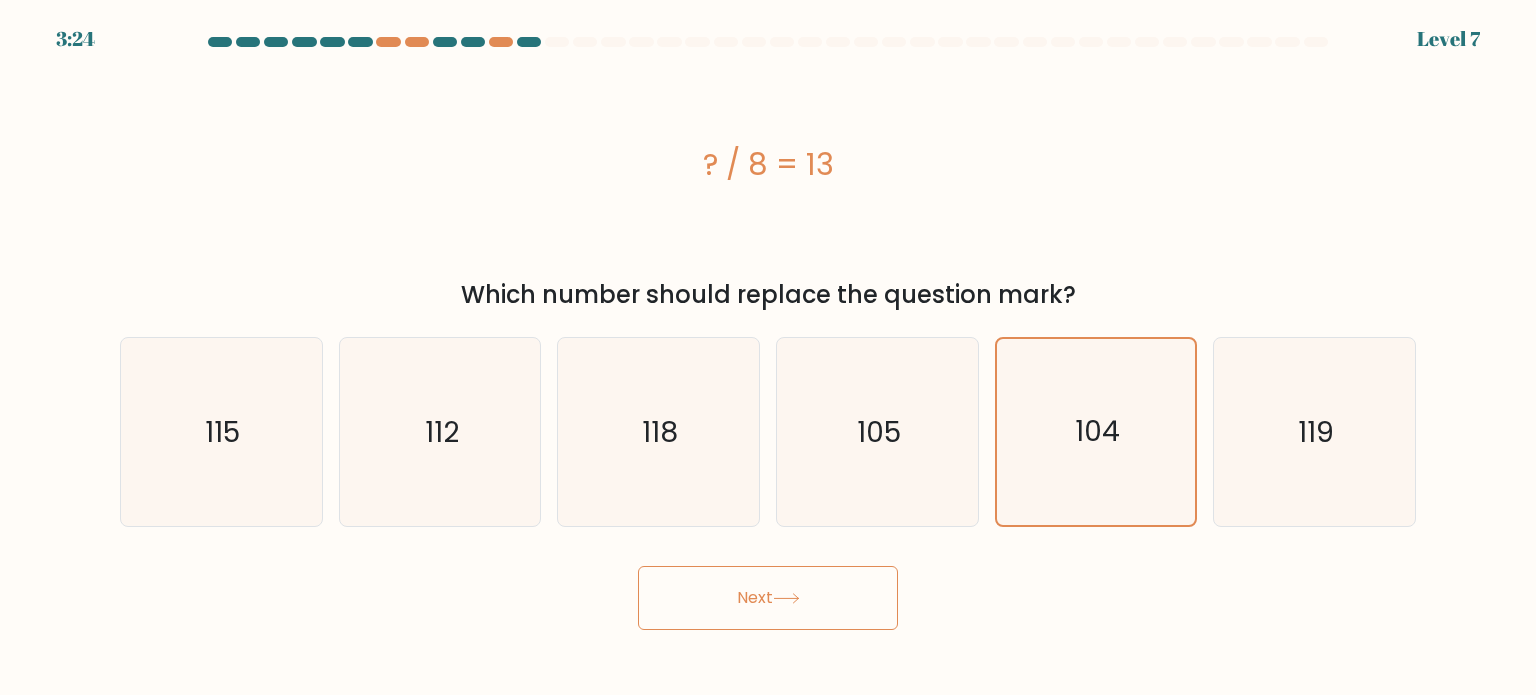 click on "Next" at bounding box center [768, 598] 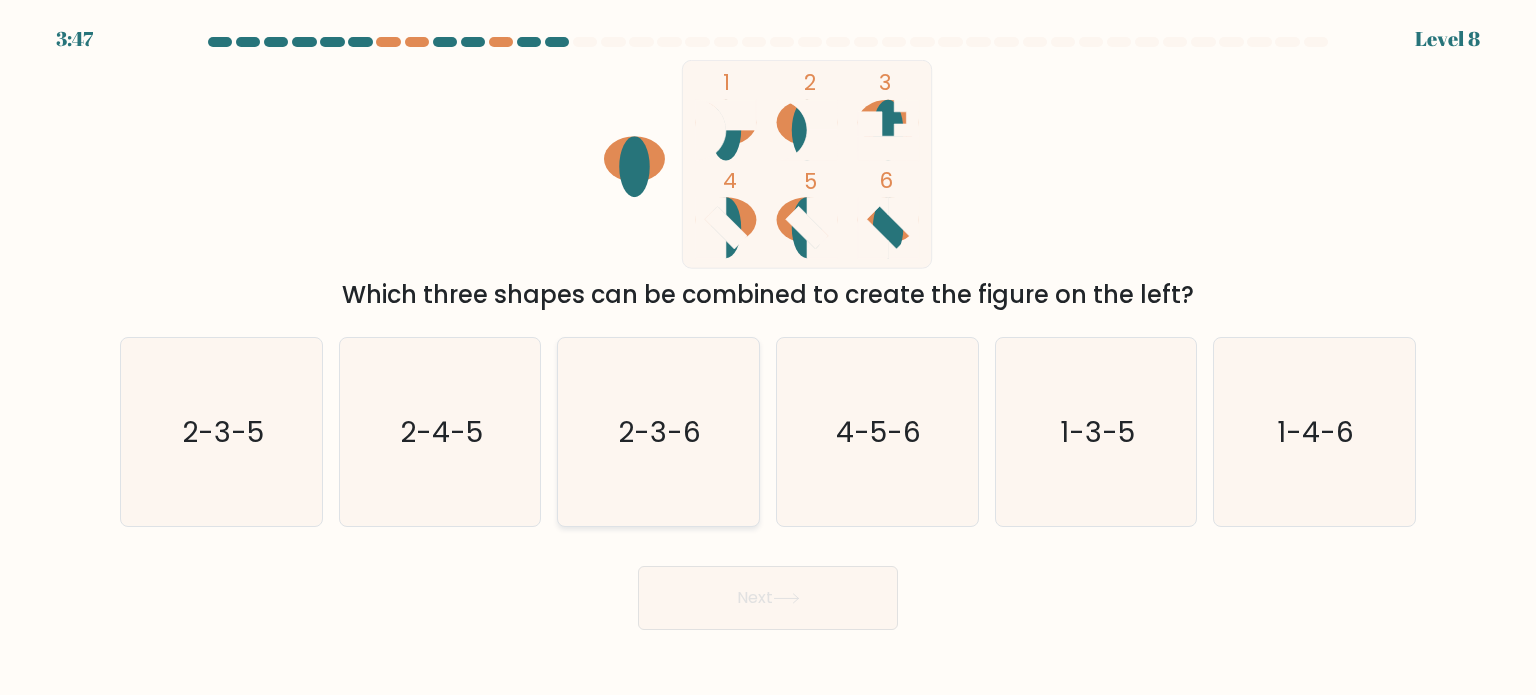 click on "2-3-6" 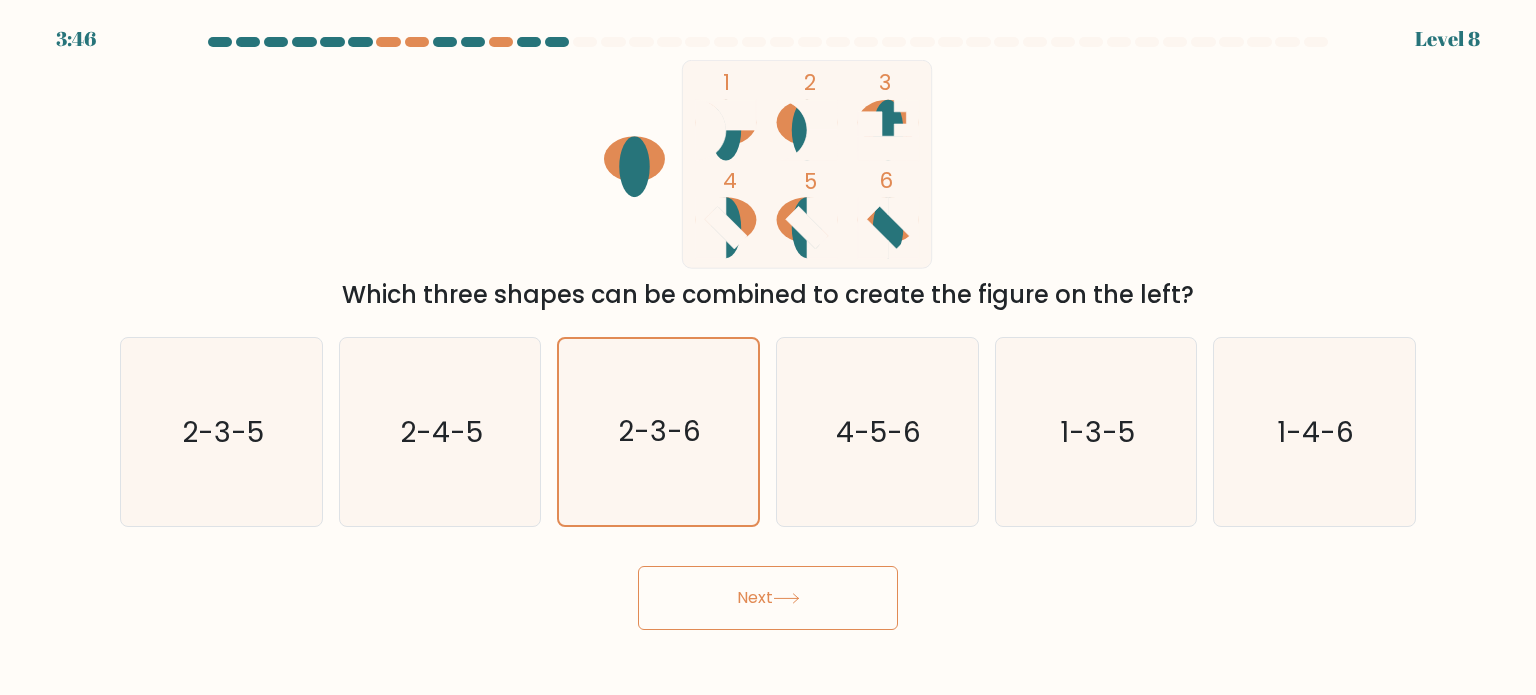 click on "Next" at bounding box center [768, 598] 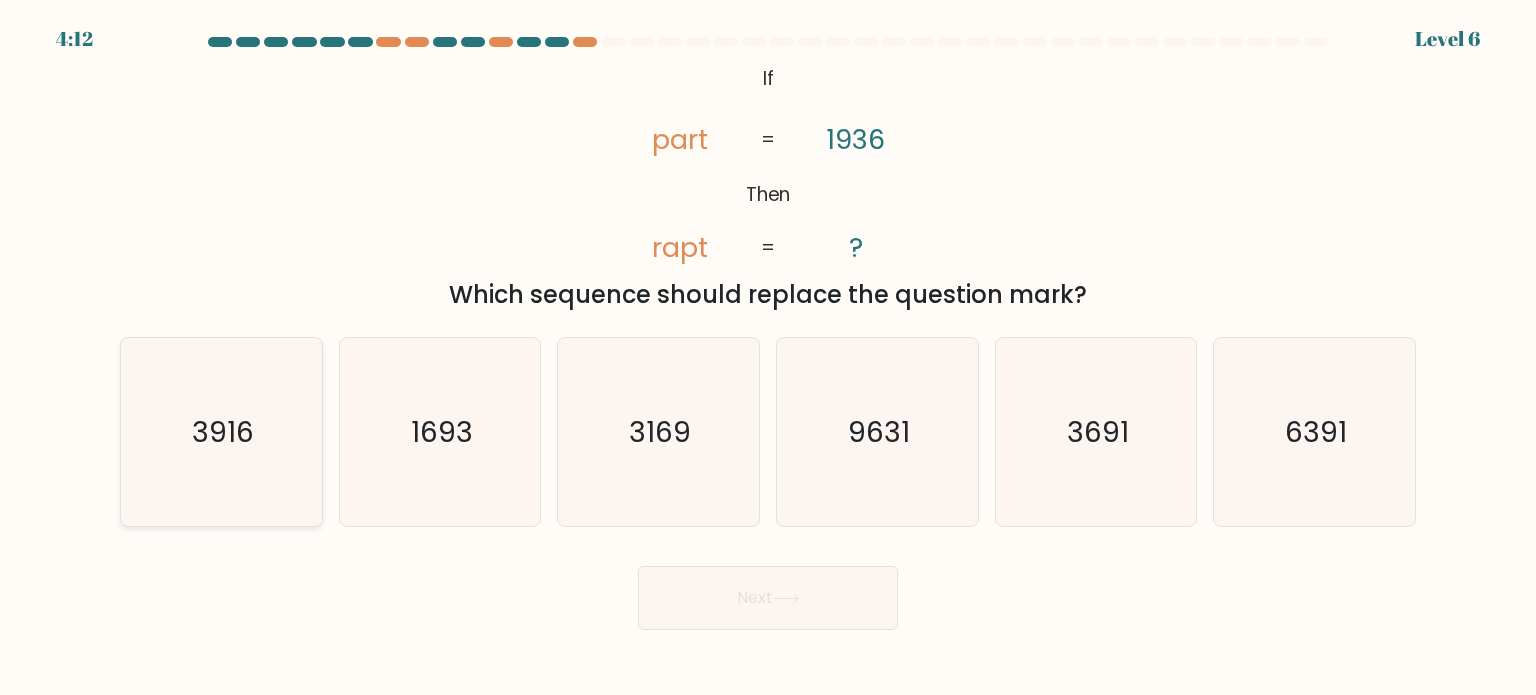 click on "3916" 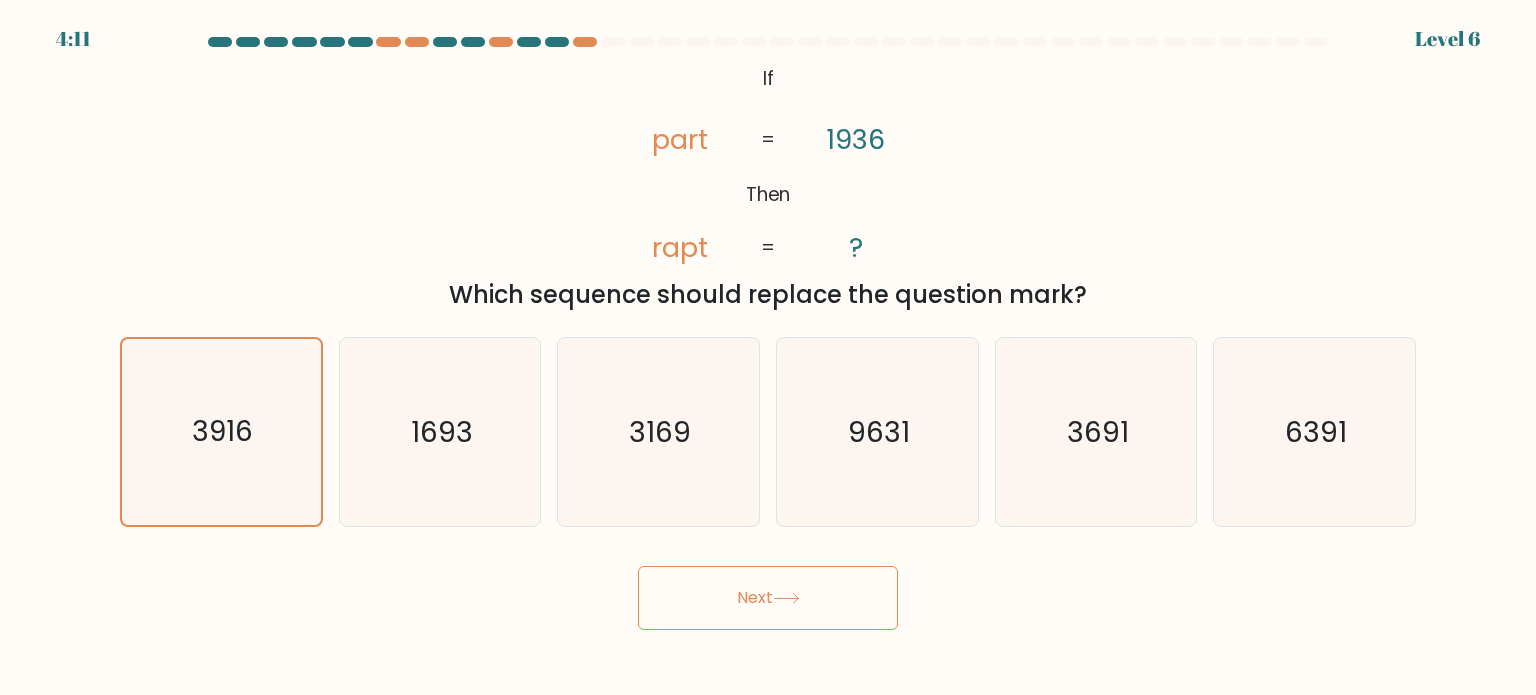 click on "Next" at bounding box center [768, 598] 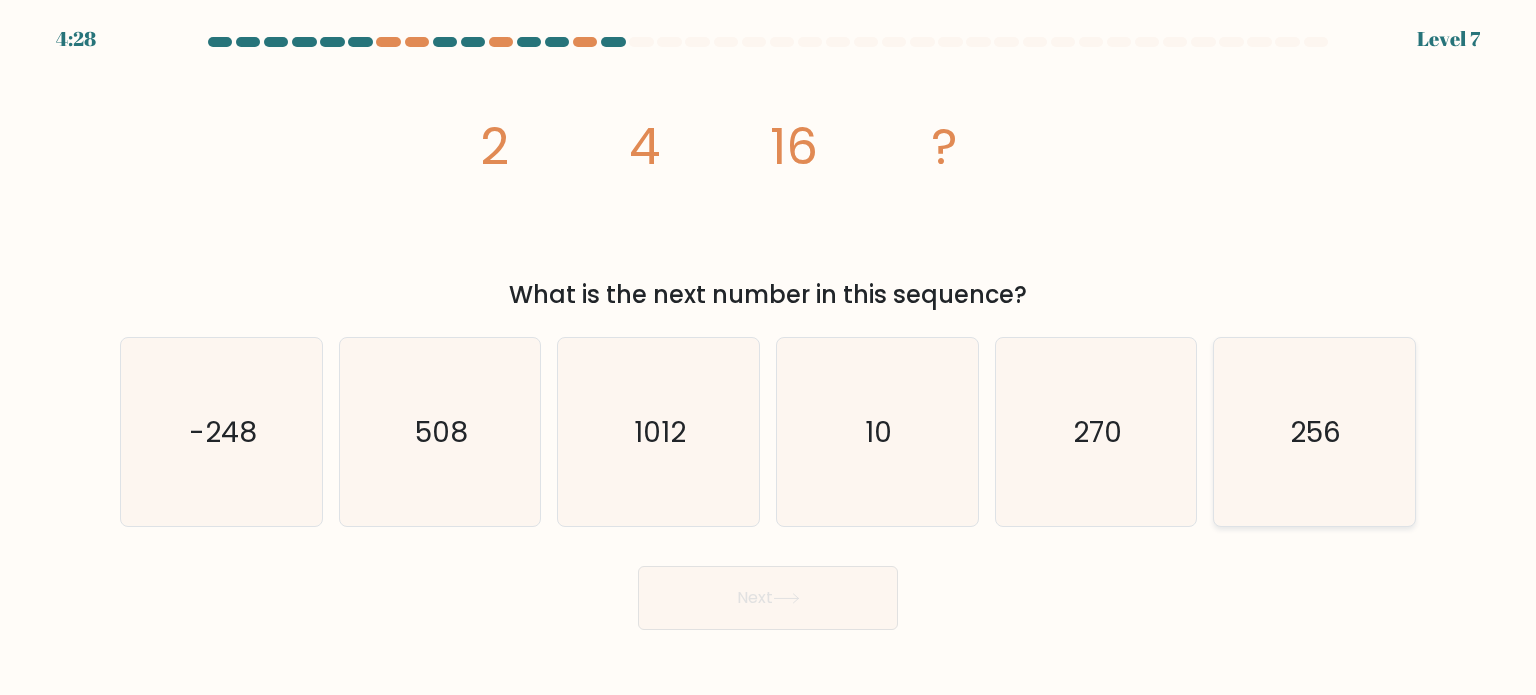 click on "256" 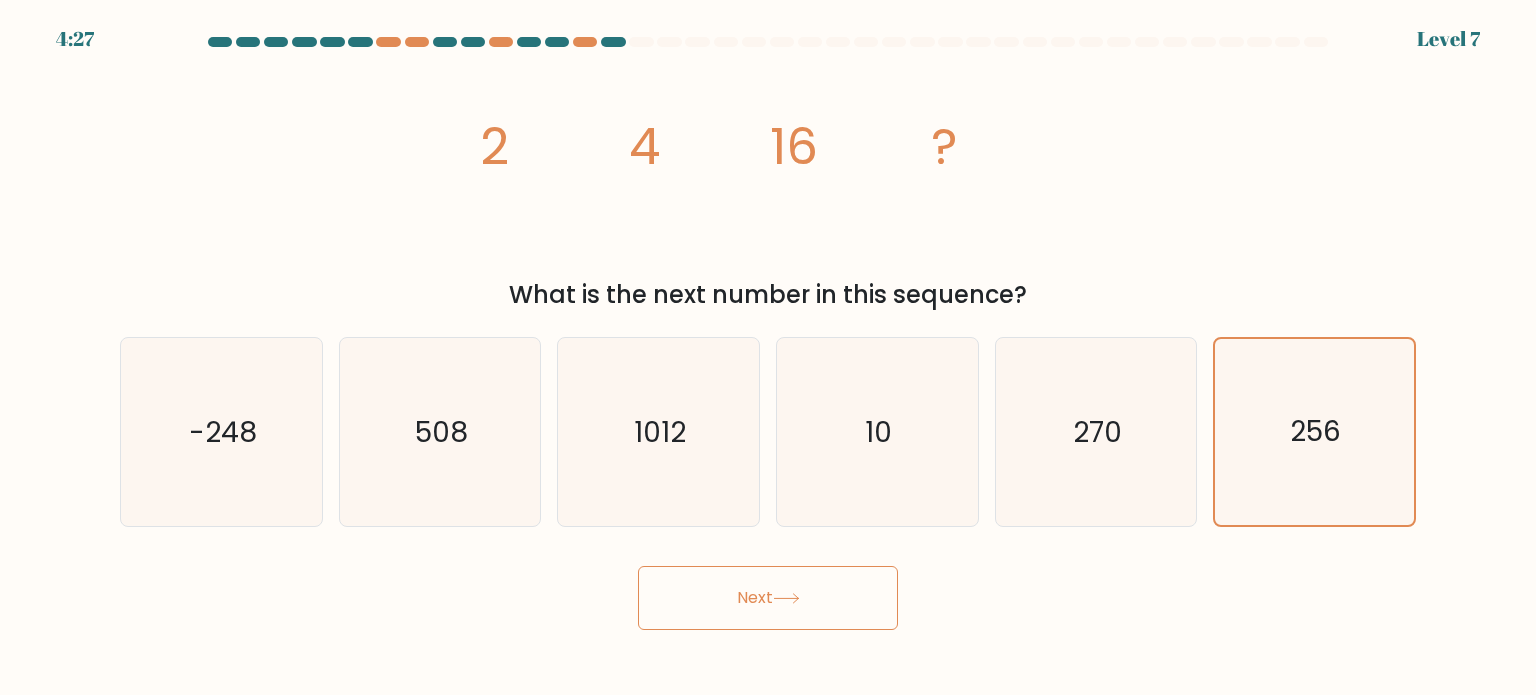 click on "Next" at bounding box center [768, 598] 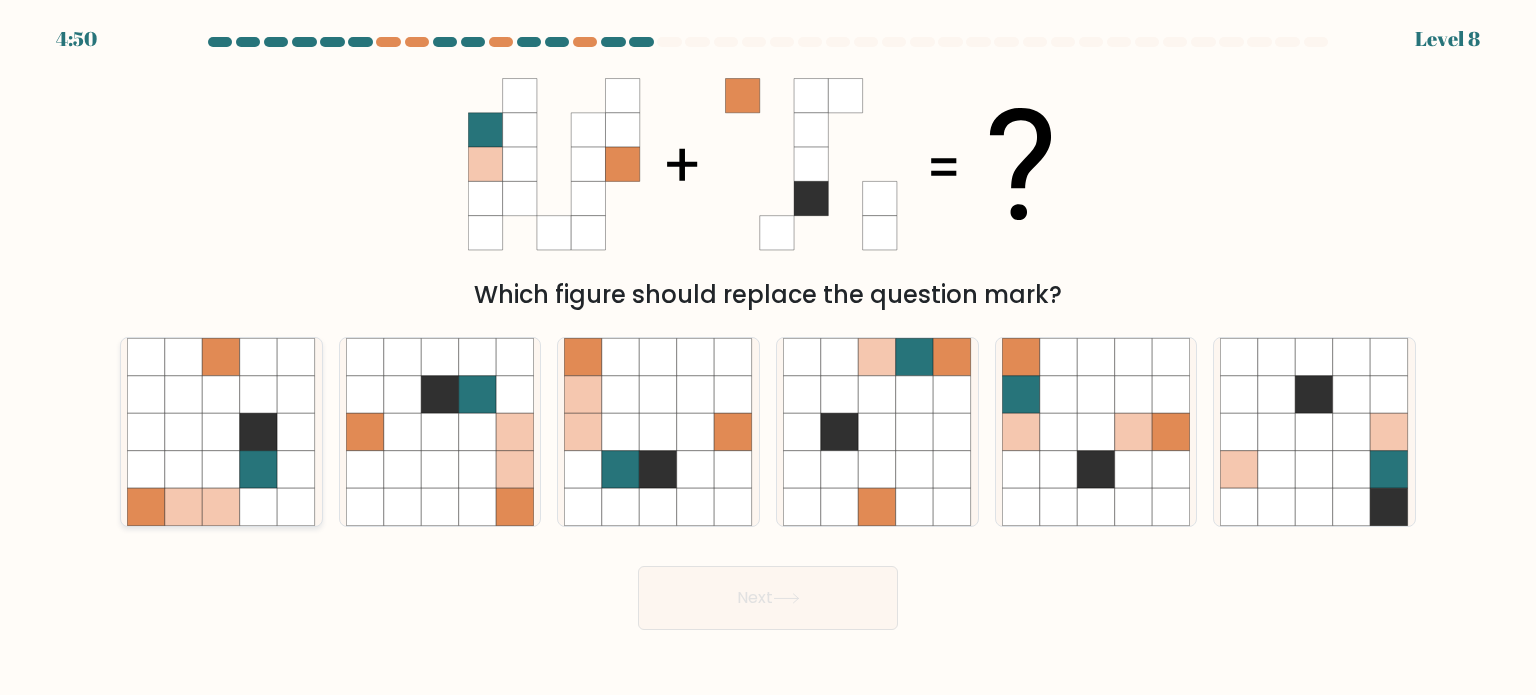 click 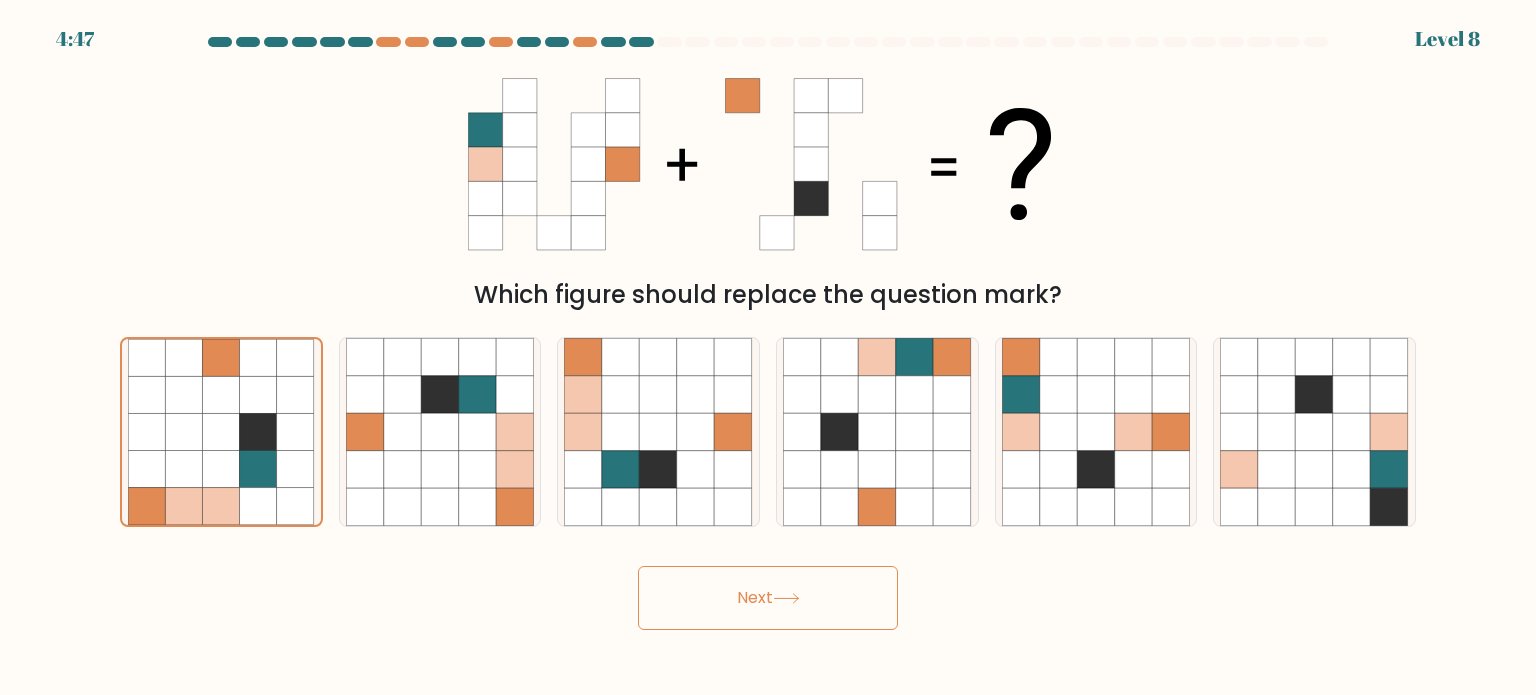 click on "Next" at bounding box center (768, 598) 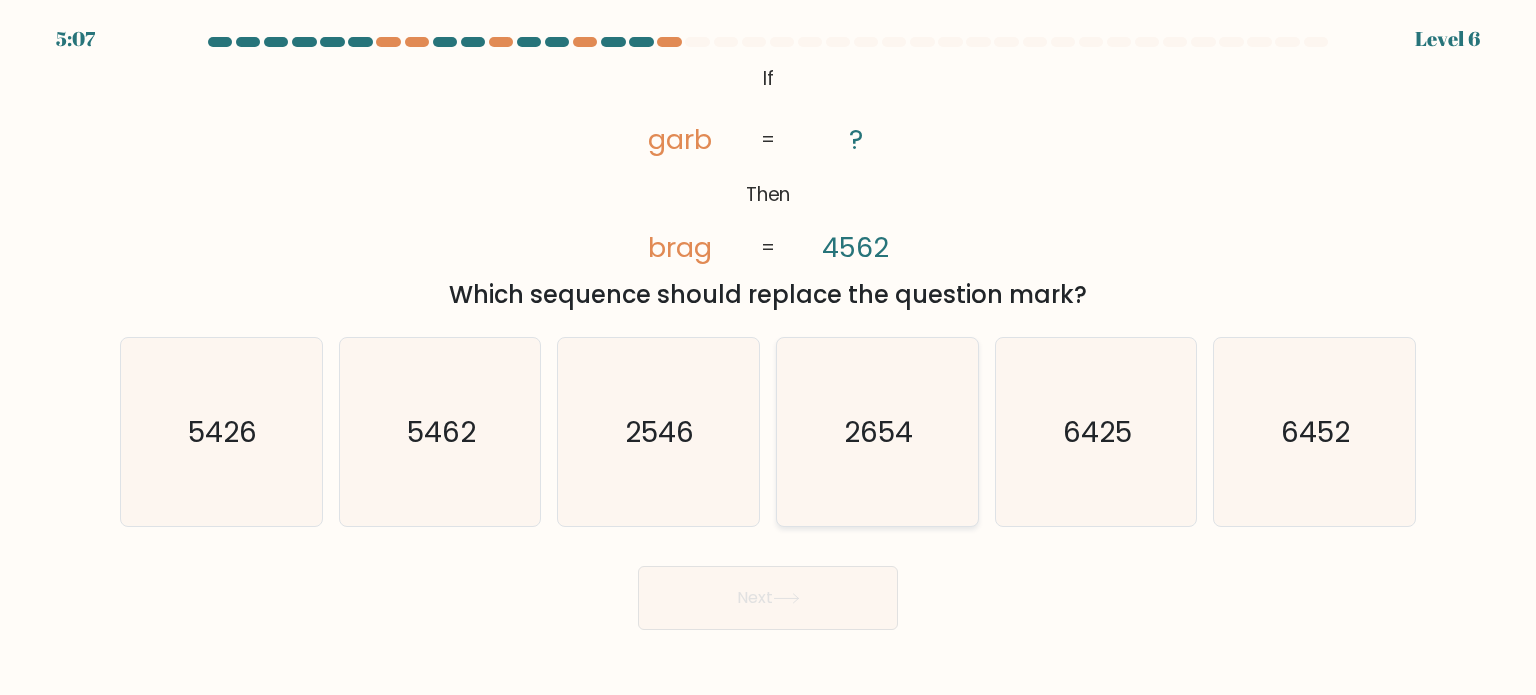 click on "2654" 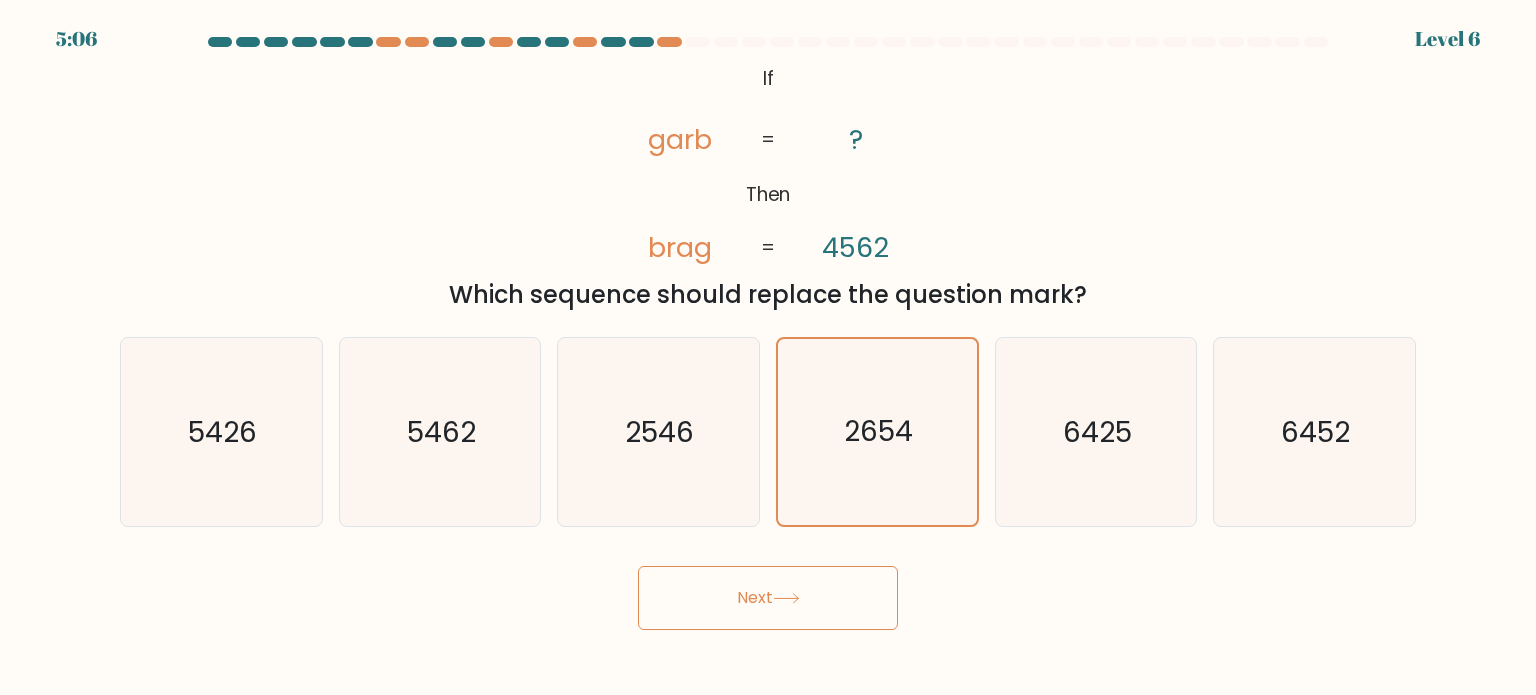 click on "Next" at bounding box center (768, 598) 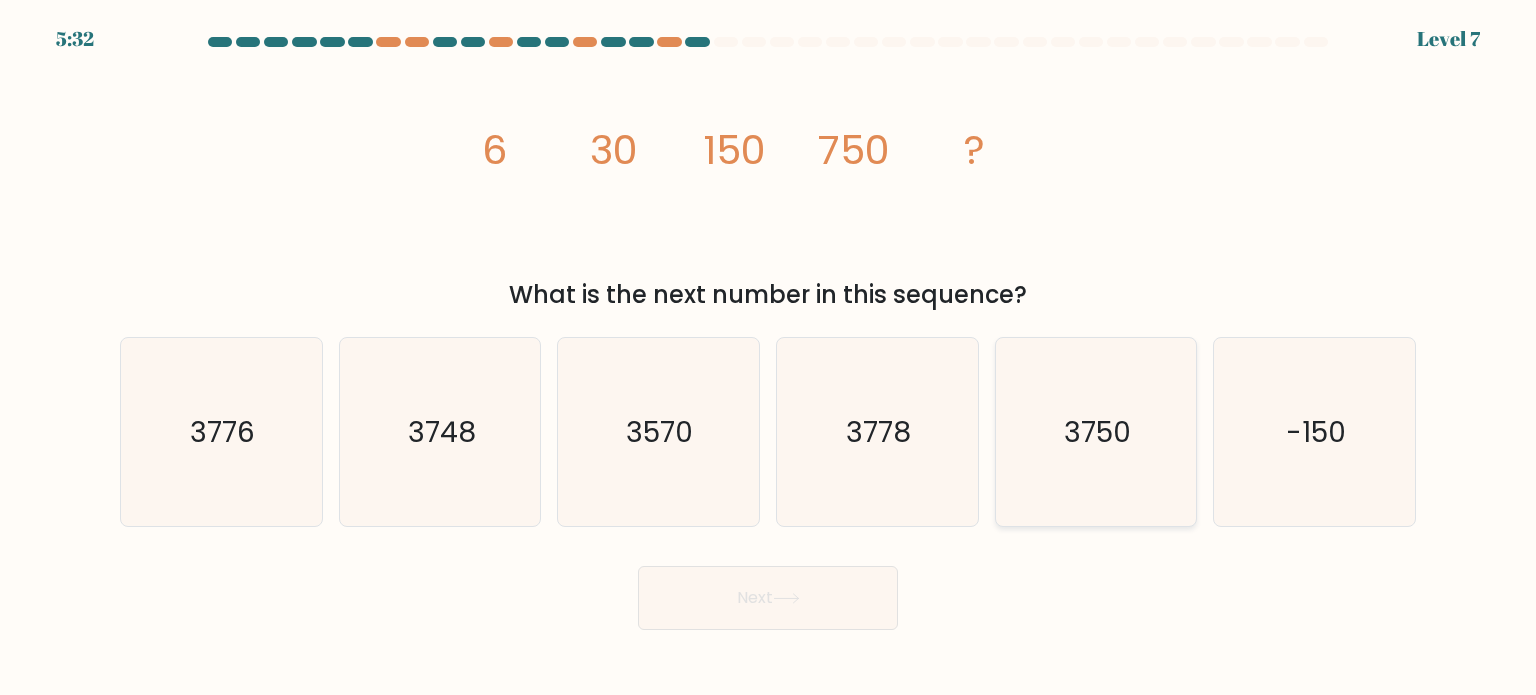 click on "3750" 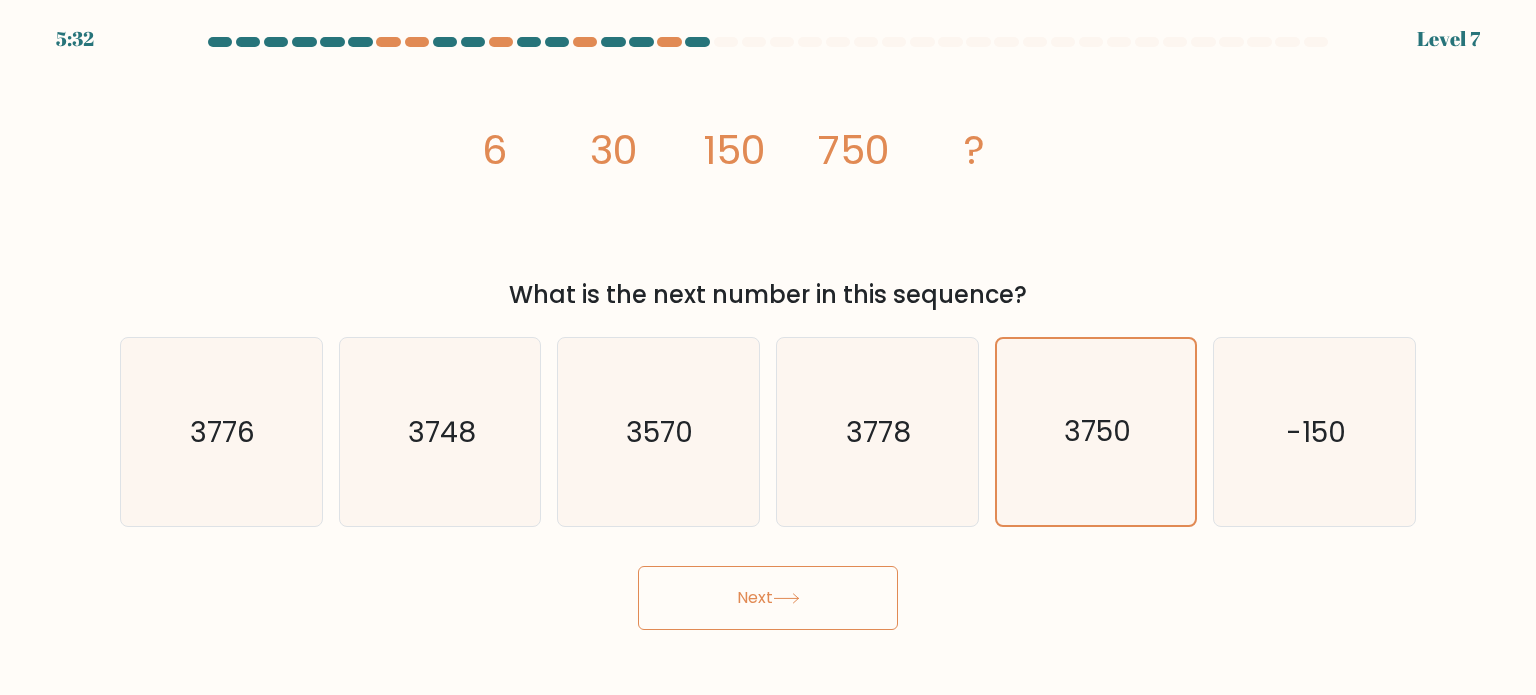 click on "Next" at bounding box center (768, 598) 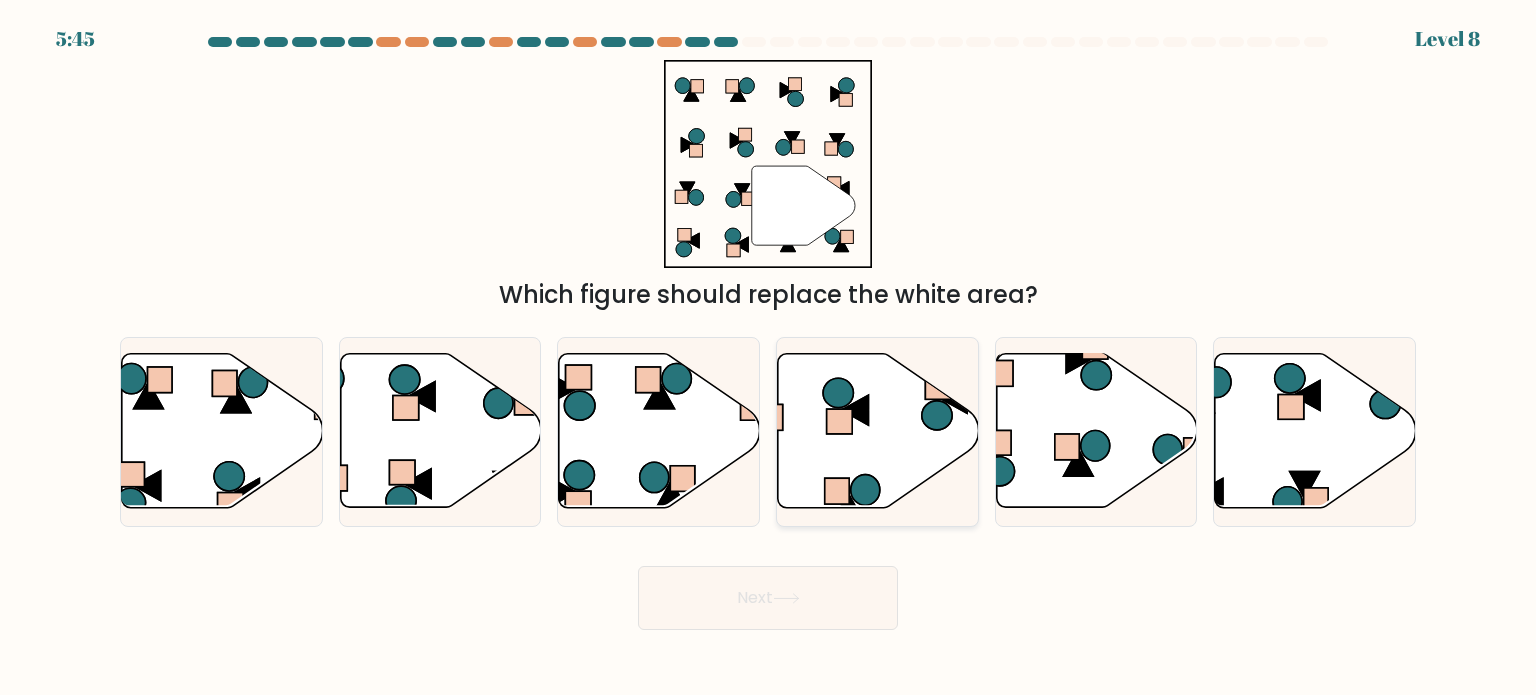click 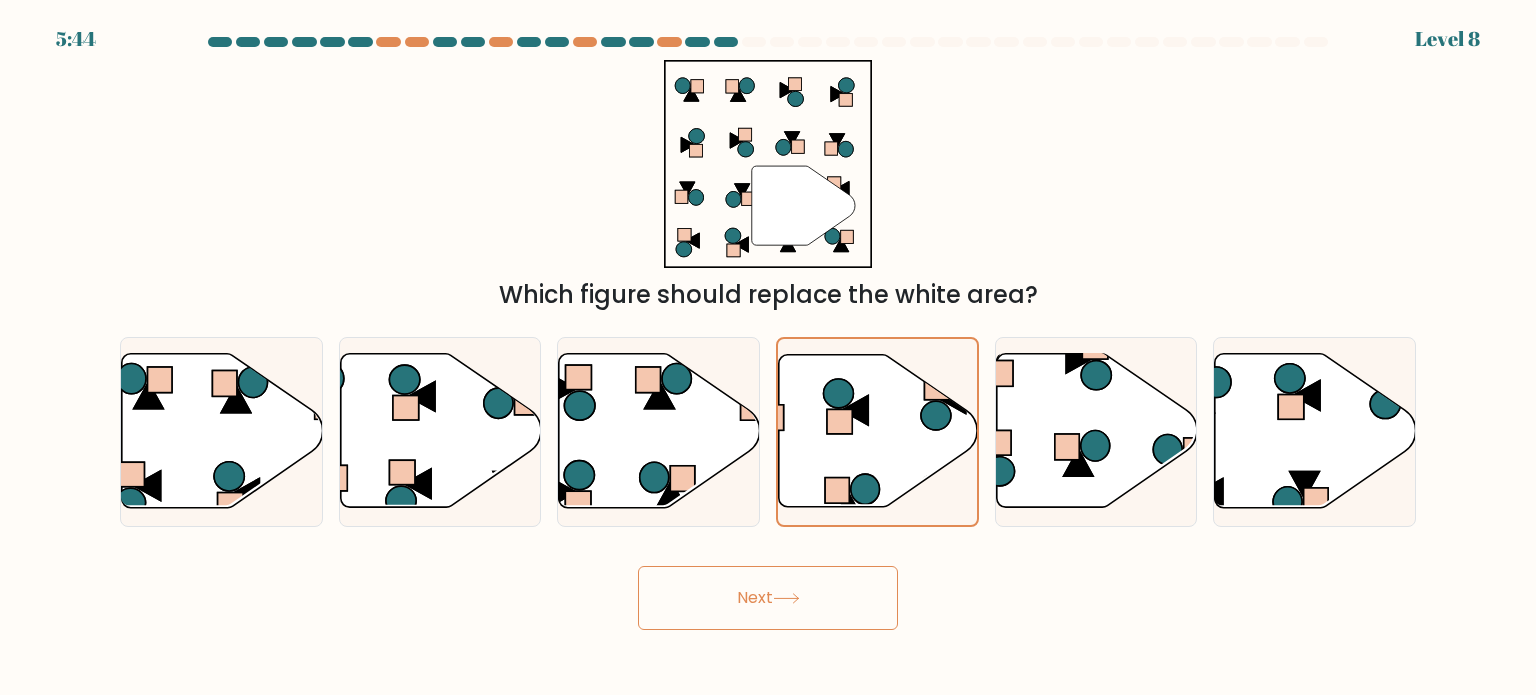 click on "Next" at bounding box center [768, 598] 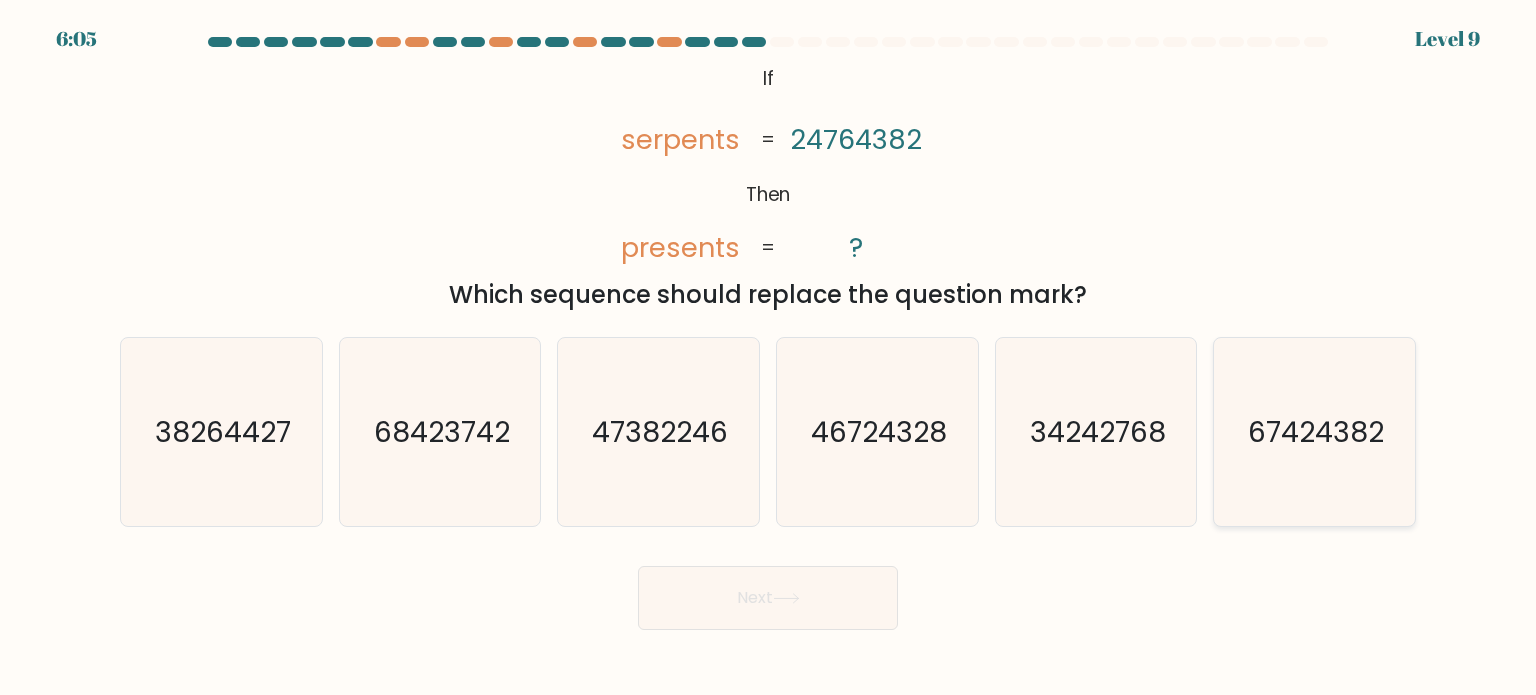 click on "67424382" 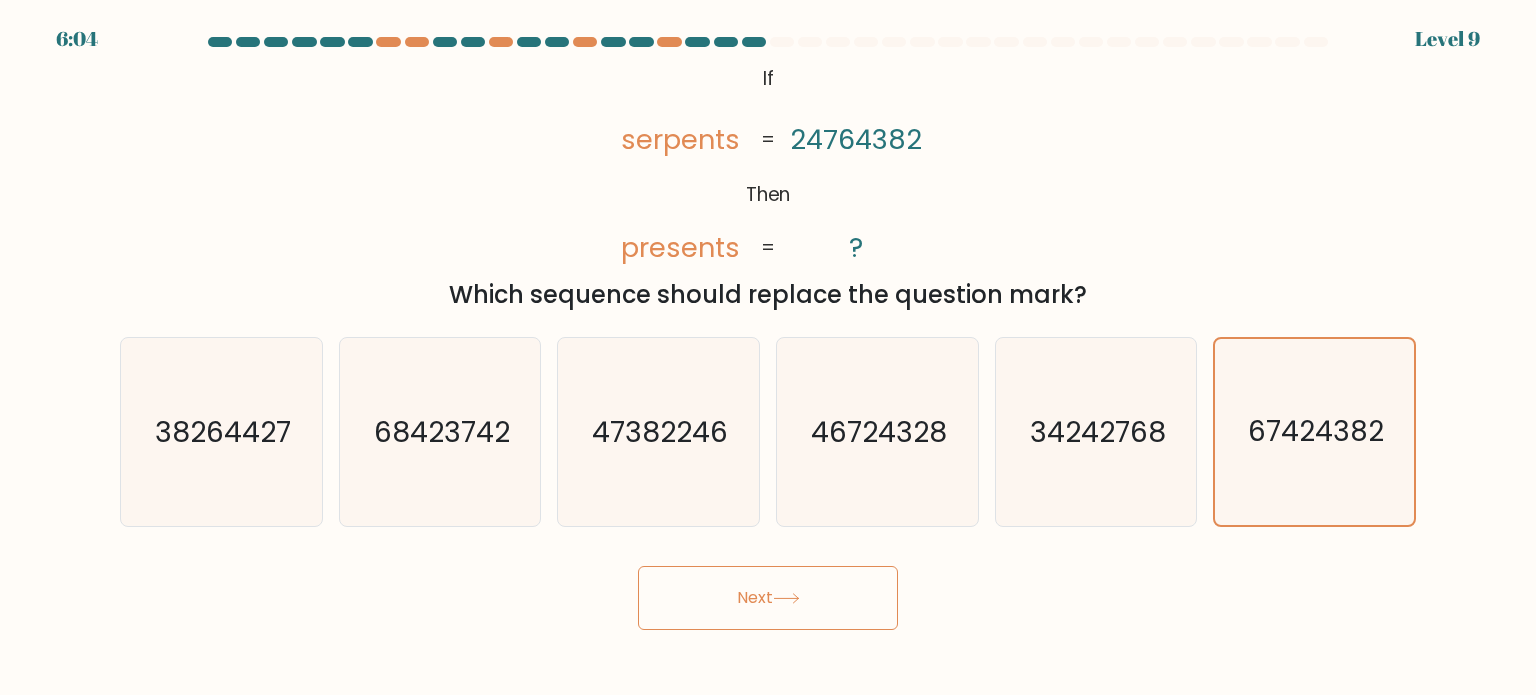 click on "Next" at bounding box center (768, 598) 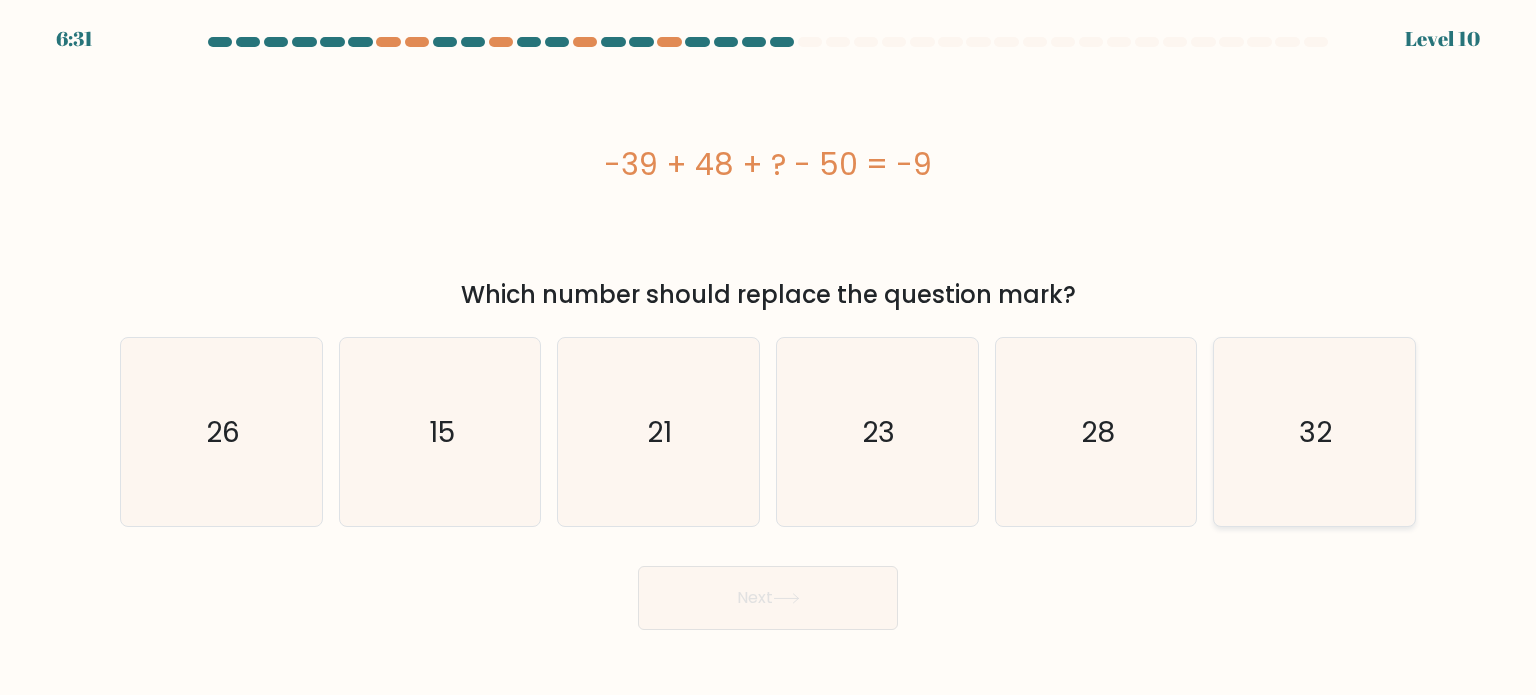 click on "32" 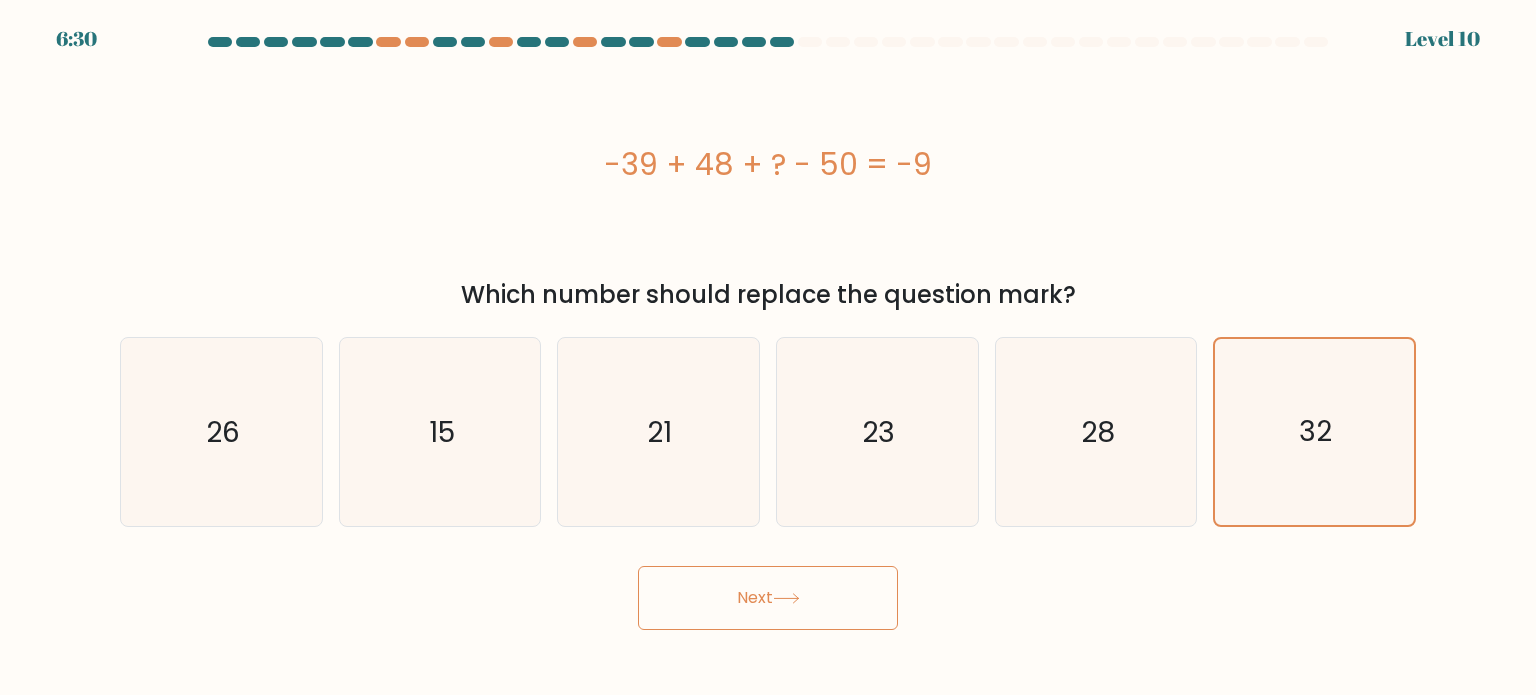 click on "Next" at bounding box center (768, 598) 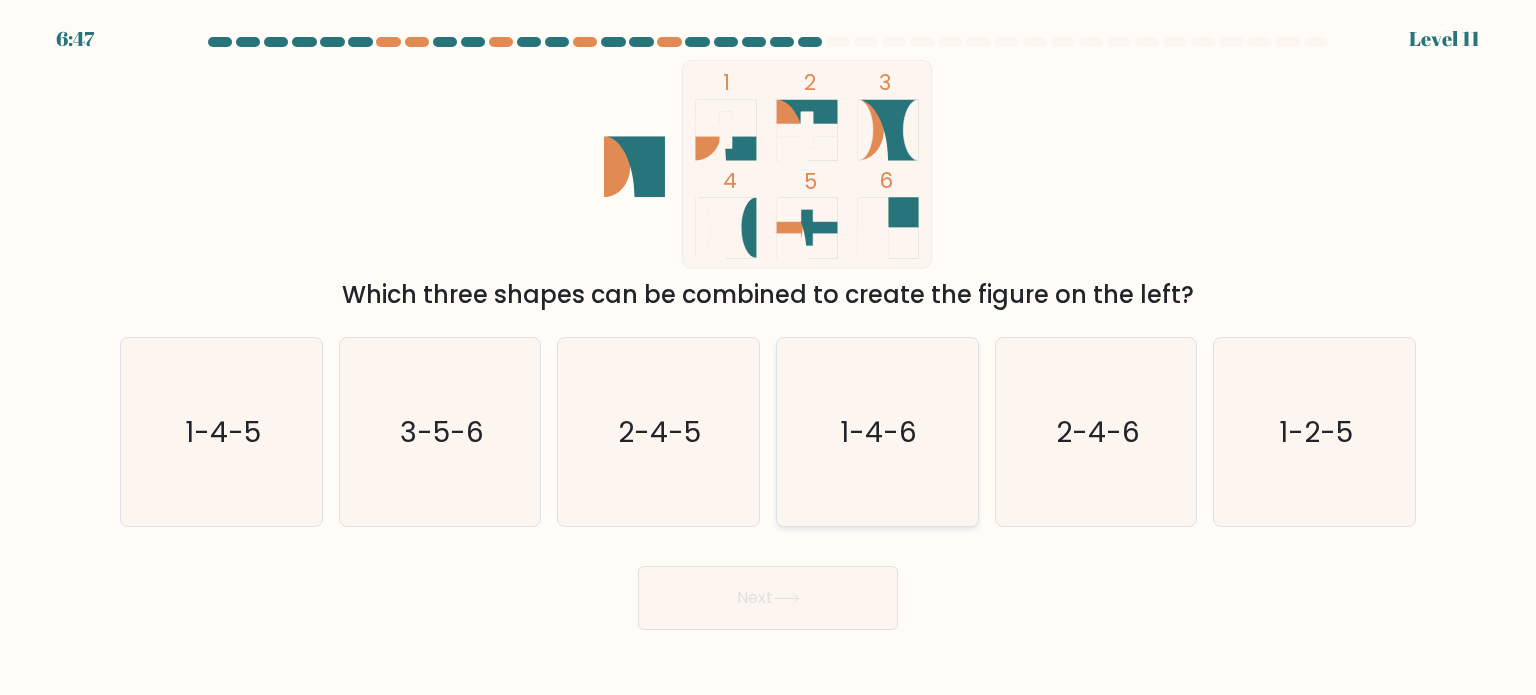 click on "1-4-6" 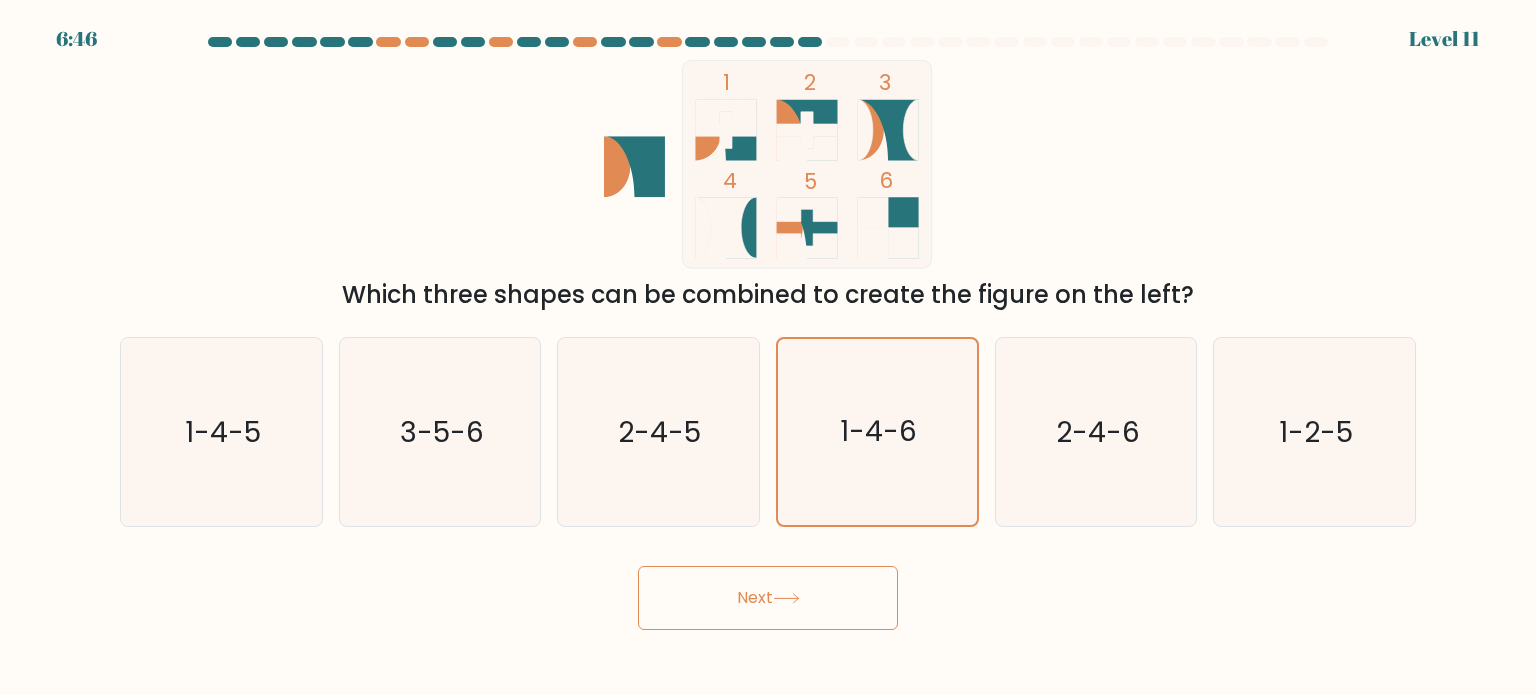 click on "Next" at bounding box center (768, 598) 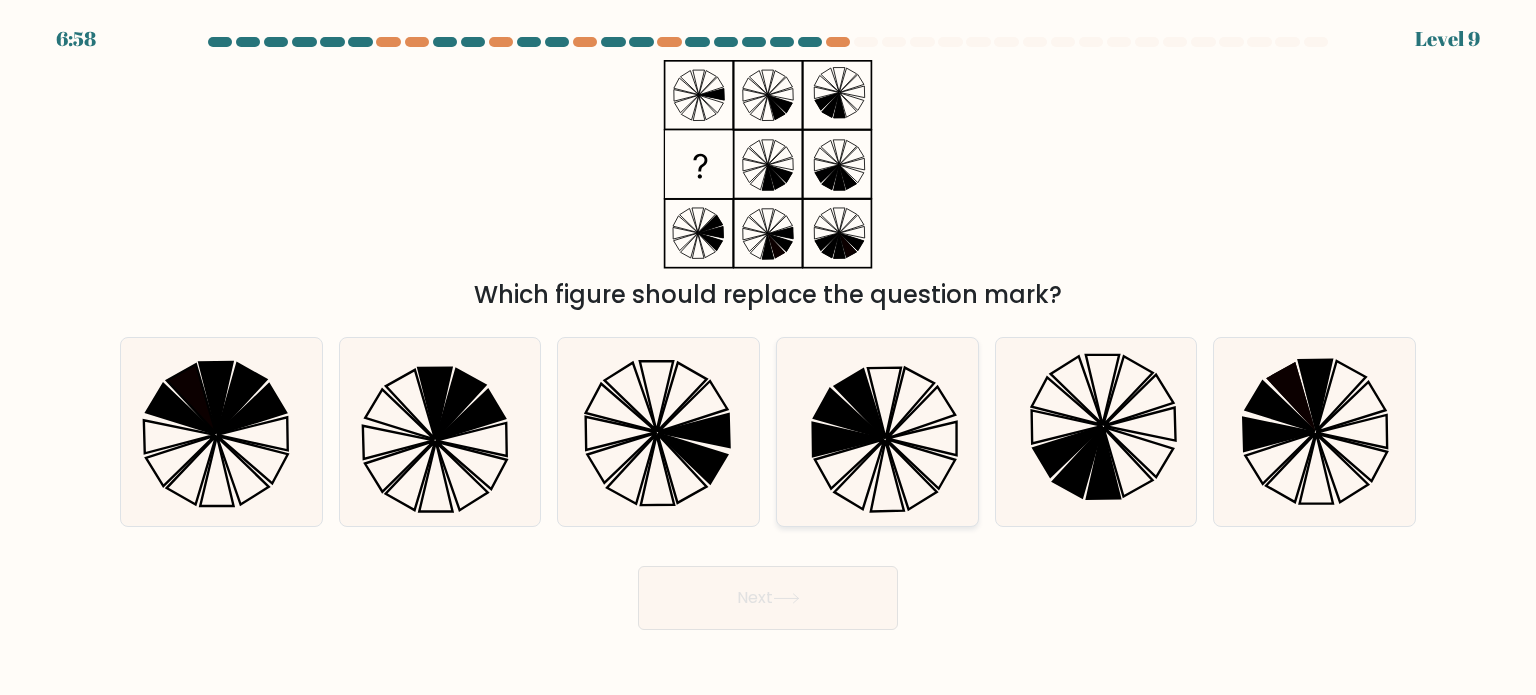 click 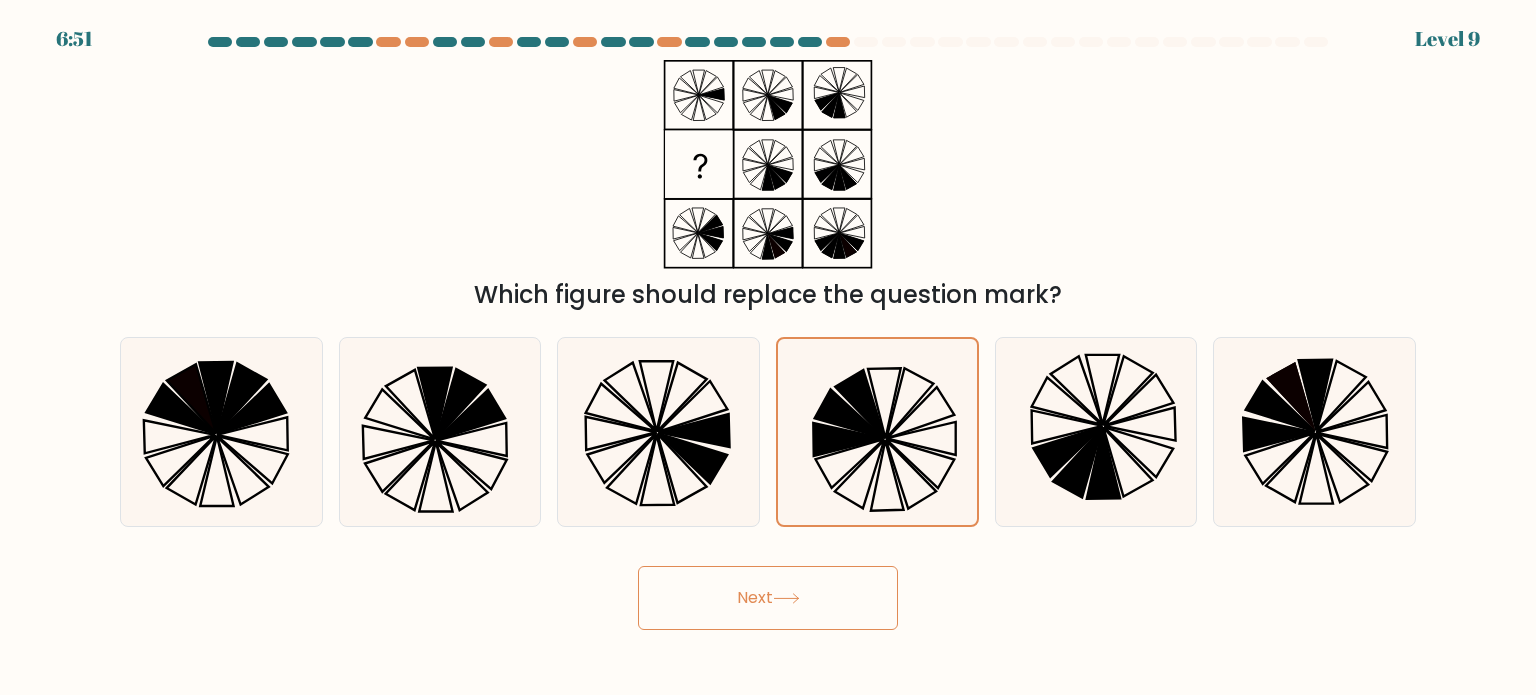 click on "Next" at bounding box center (768, 598) 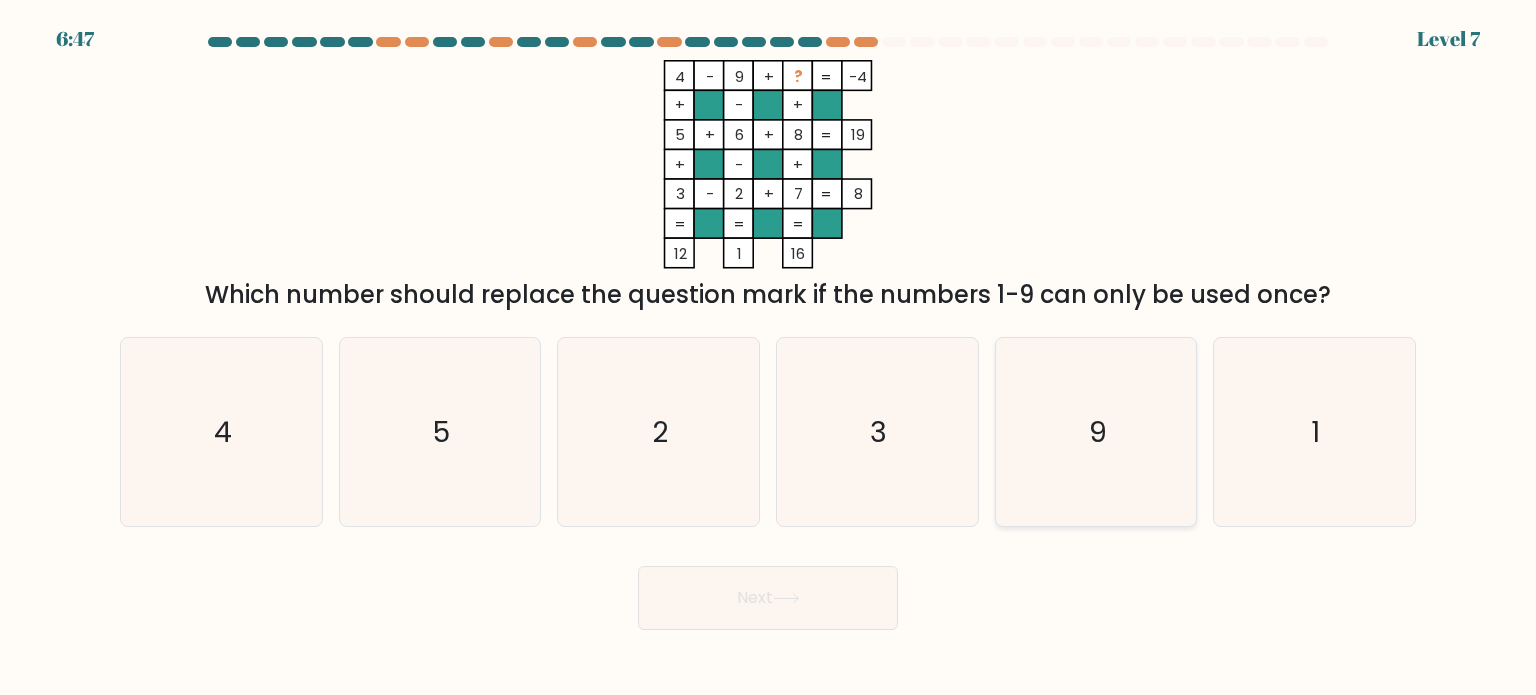 click on "9" 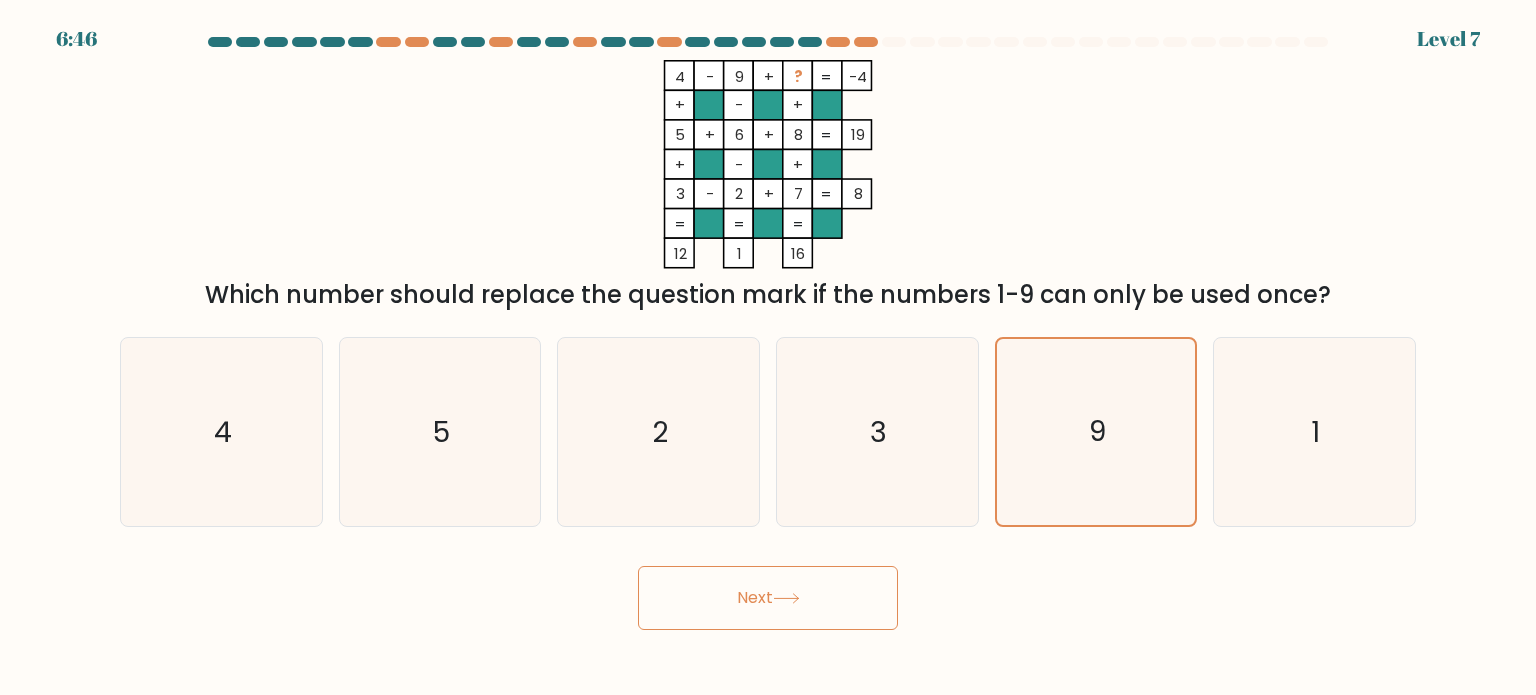 click on "Next" at bounding box center [768, 598] 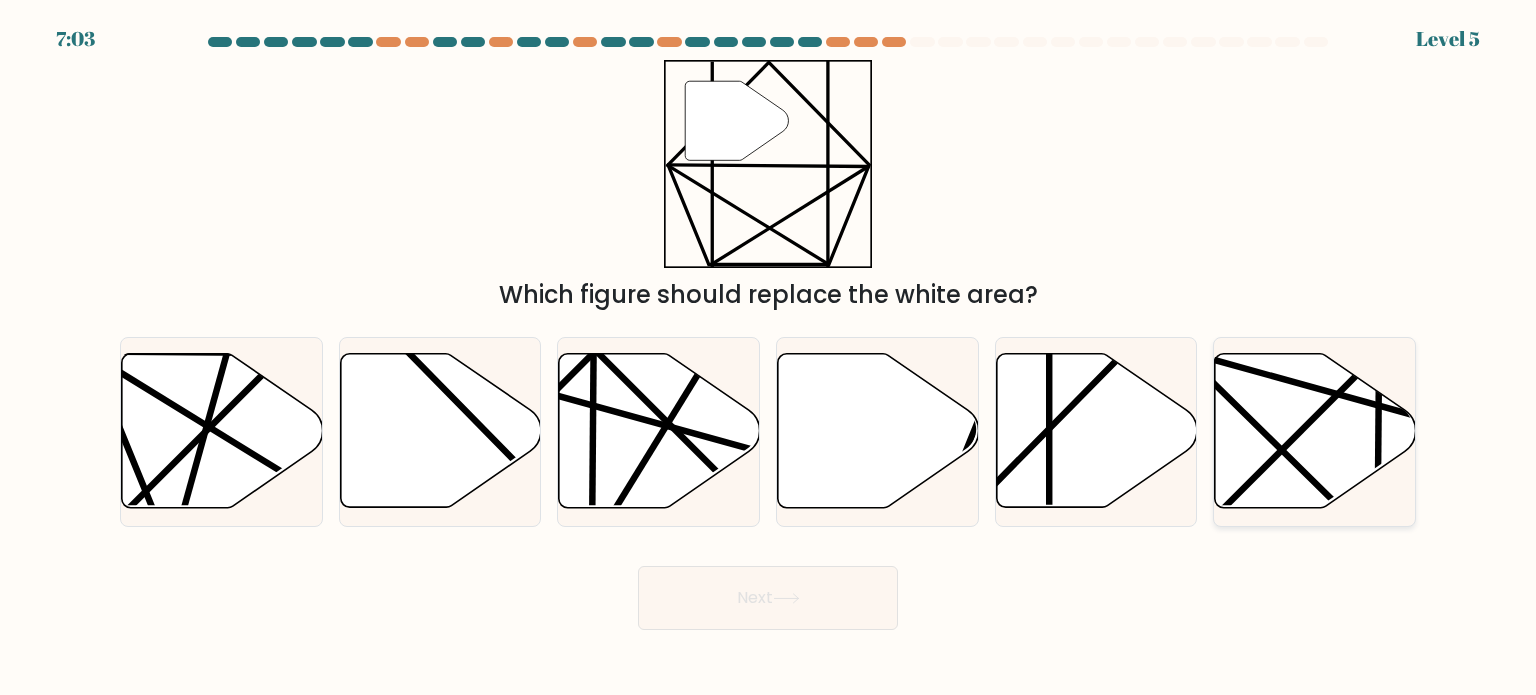 click 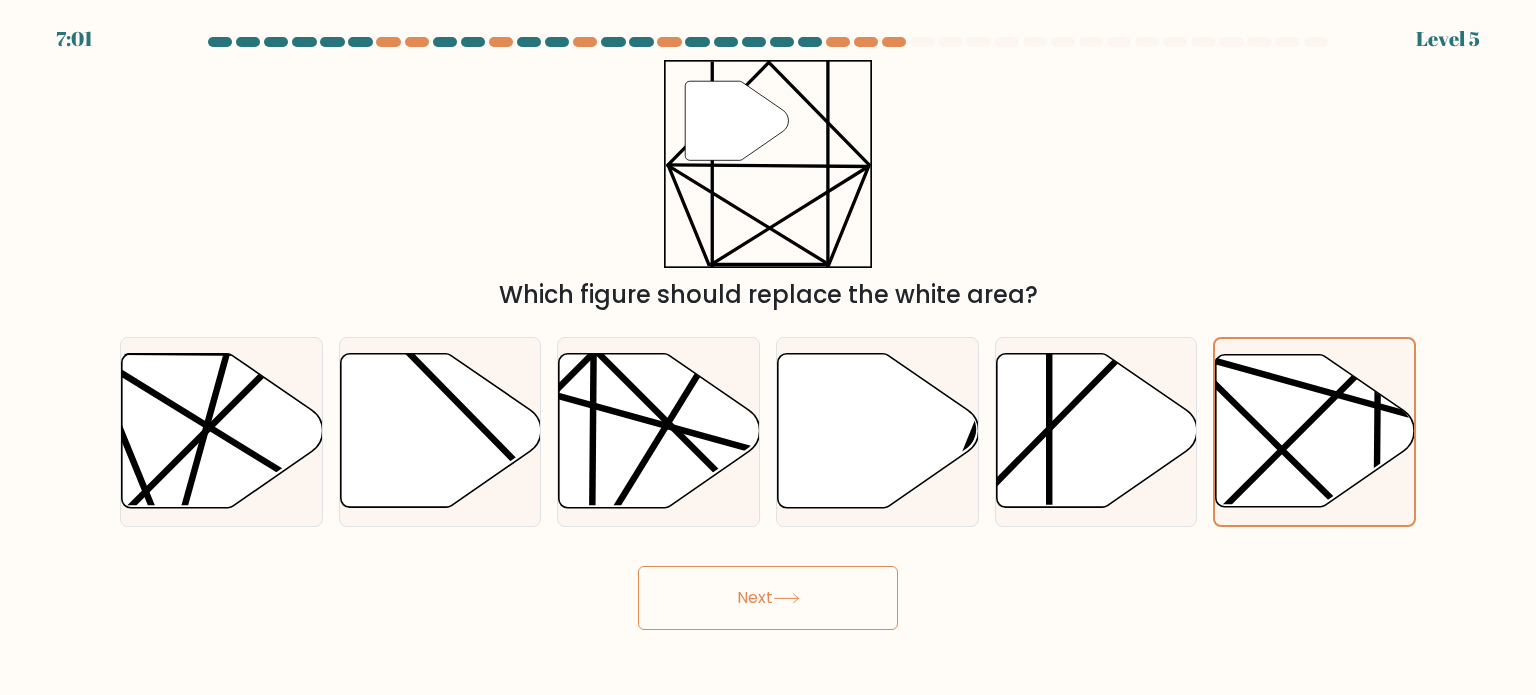 click on "Next" at bounding box center [768, 598] 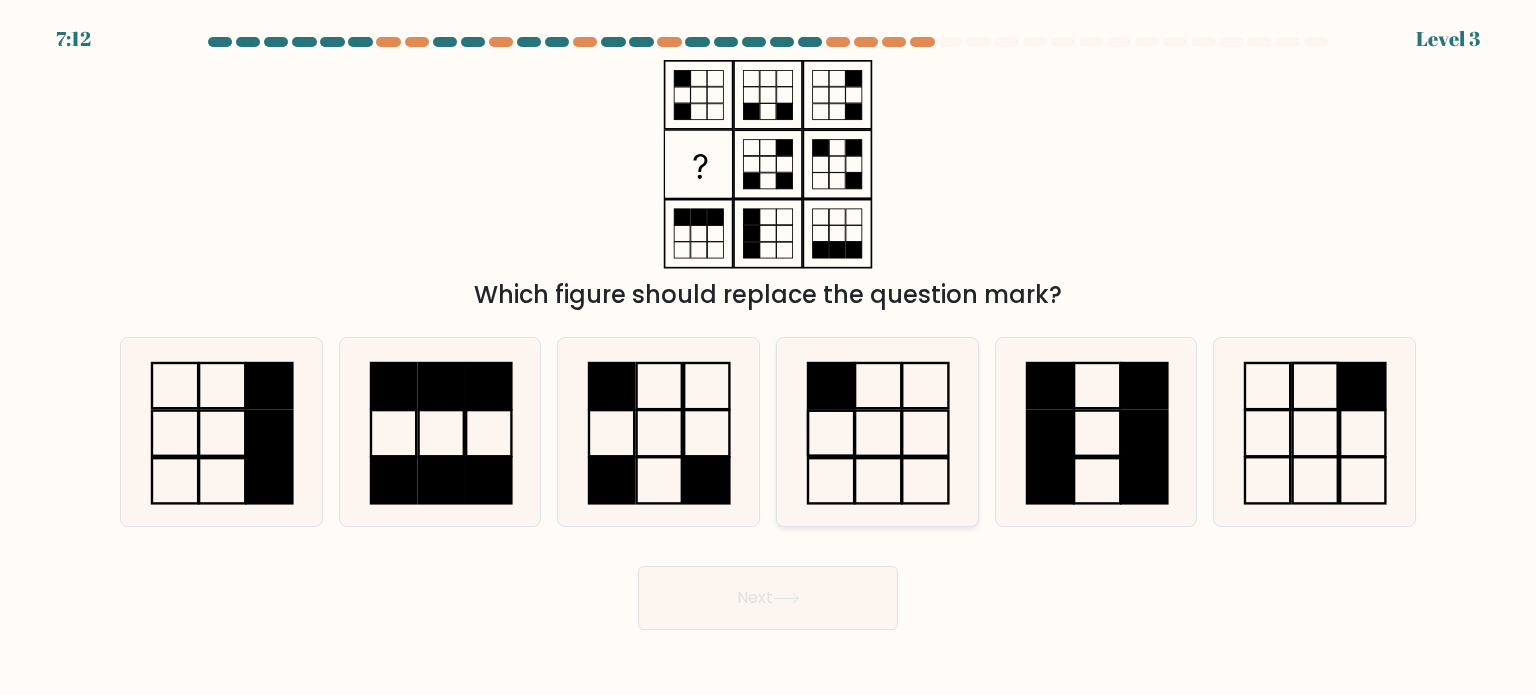 click 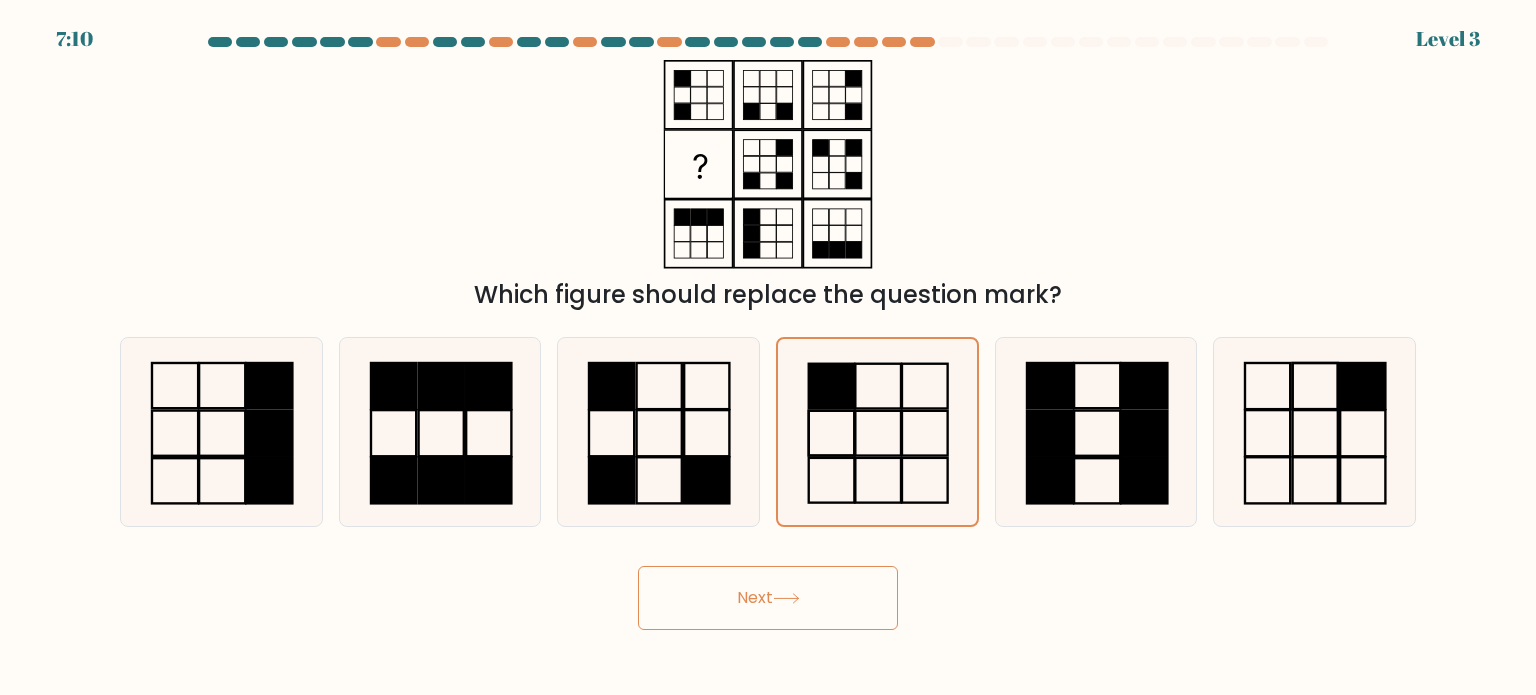 click on "Next" at bounding box center [768, 598] 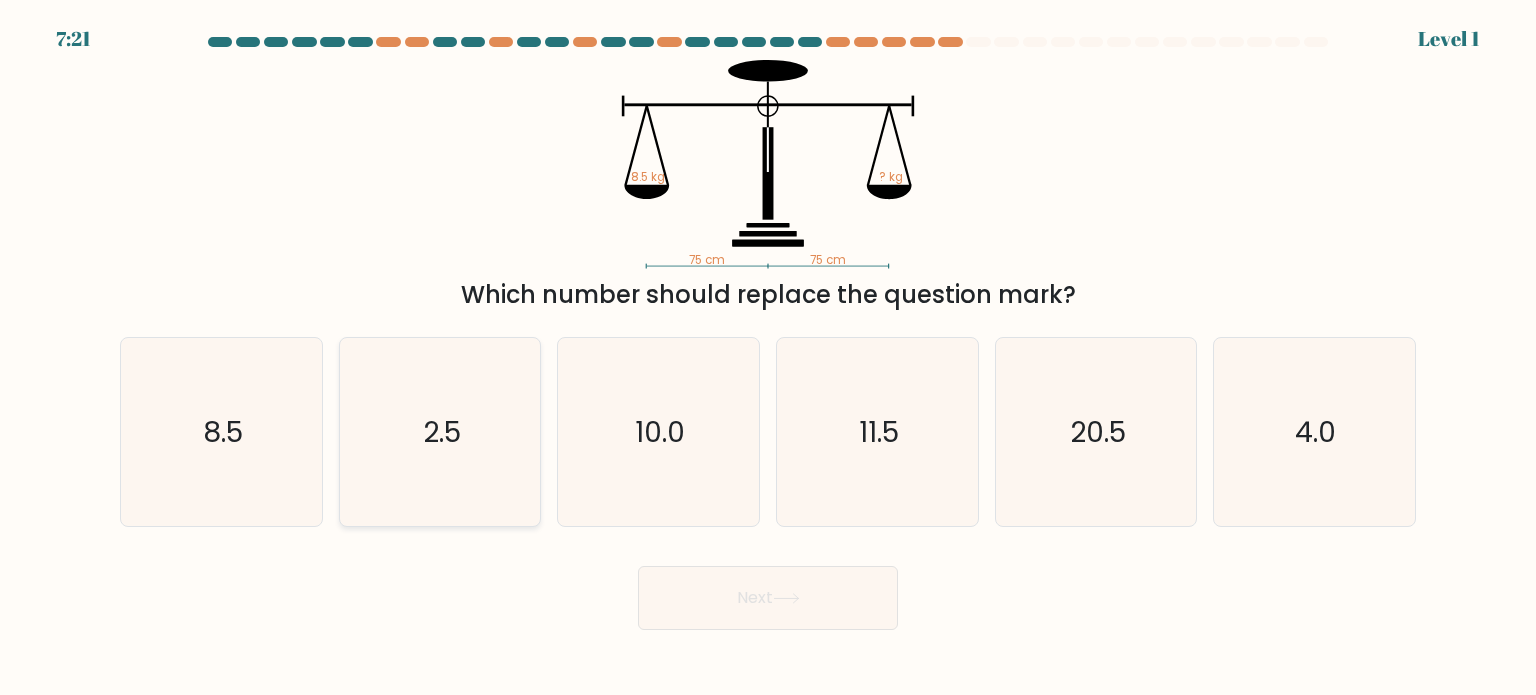 click on "2.5" 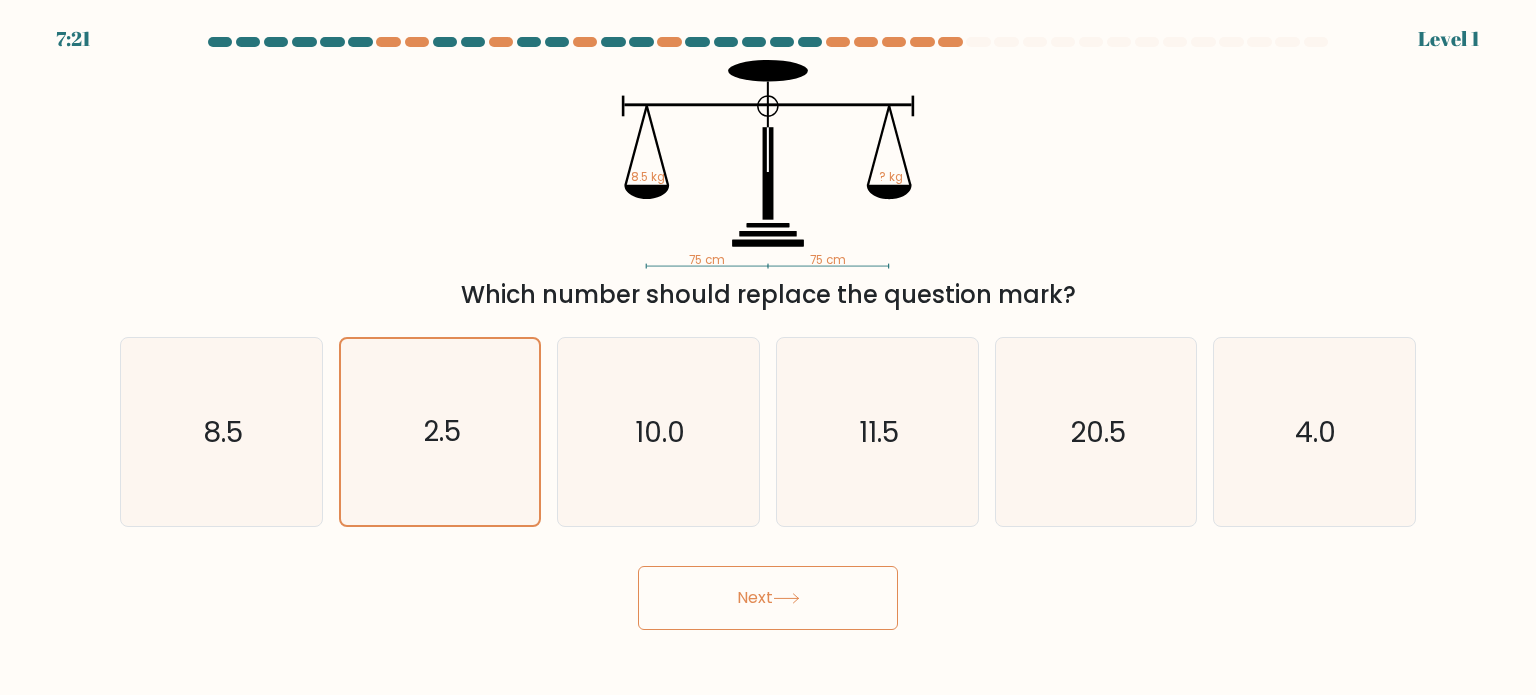 click on "Next" at bounding box center (768, 598) 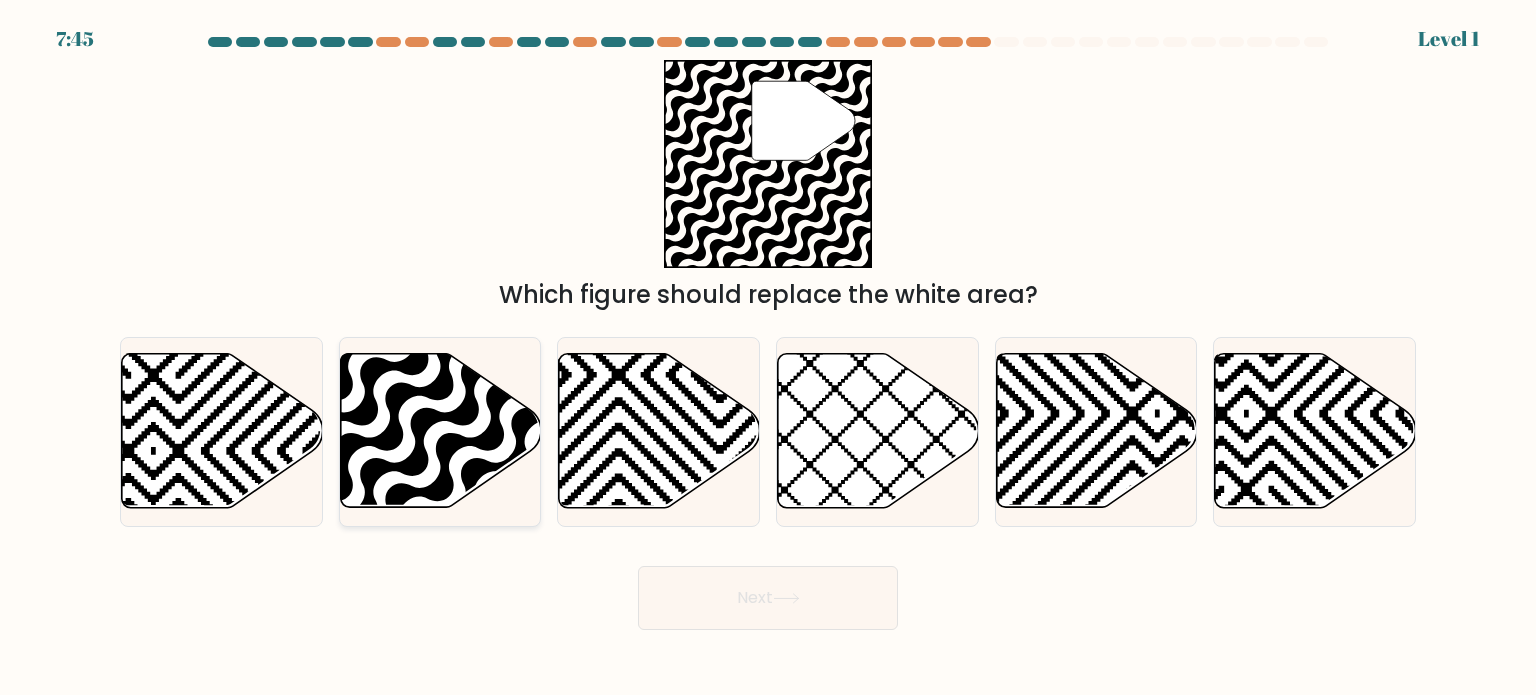 click 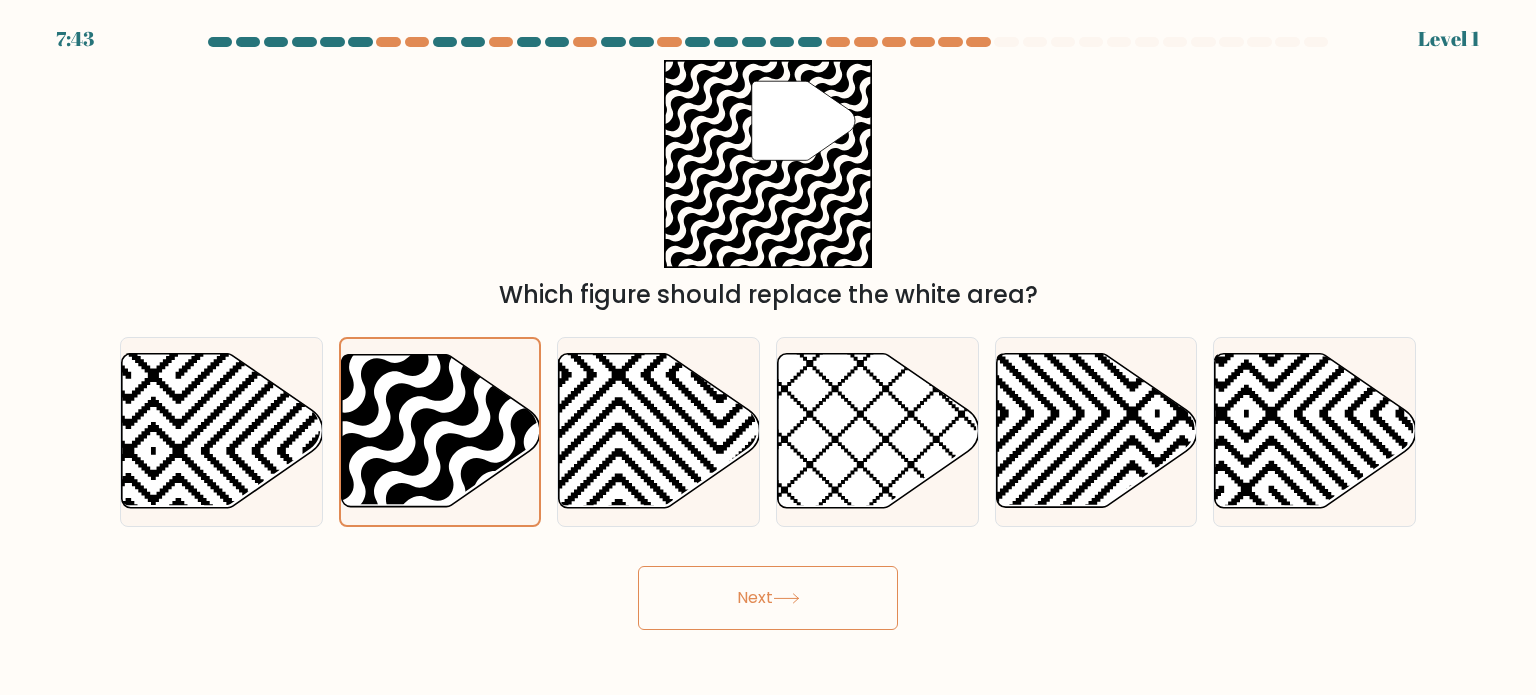 click on "Next" at bounding box center [768, 598] 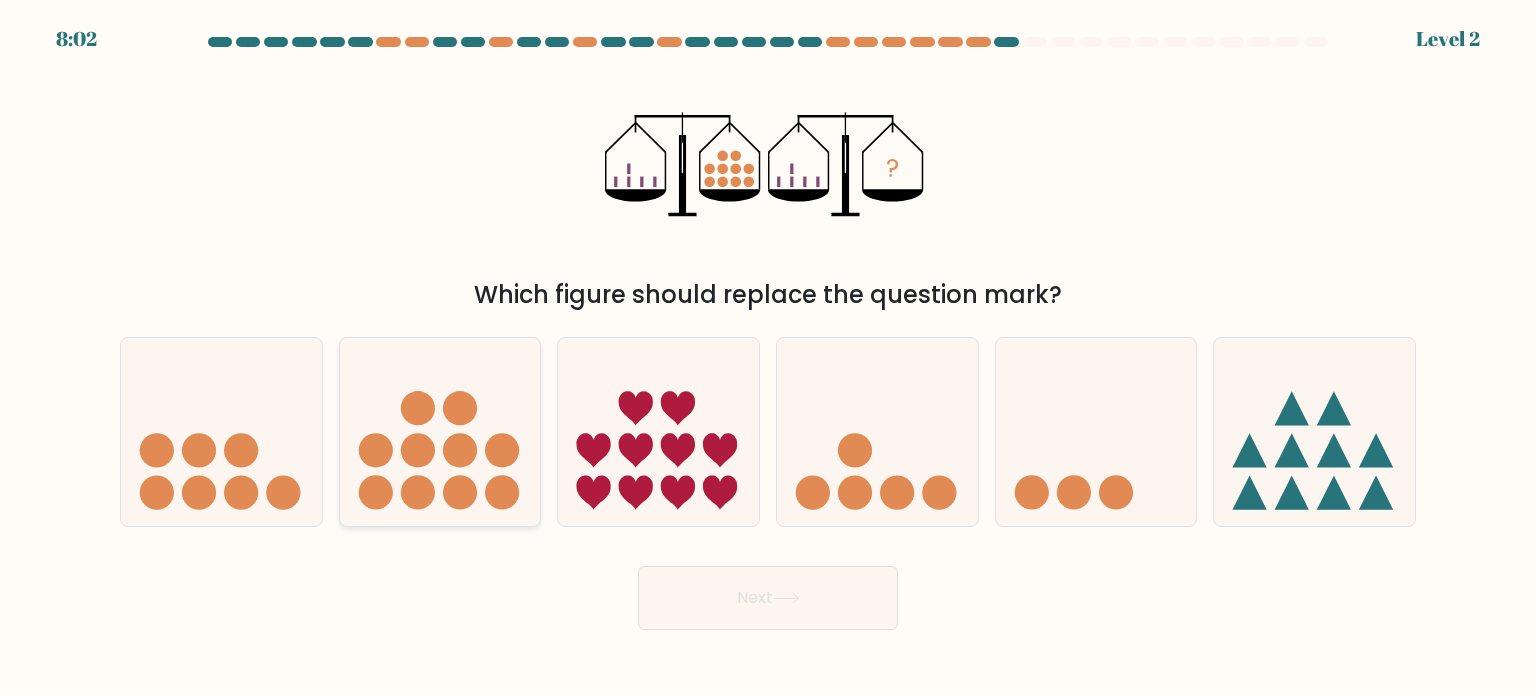 click 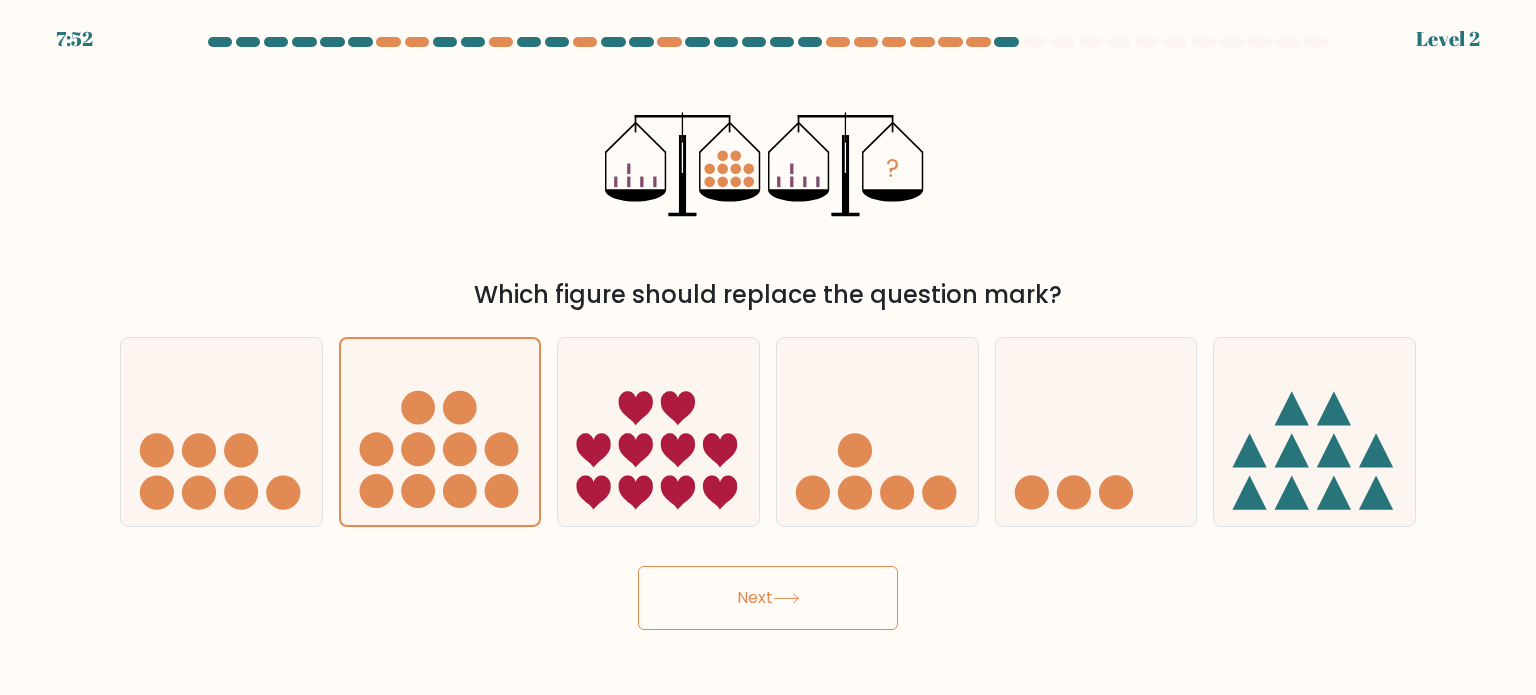 click on "Next" at bounding box center [768, 598] 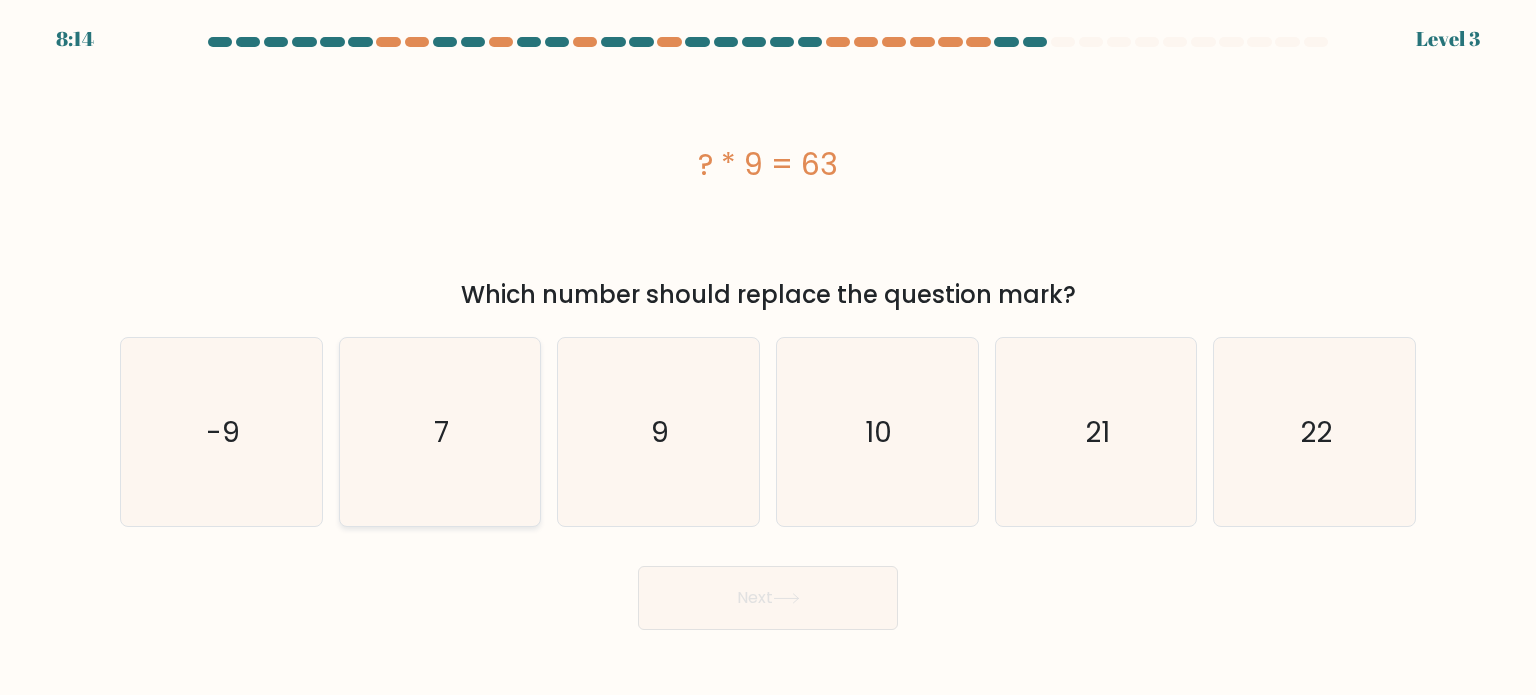 click on "7" 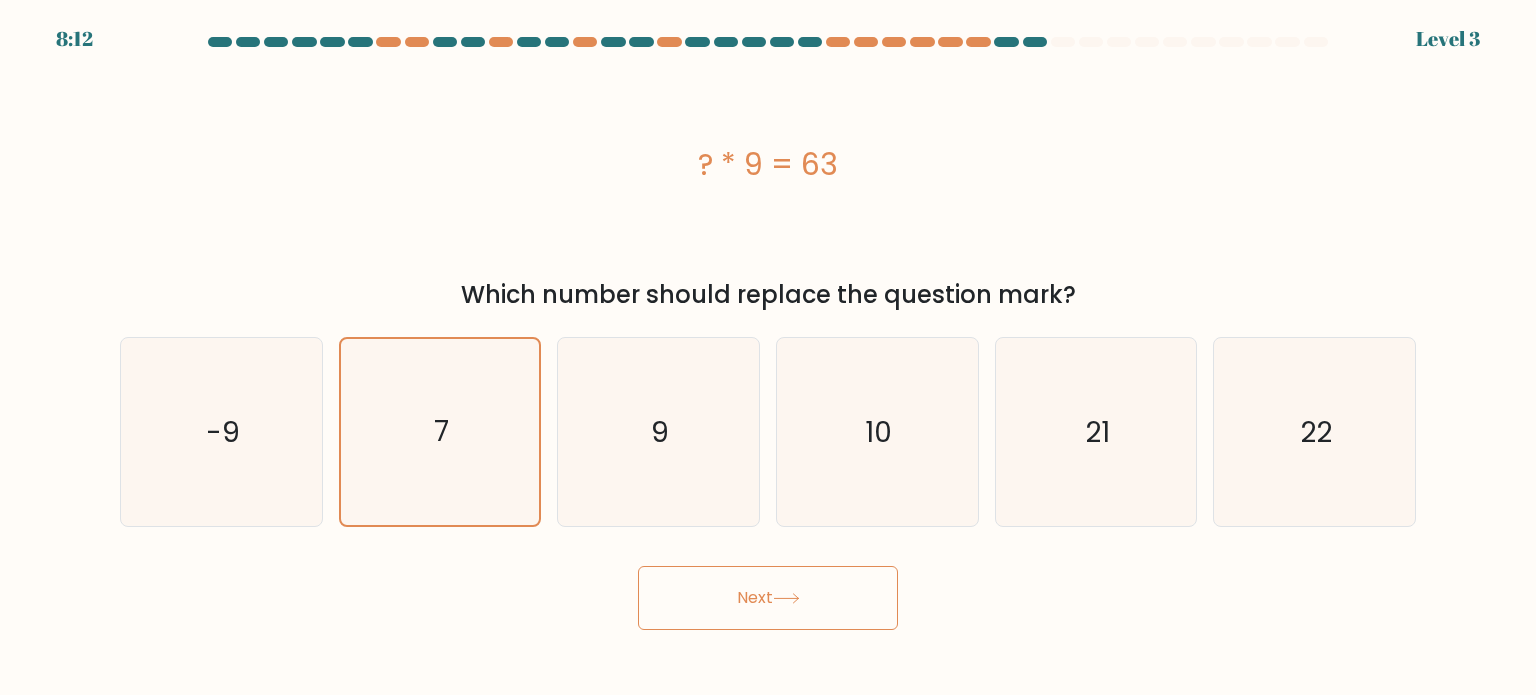click on "Next" at bounding box center [768, 598] 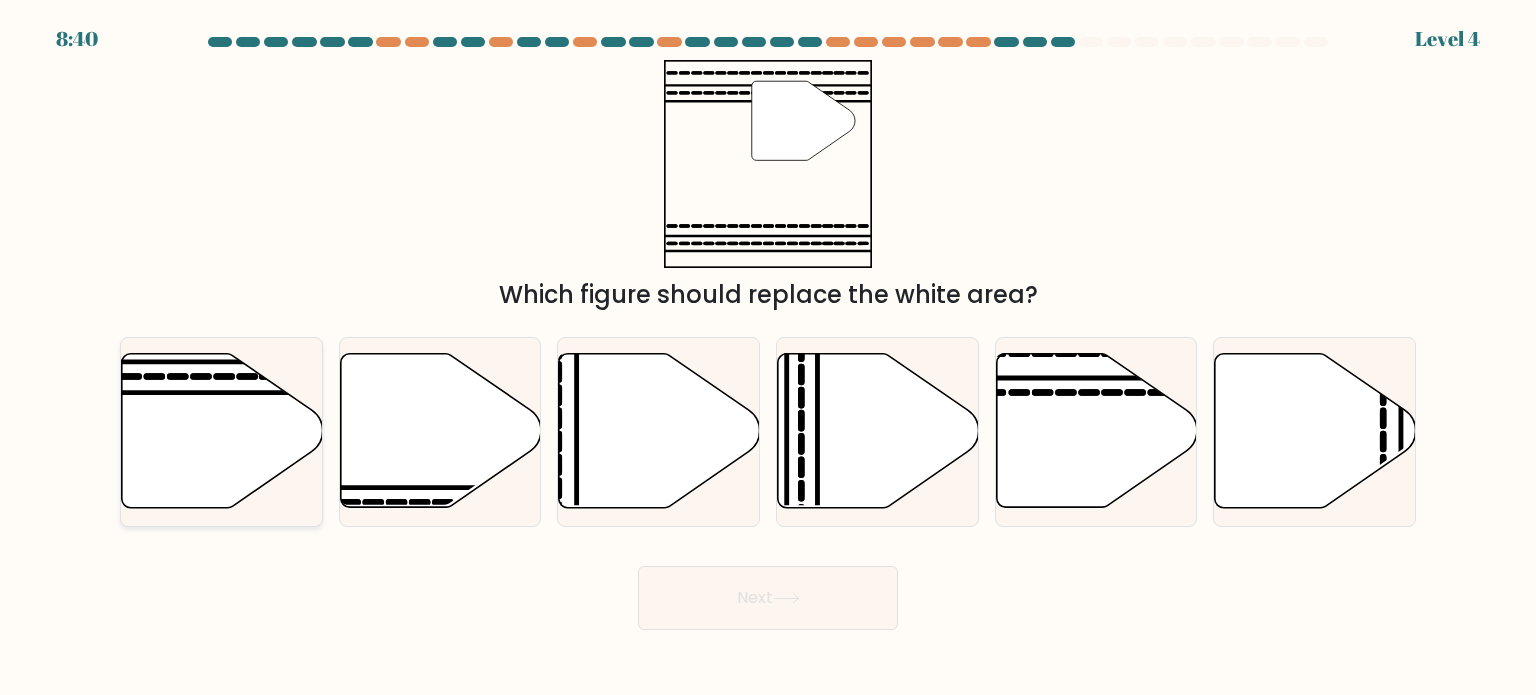 click 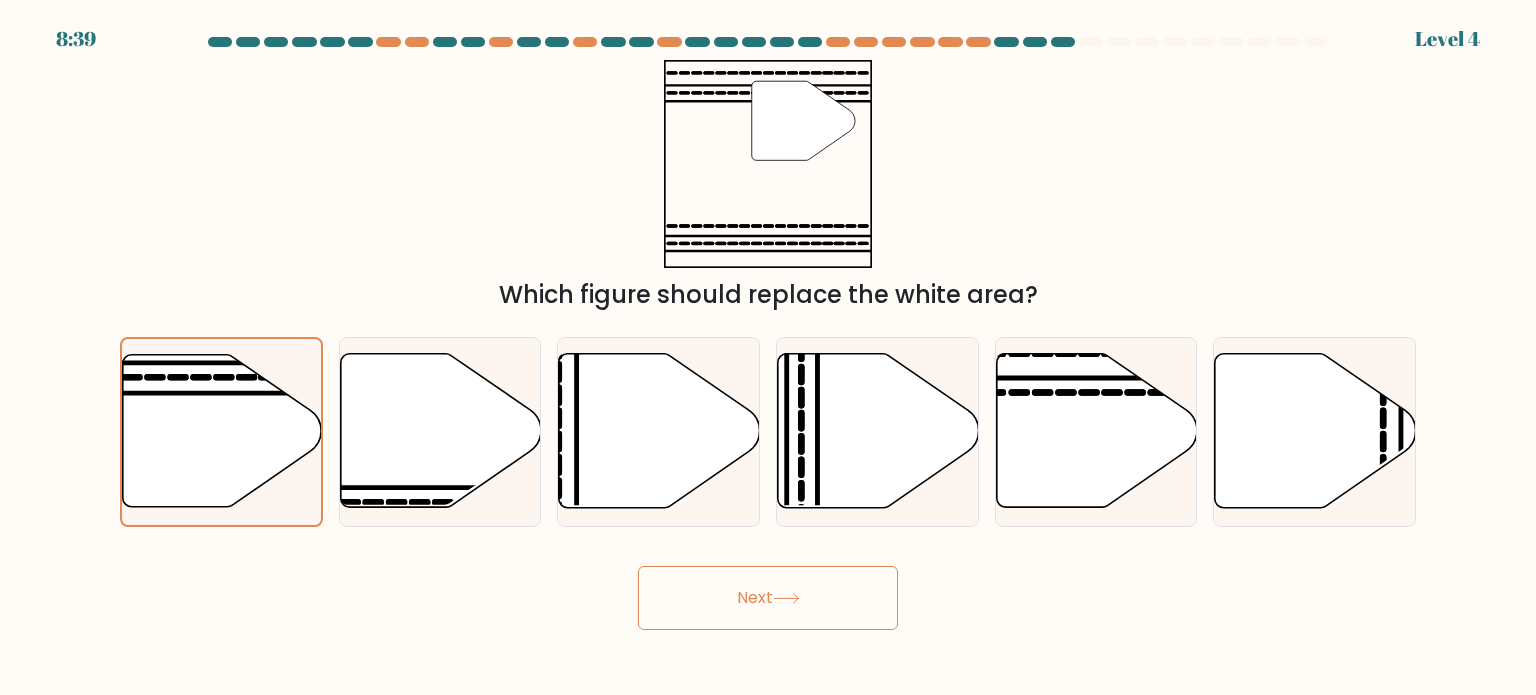 click on "Next" at bounding box center (768, 598) 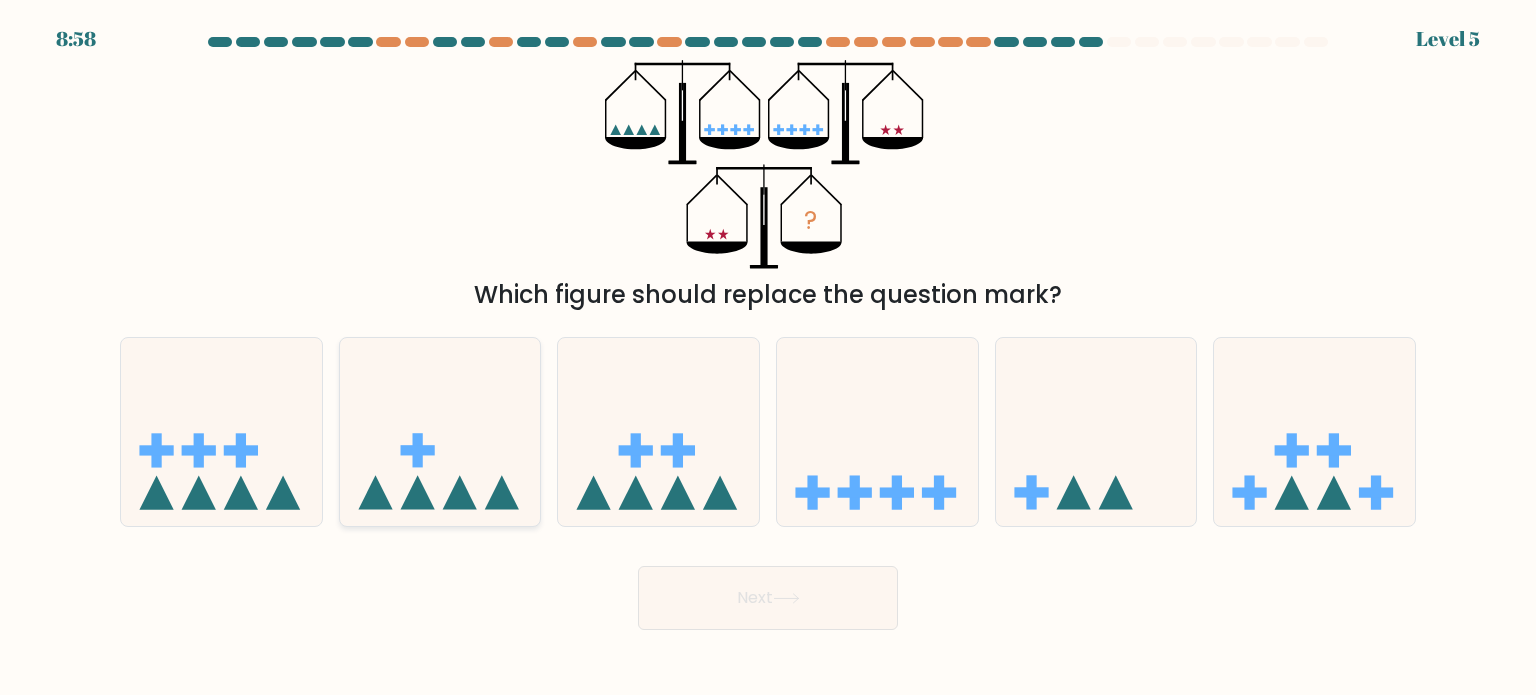 click 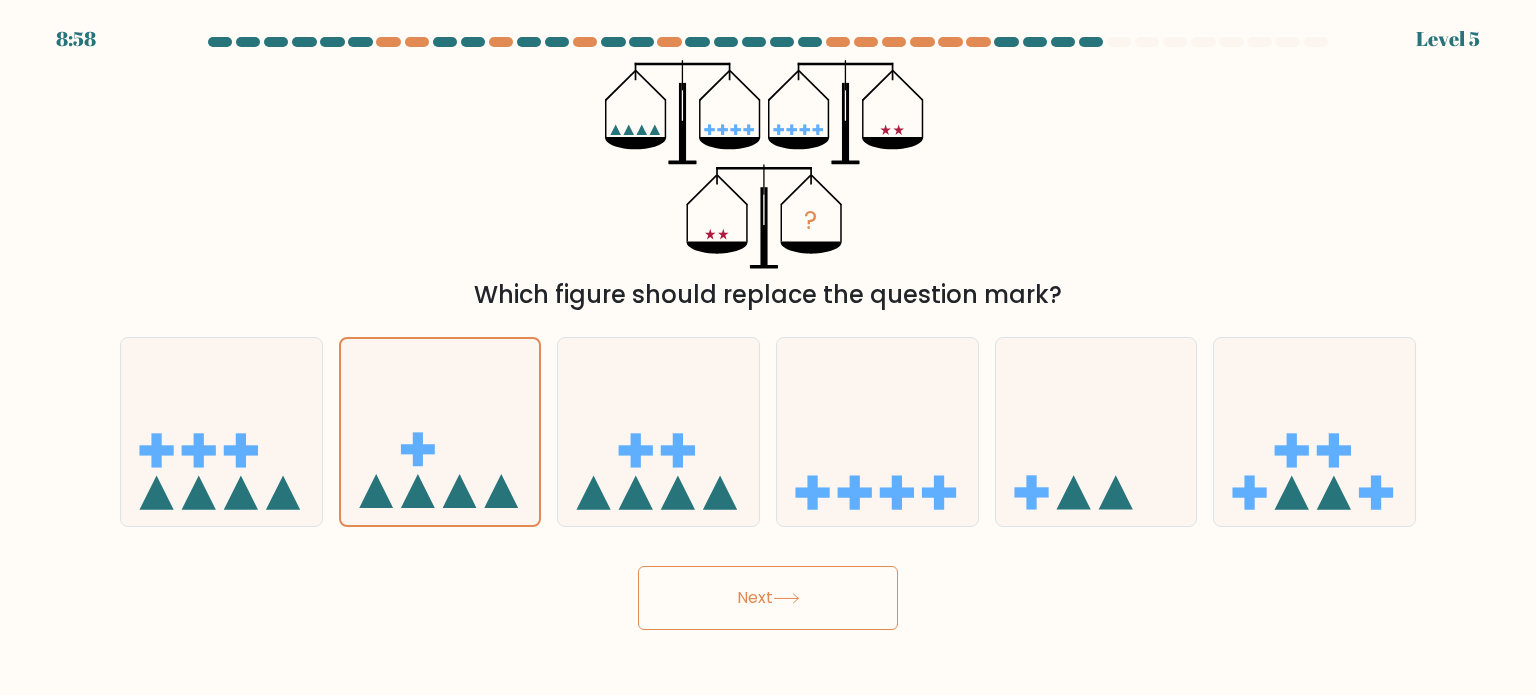 click on "Next" at bounding box center [768, 598] 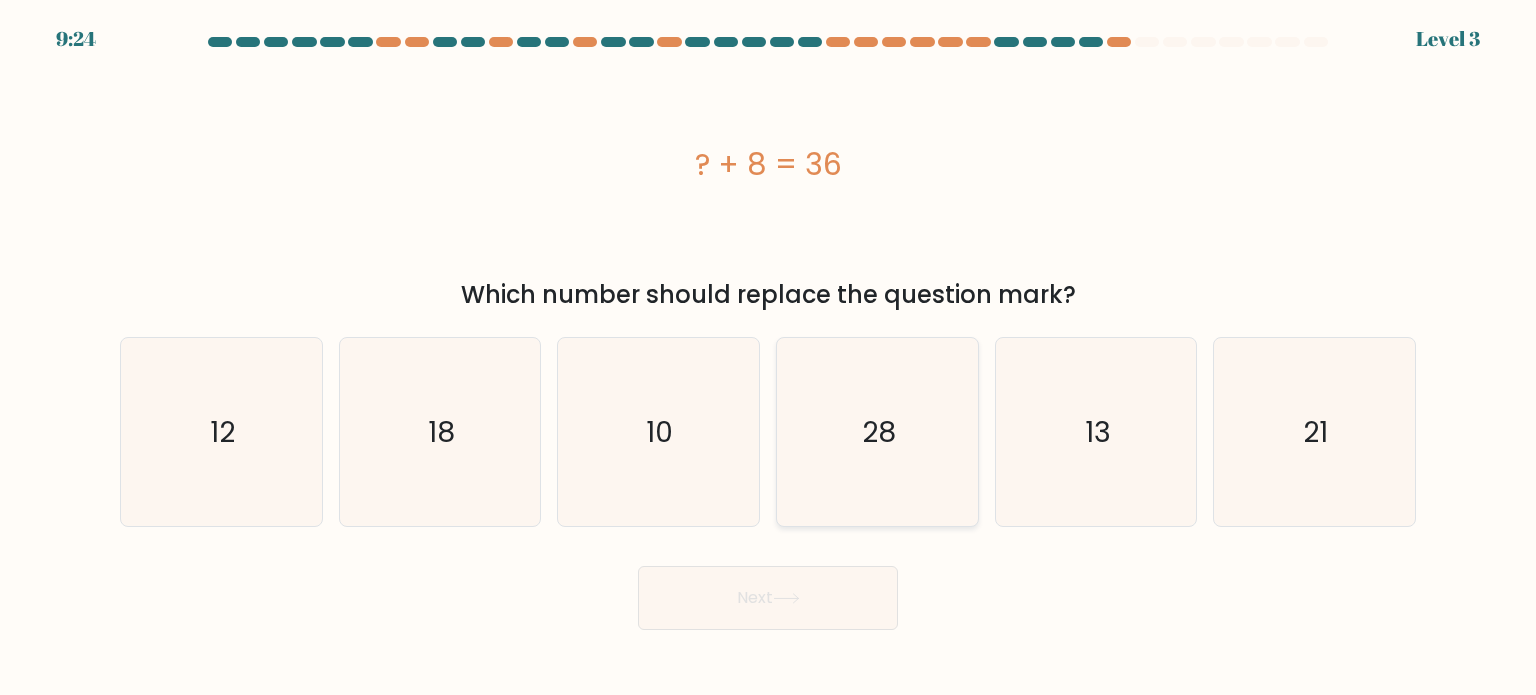 click on "28" 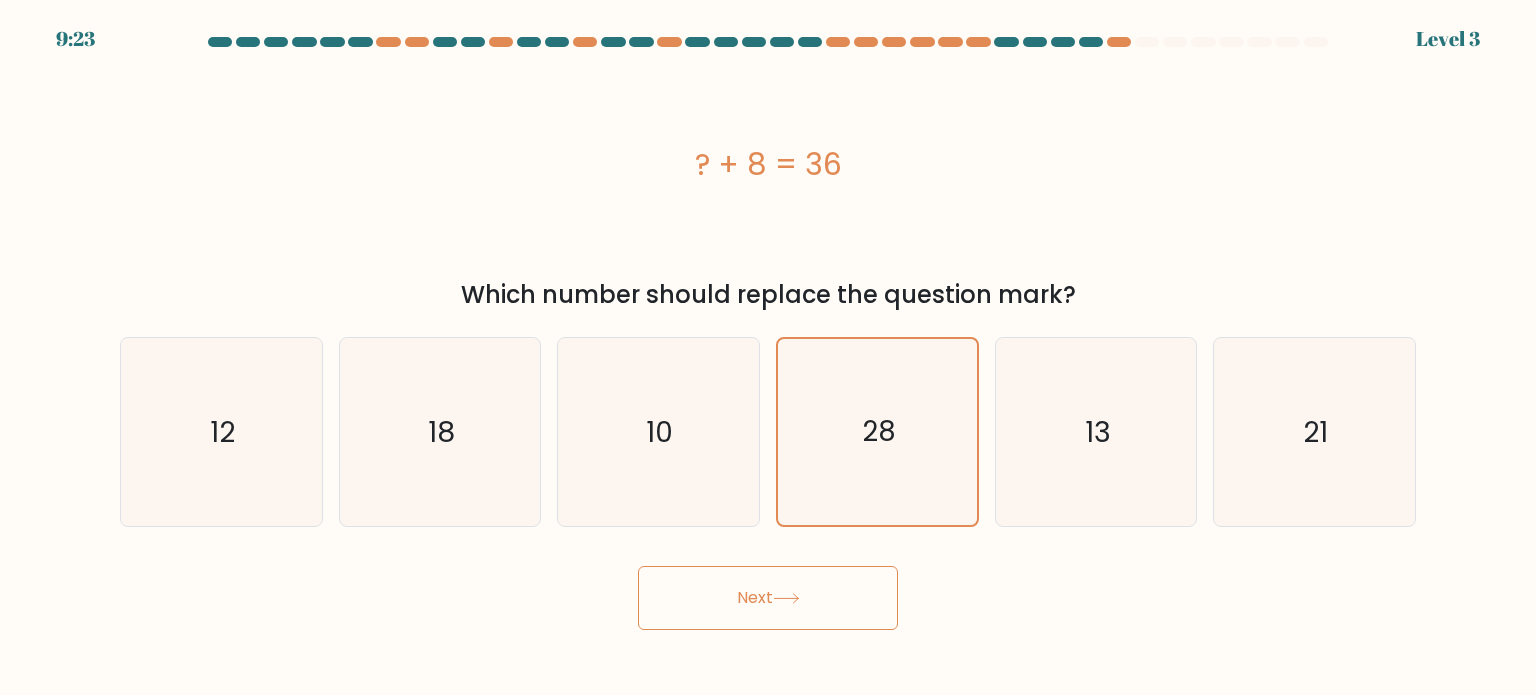 click on "Next" at bounding box center (768, 598) 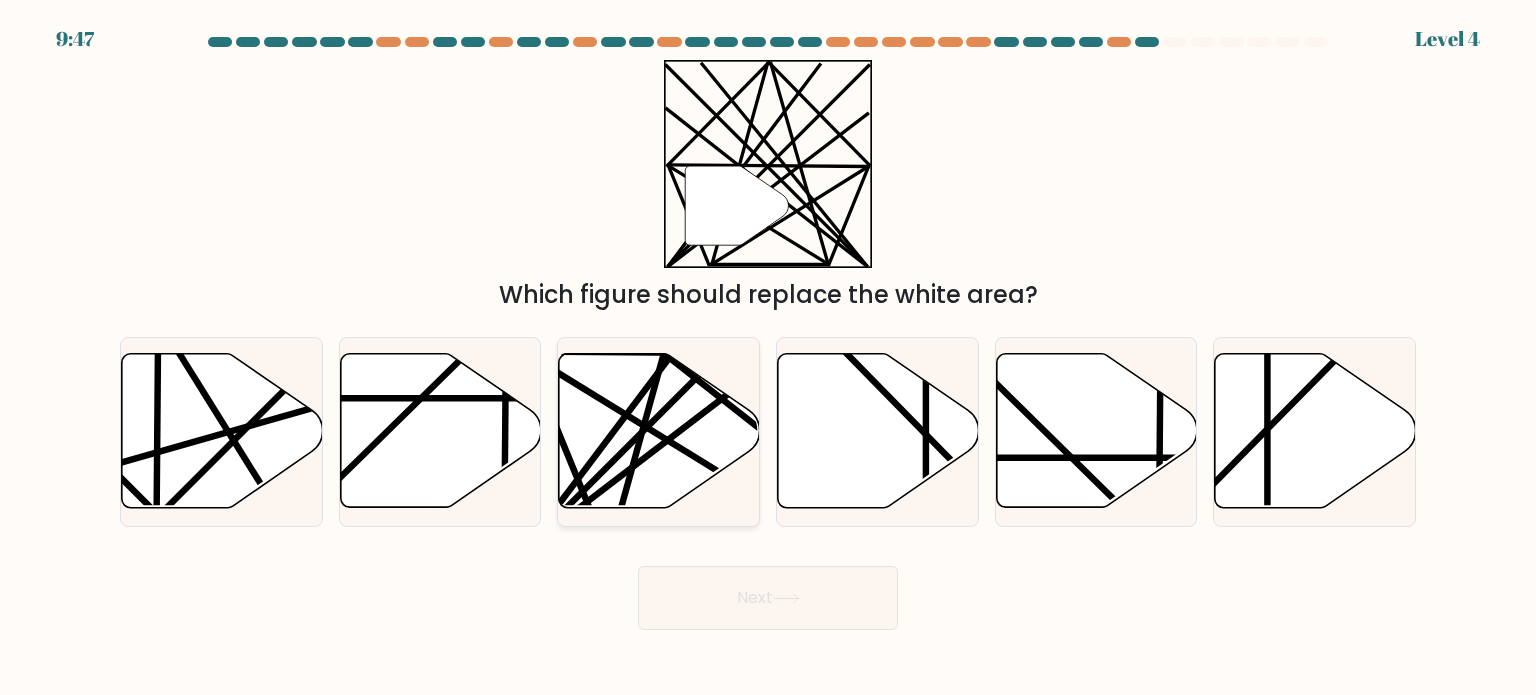 click 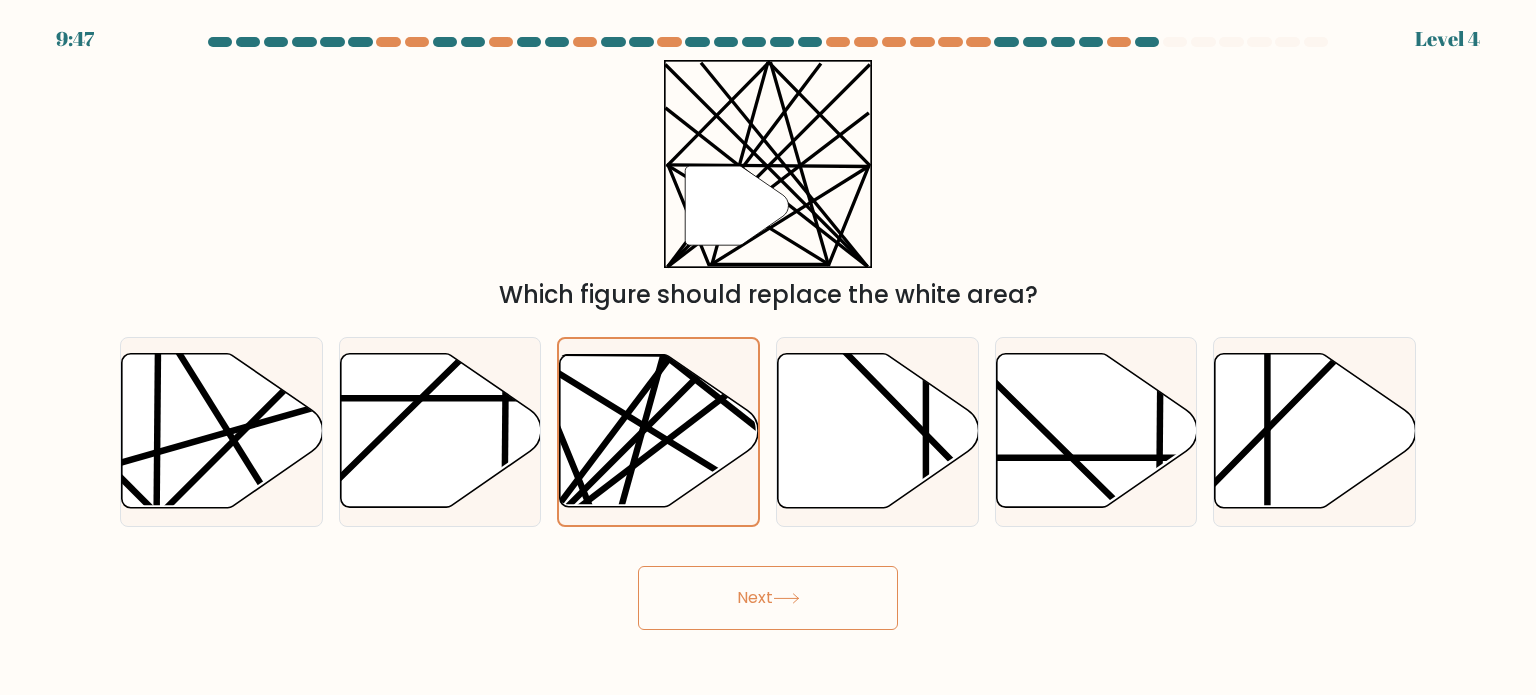click on "Next" at bounding box center (768, 598) 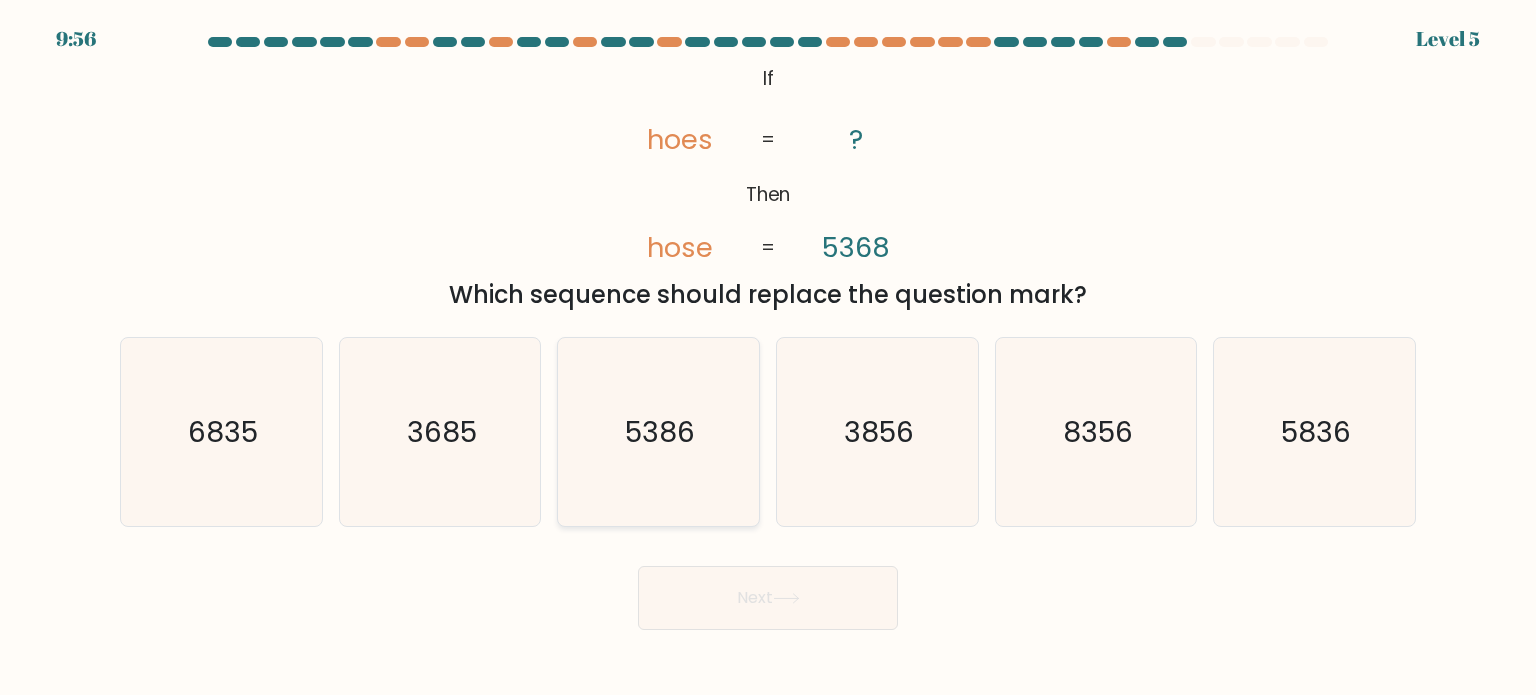 click on "5386" 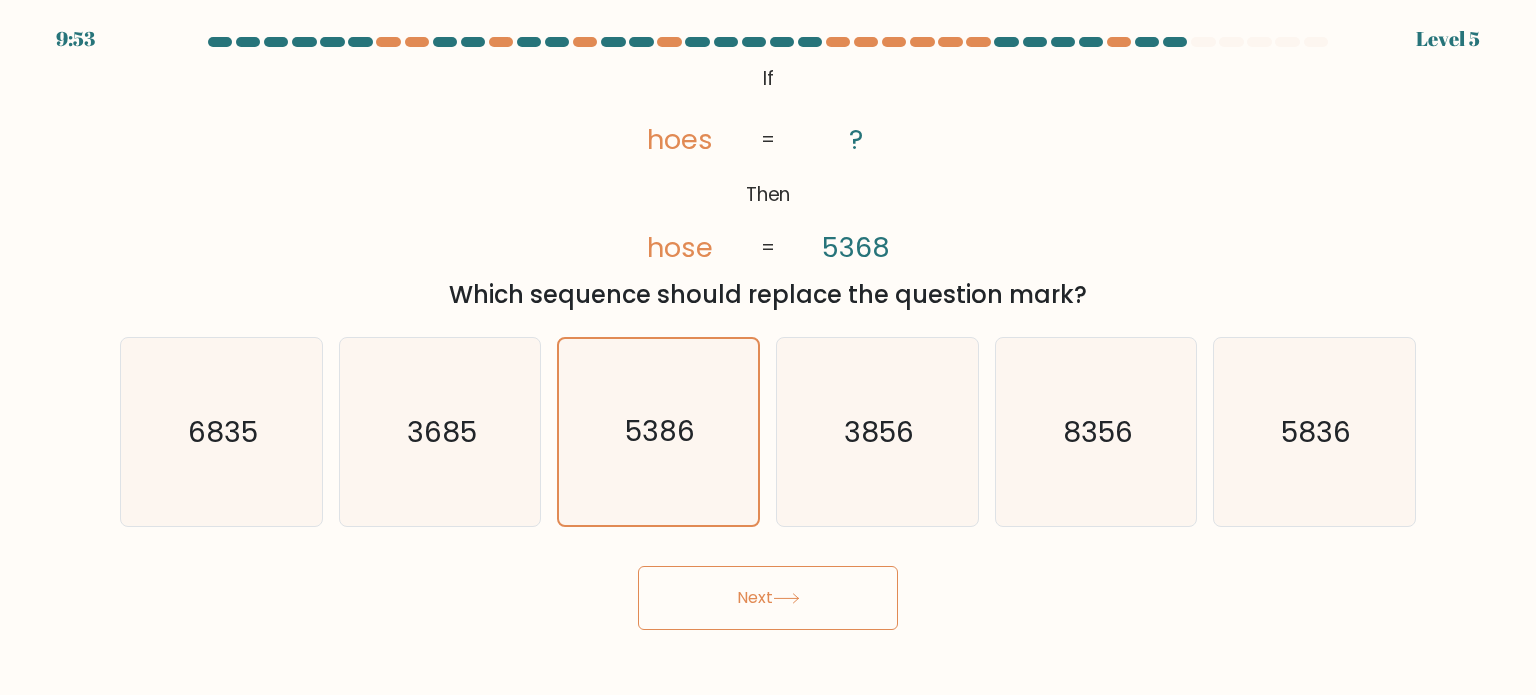 click on "Next" at bounding box center (768, 598) 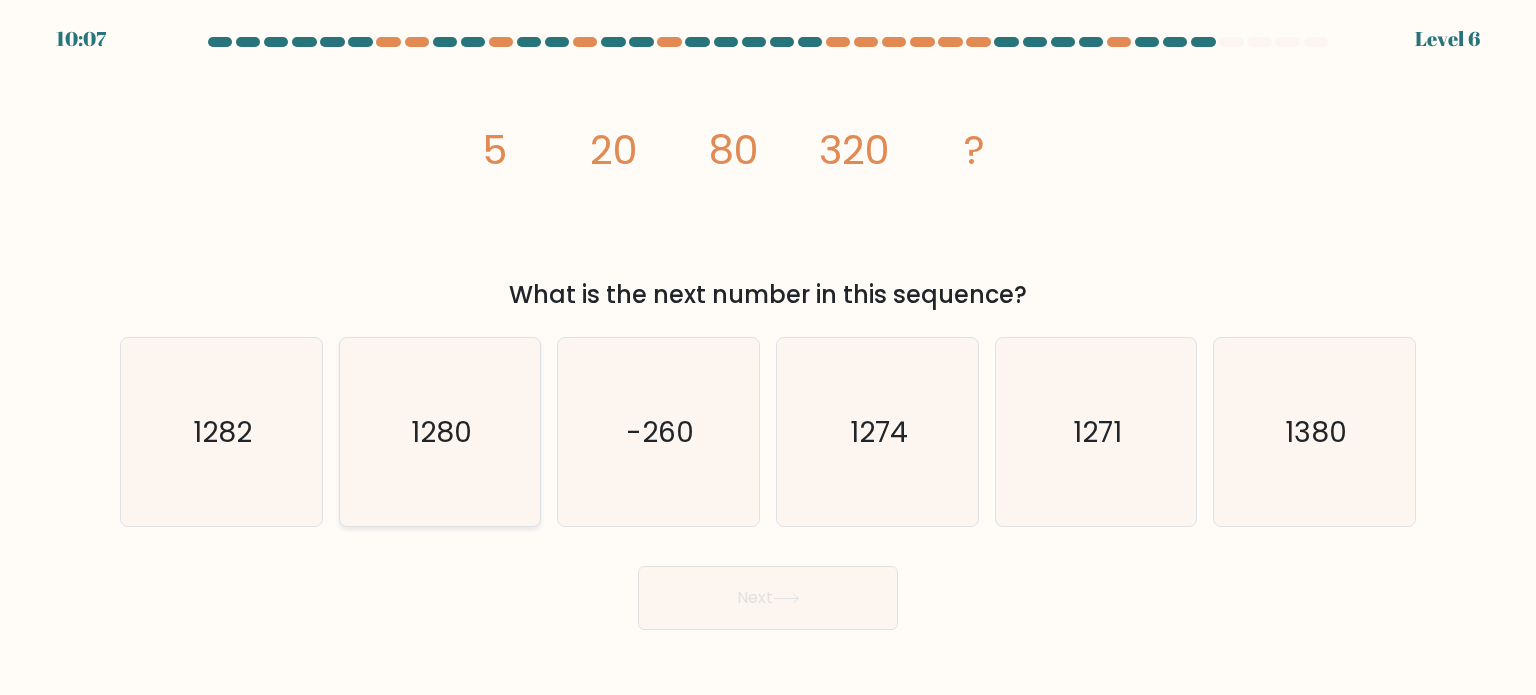 click on "1280" 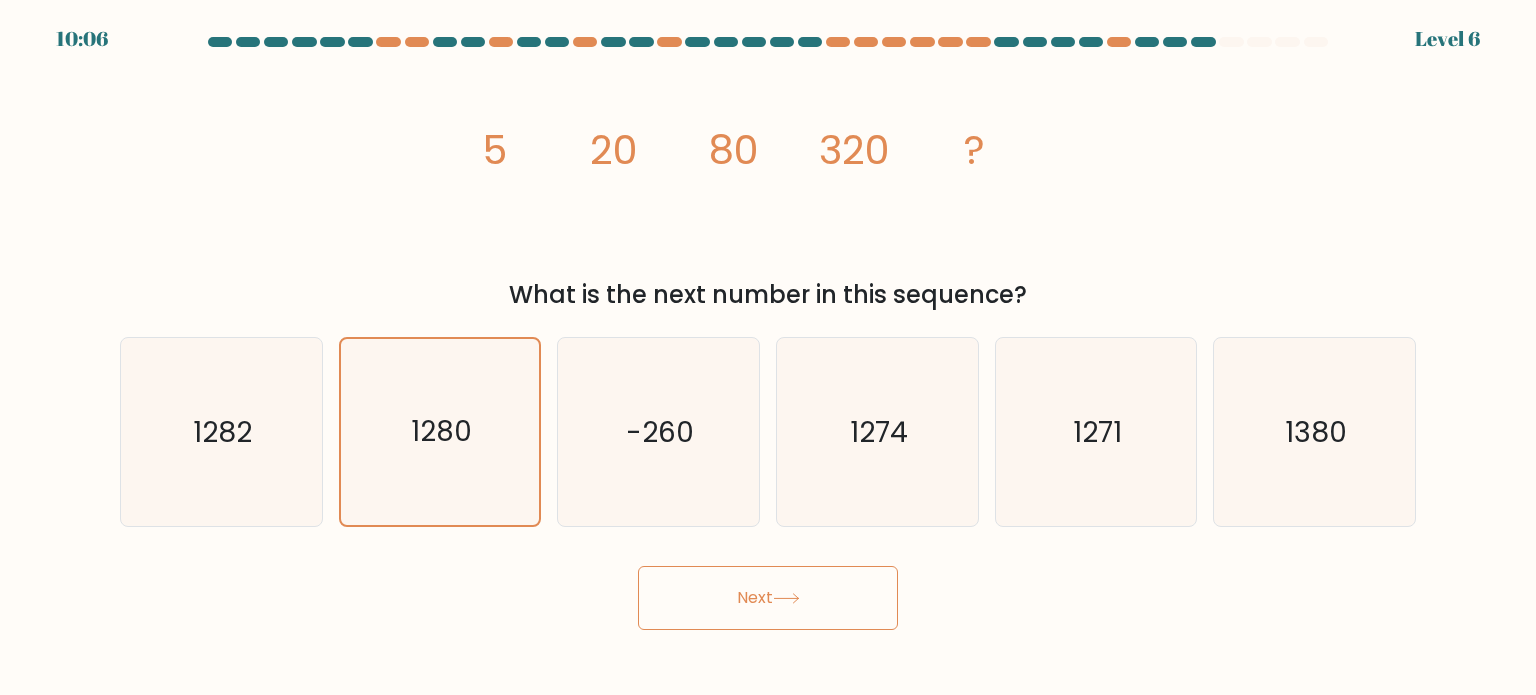 click on "Next" at bounding box center (768, 598) 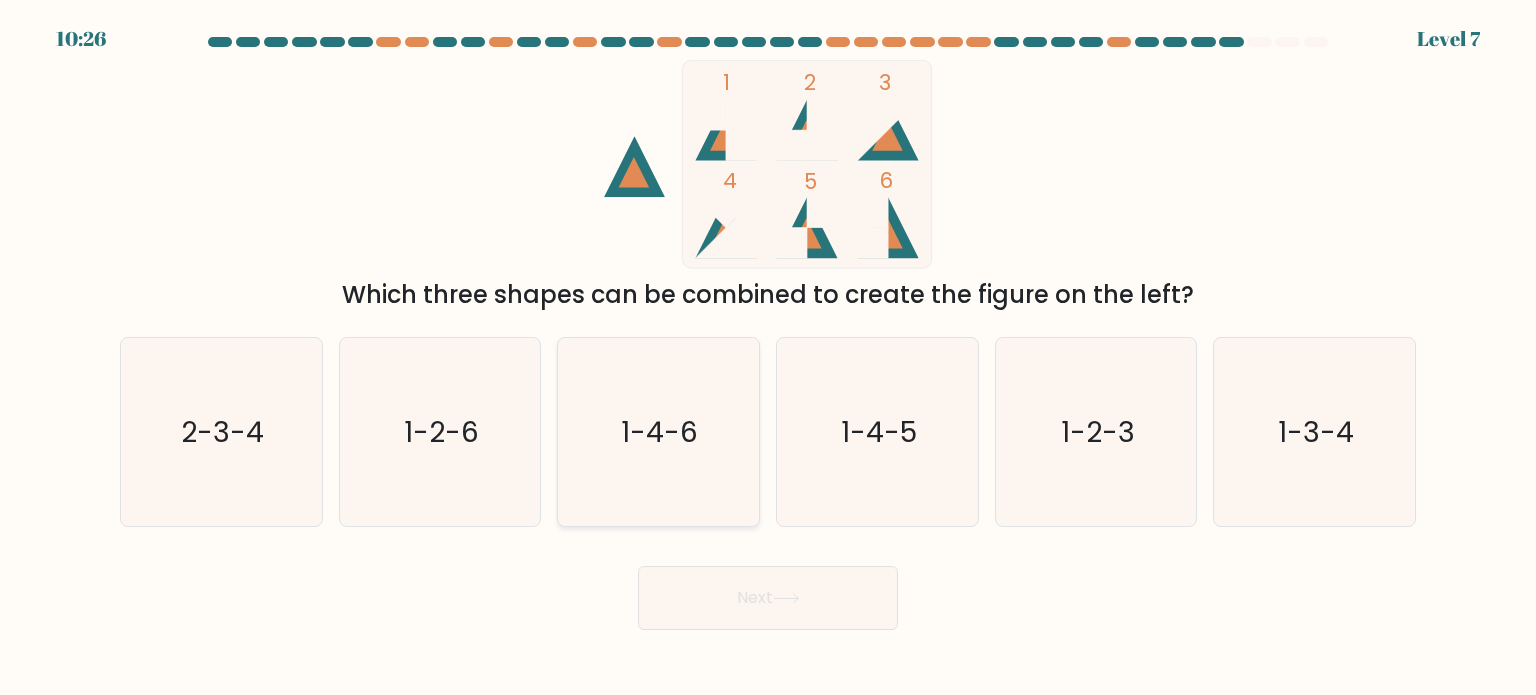 click on "1-4-6" 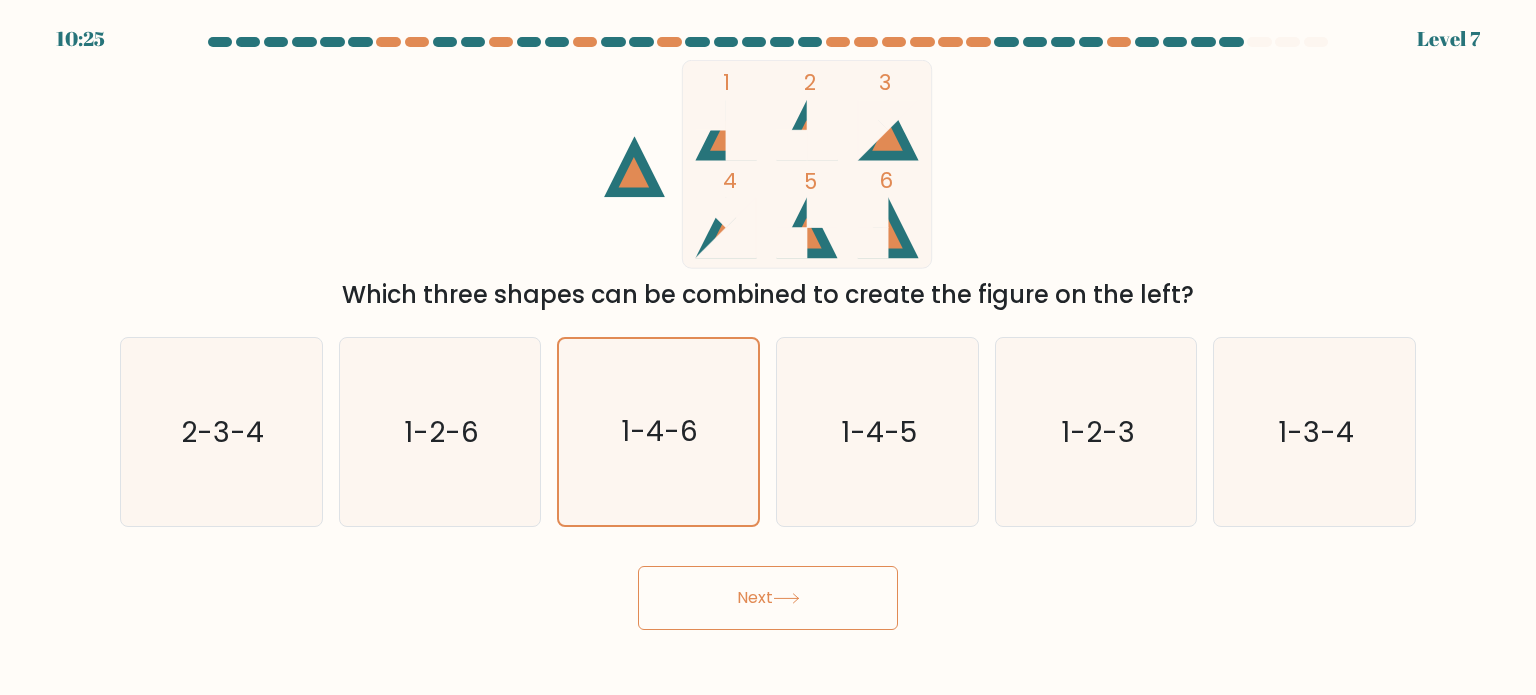 click on "Next" at bounding box center [768, 598] 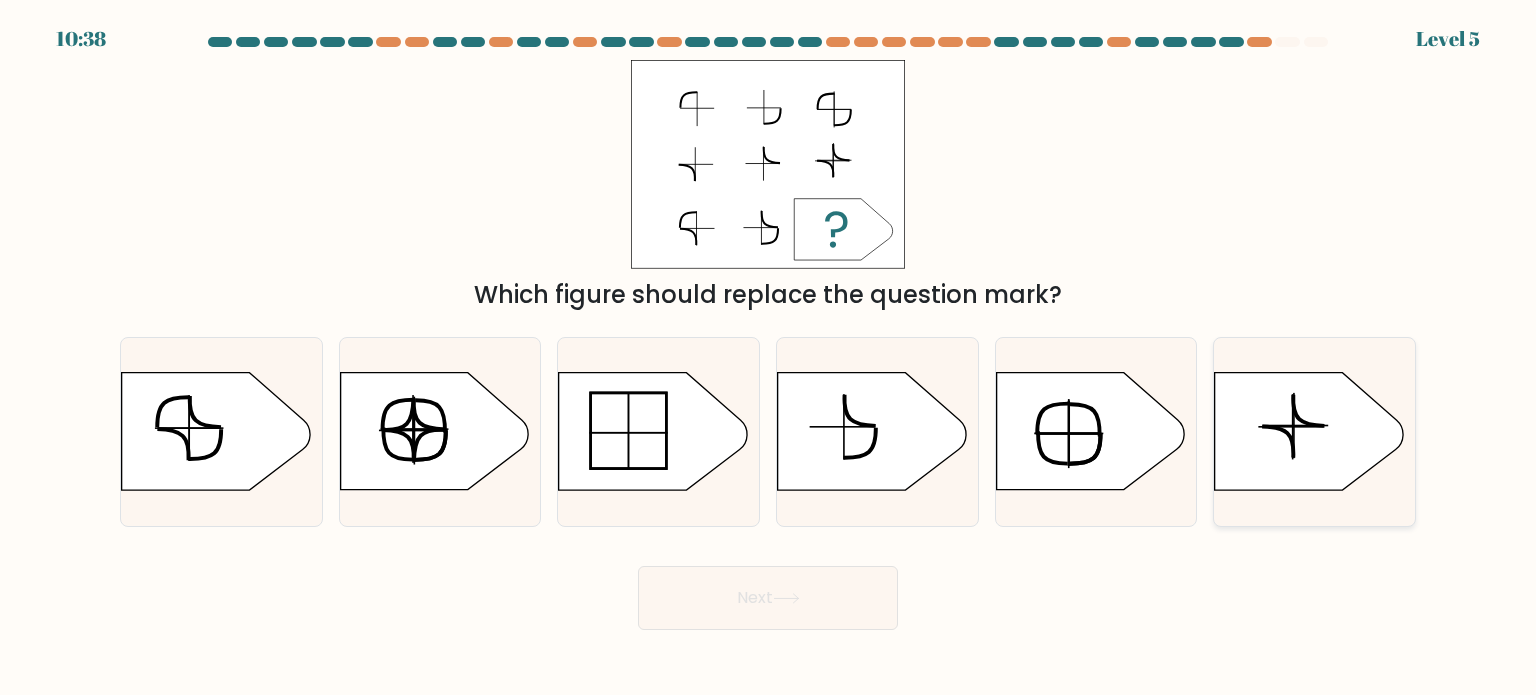 click 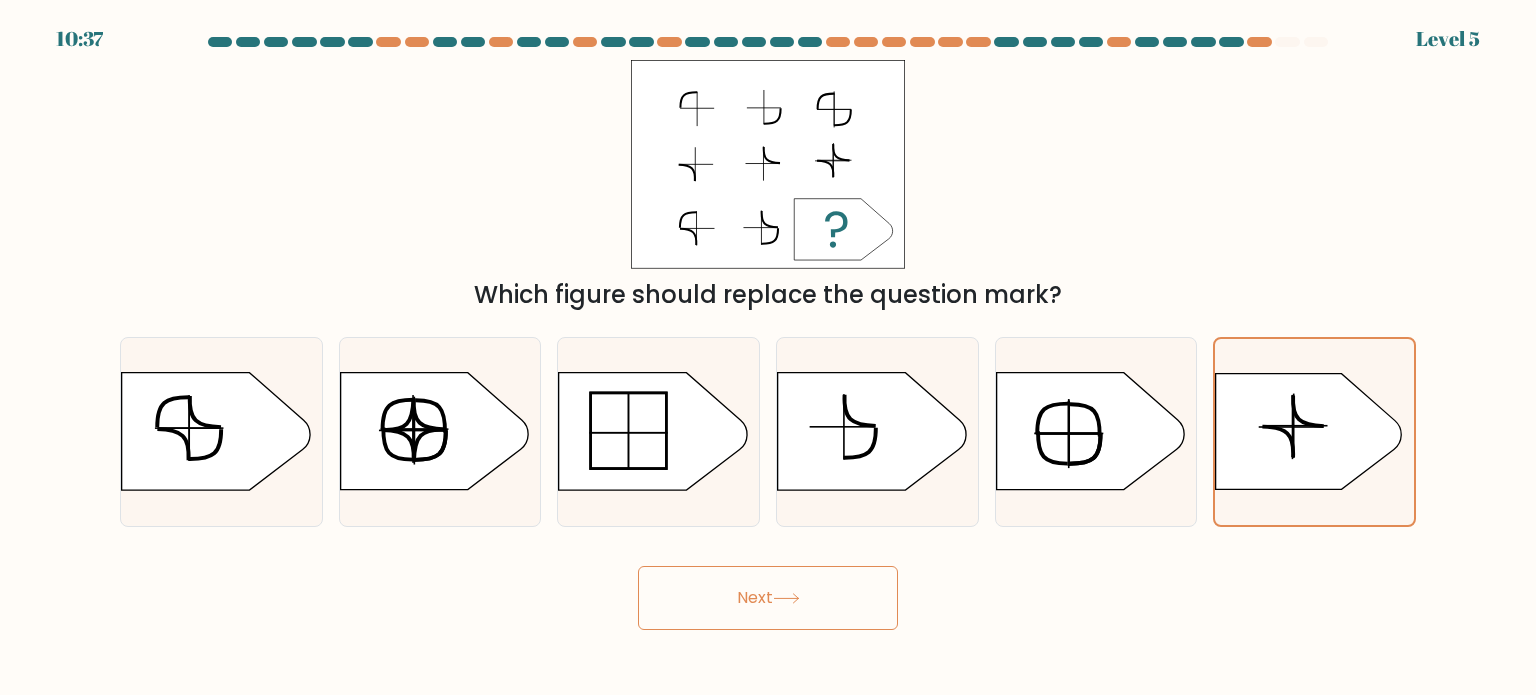 click on "Next" at bounding box center (768, 598) 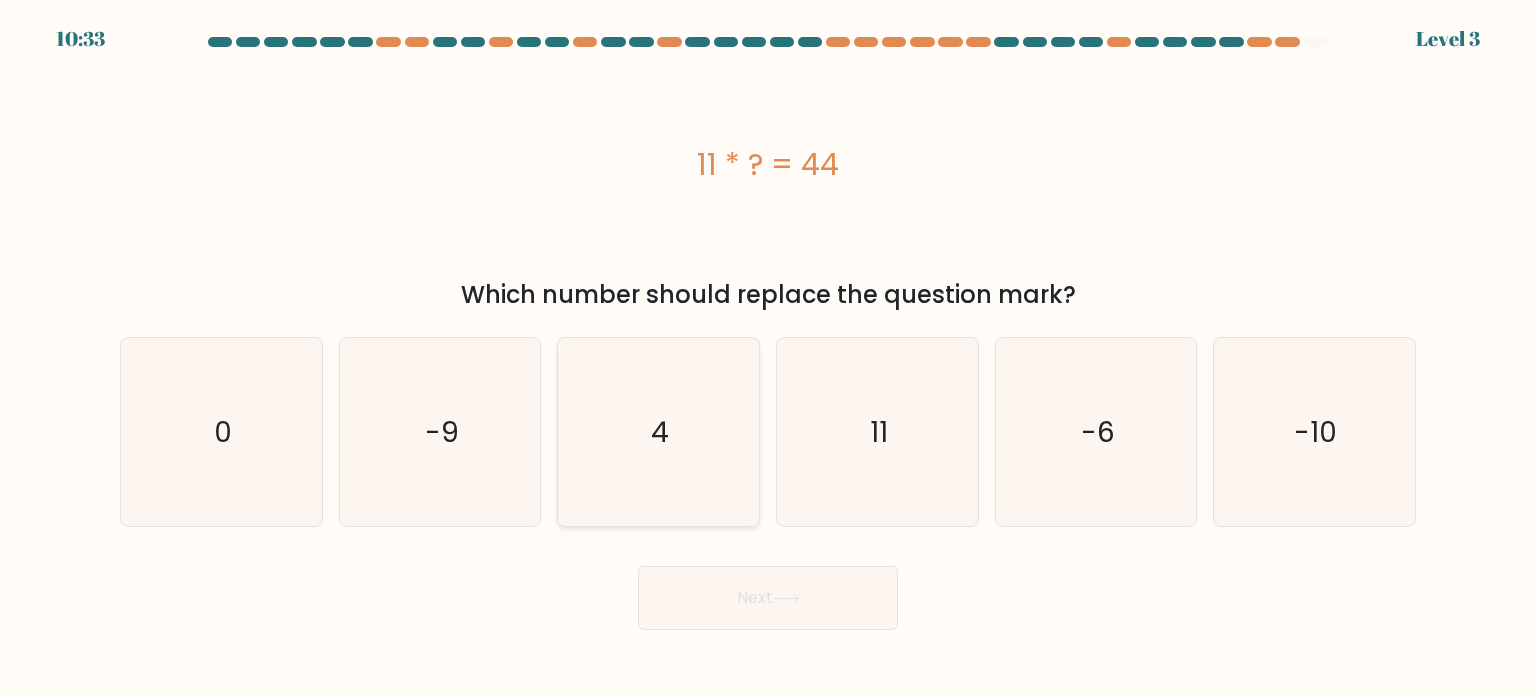 click on "4" 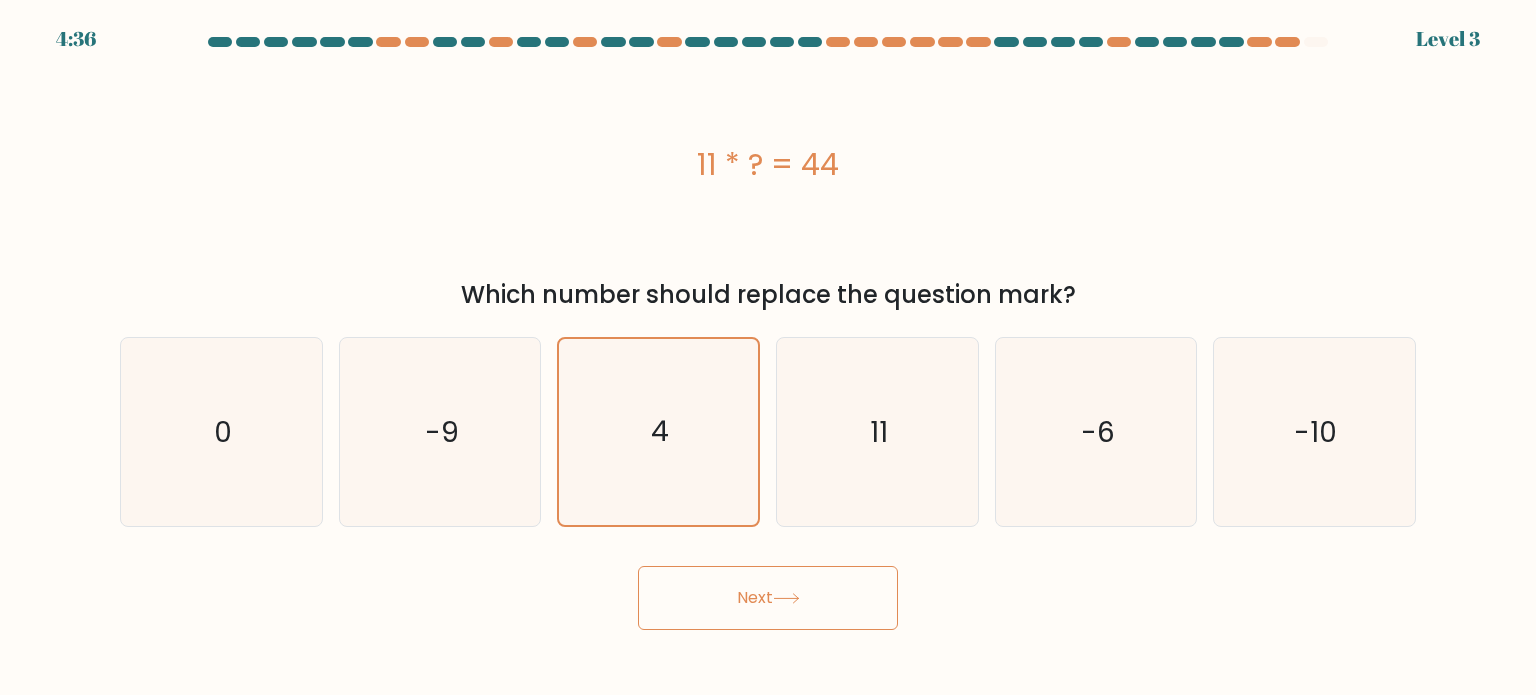 click on "Next" at bounding box center (768, 598) 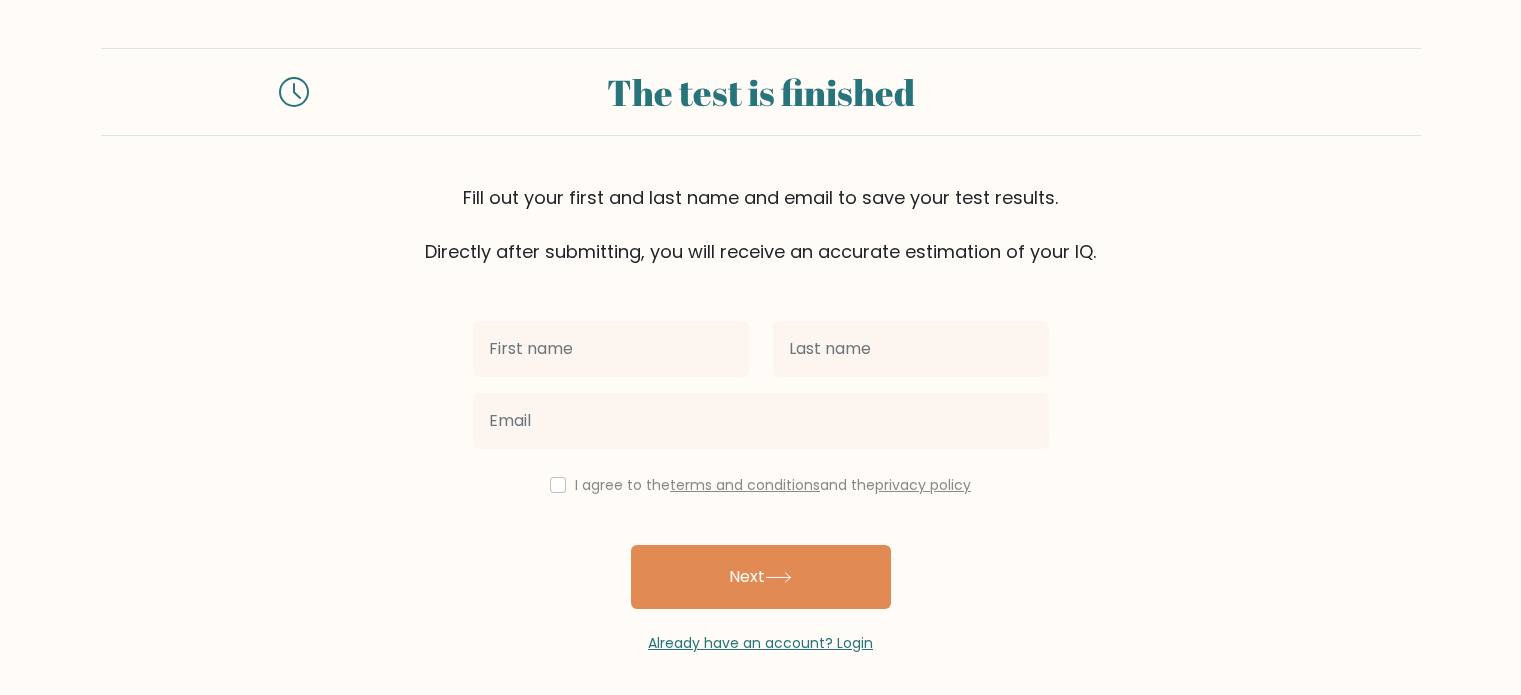 scroll, scrollTop: 0, scrollLeft: 0, axis: both 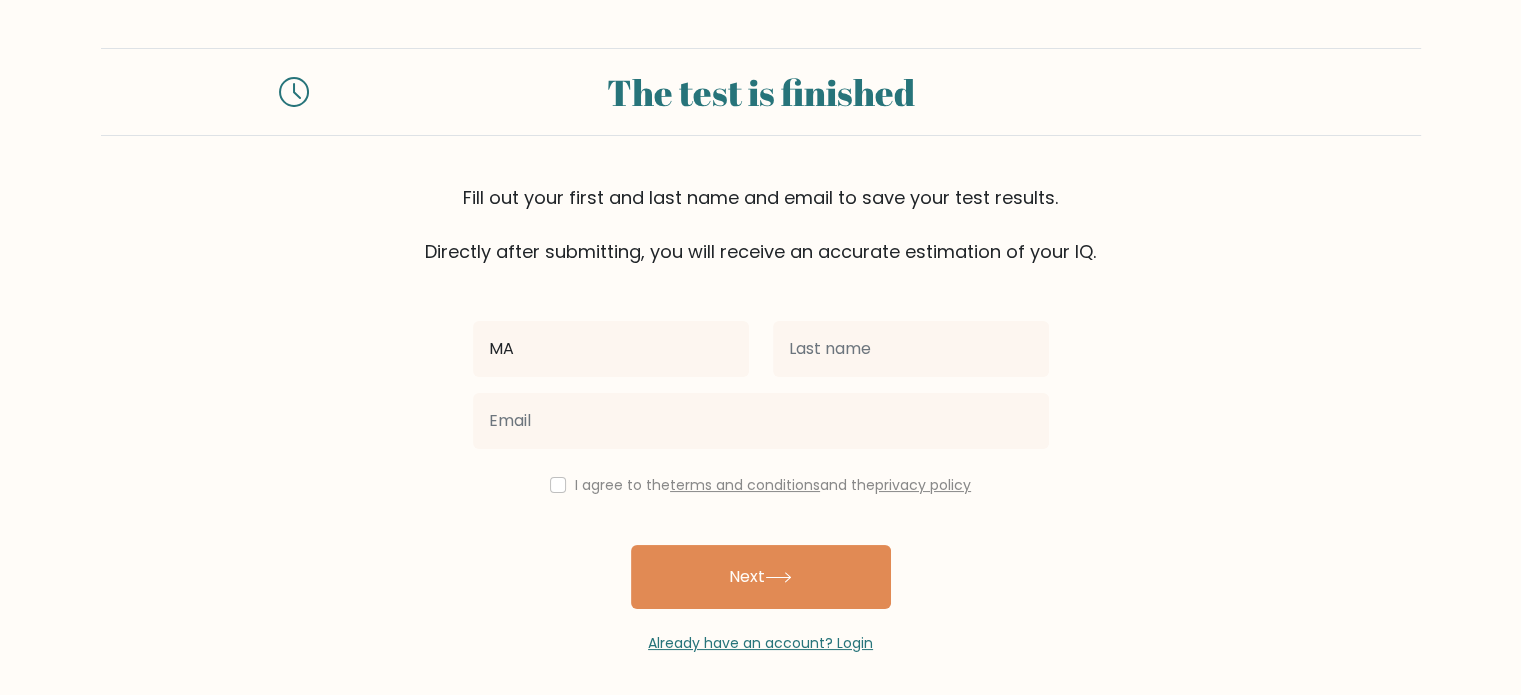 type on "[FIRST] [LAST]" 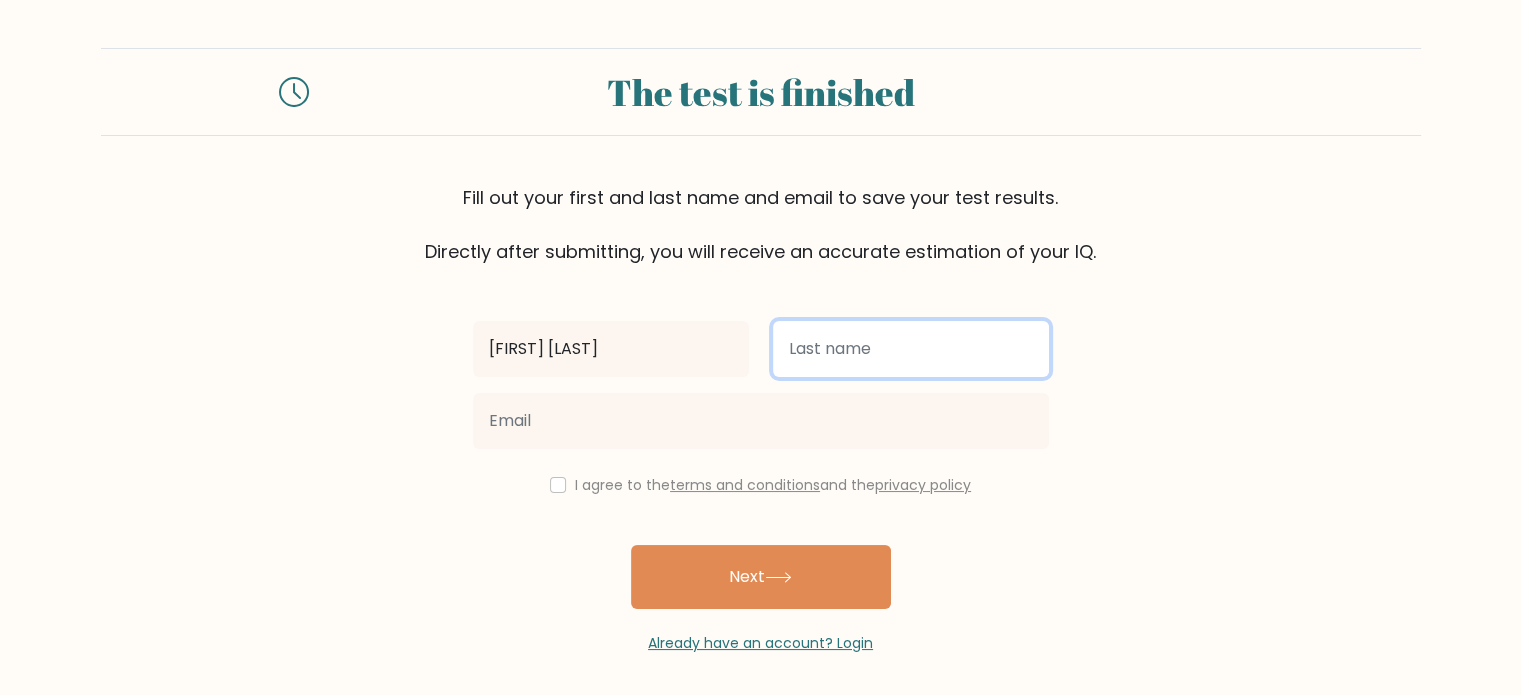 click at bounding box center (911, 349) 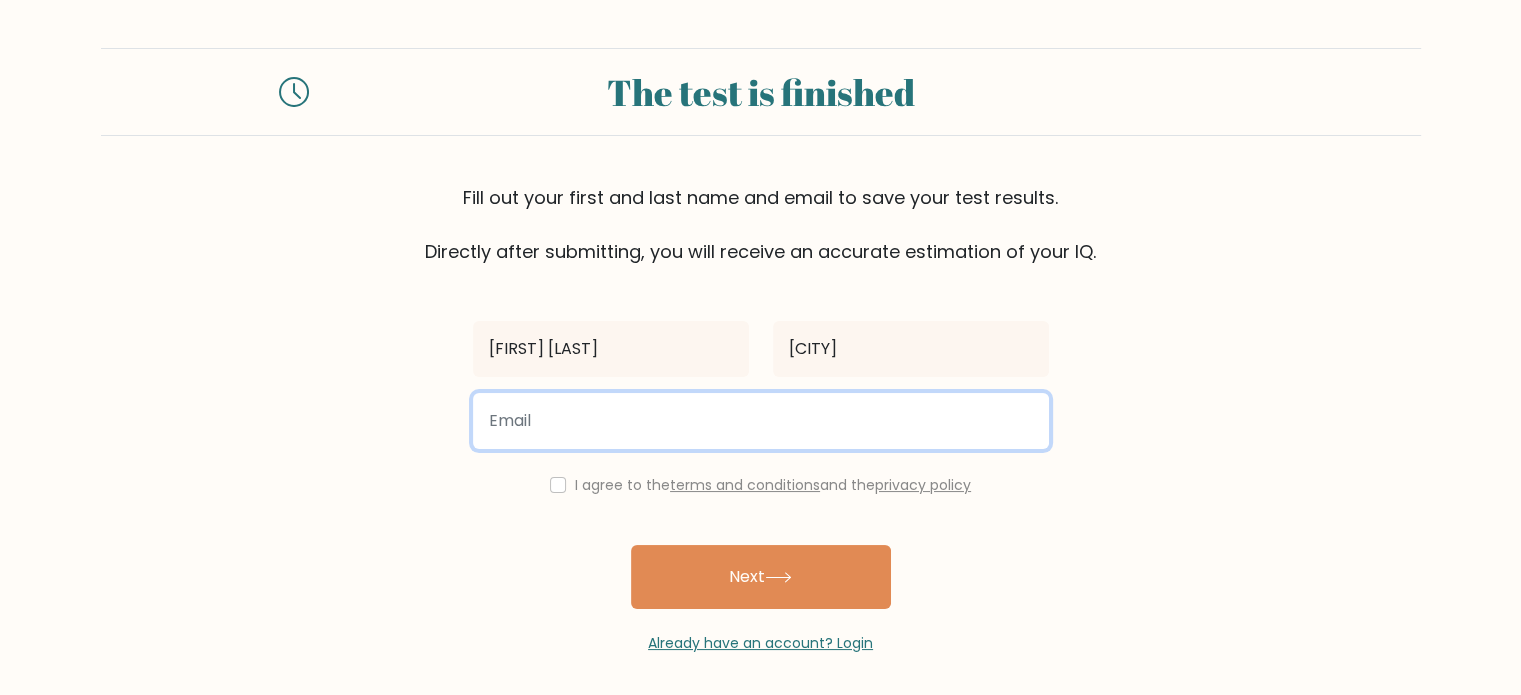 click at bounding box center (761, 421) 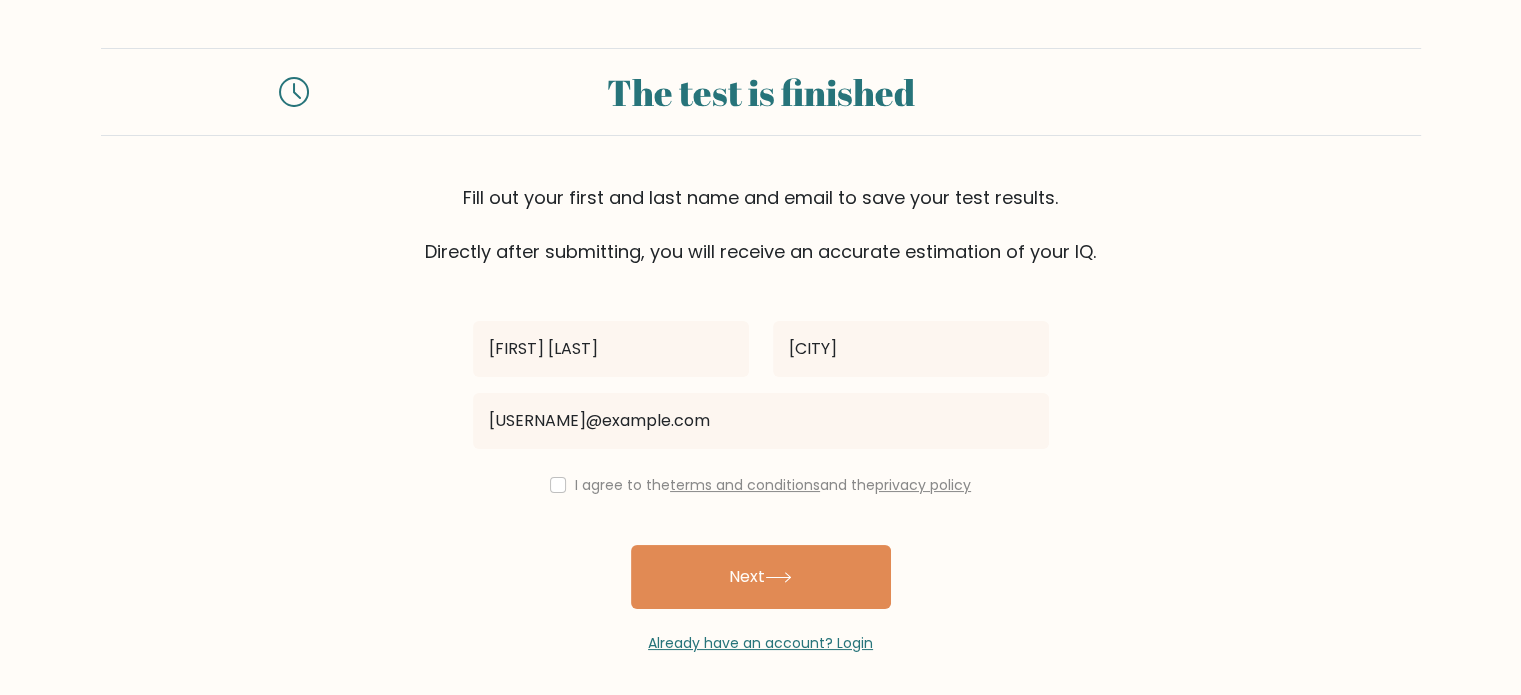 click on "Mary Chris
Arausa
arausamarychris380@gmail.com
I agree to the  terms and conditions  and the  privacy policy
Next
Already have an account? Login" at bounding box center (761, 459) 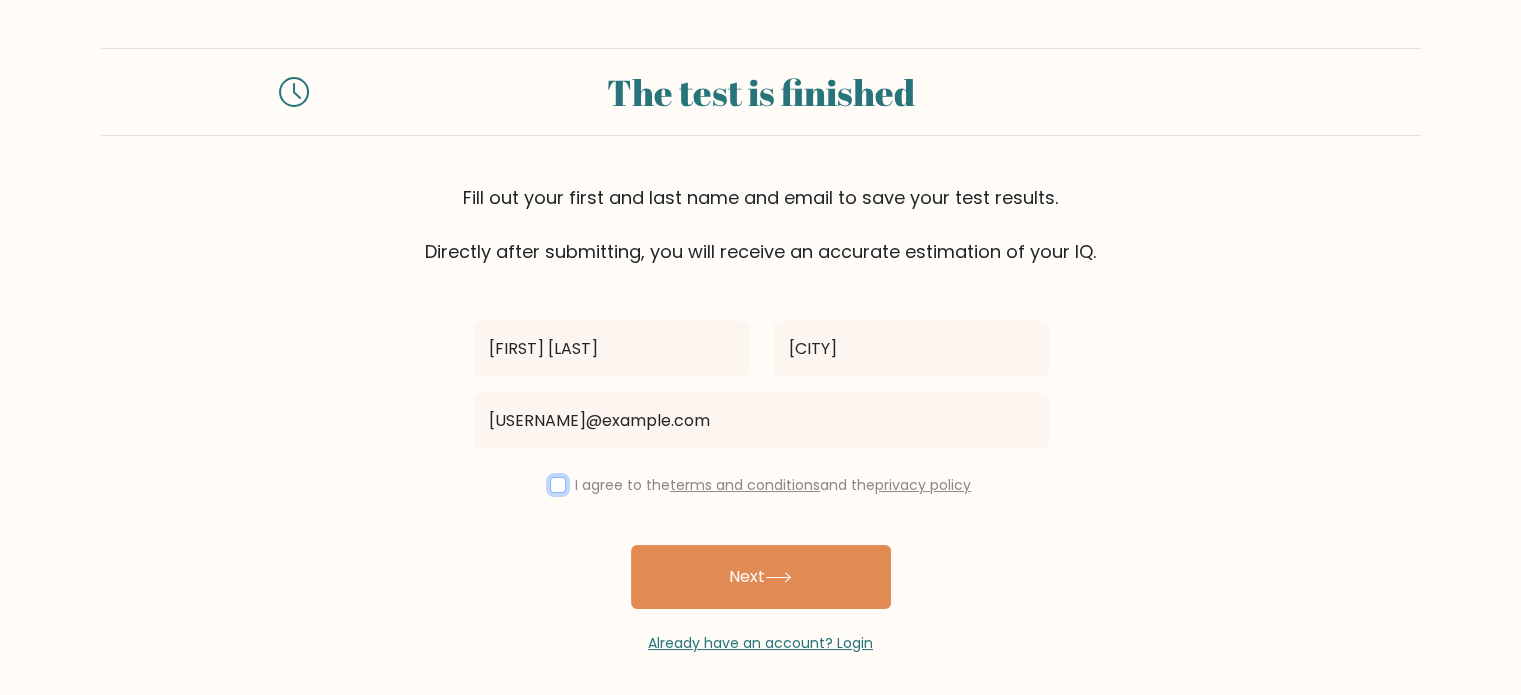 click at bounding box center [558, 485] 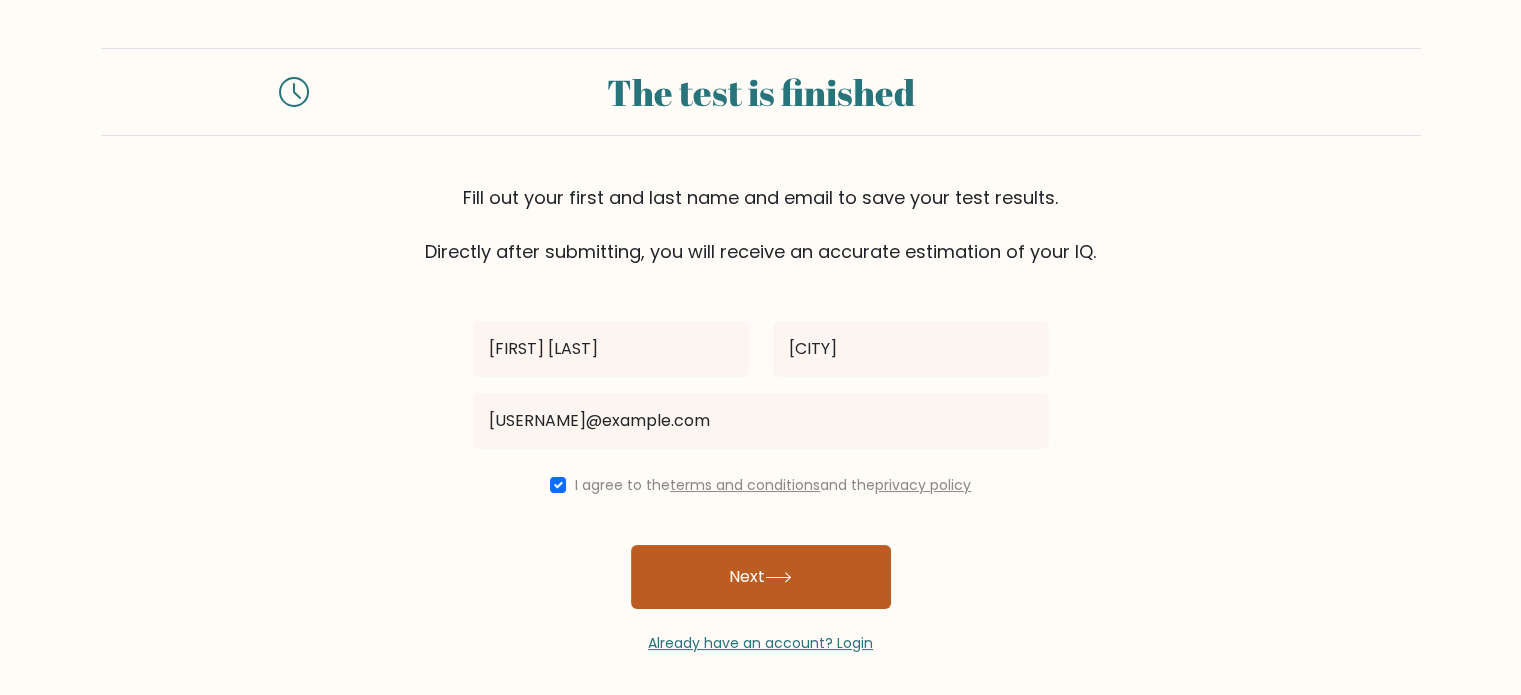 click on "Next" at bounding box center (761, 577) 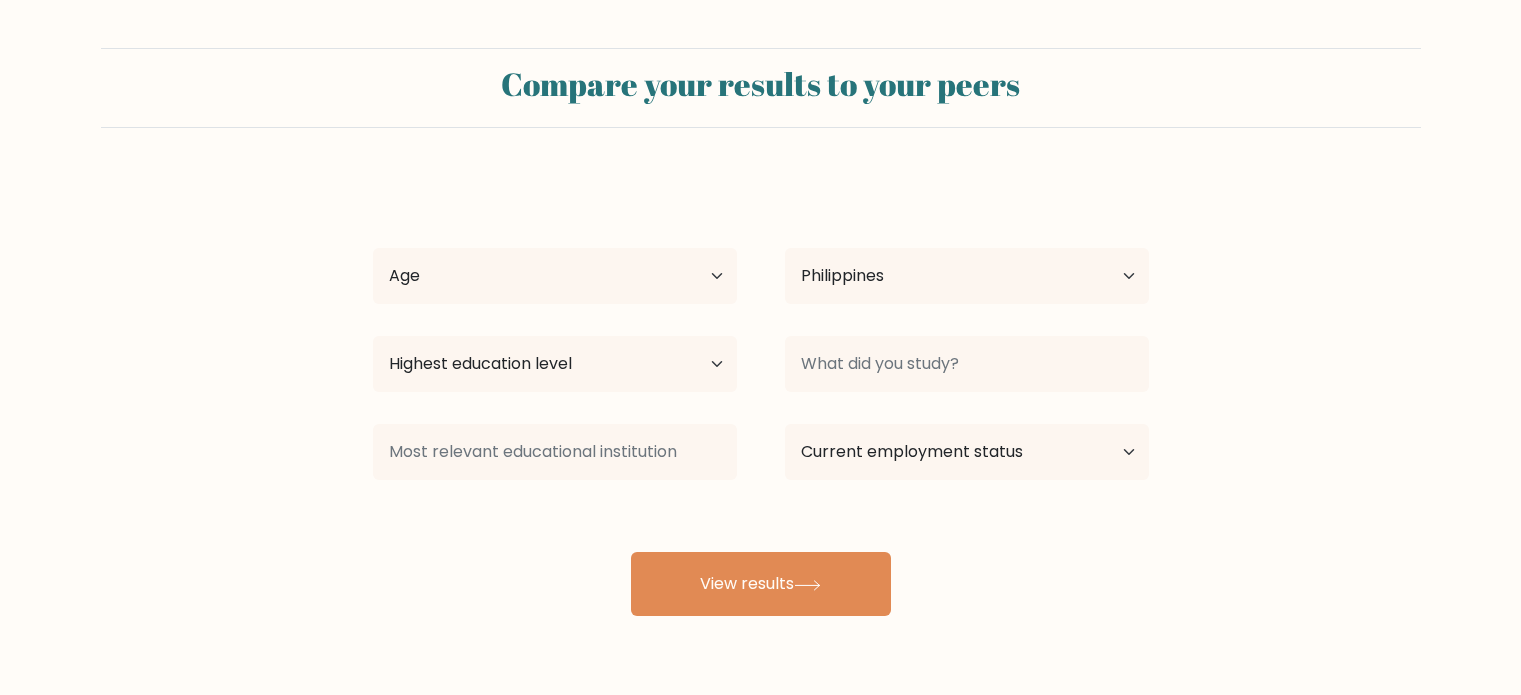 select on "PH" 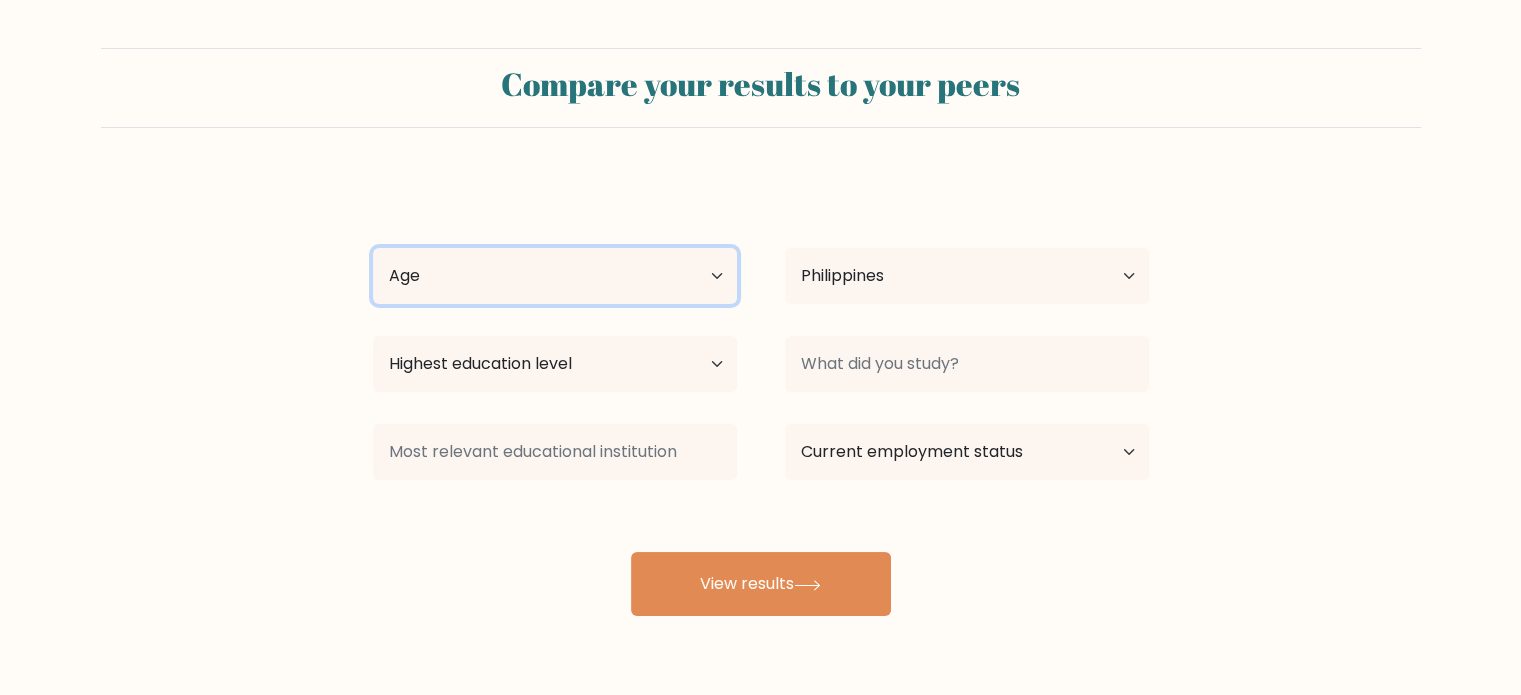 click on "Age
Under 18 years old
18-24 years old
25-34 years old
35-44 years old
45-54 years old
55-64 years old
65 years old and above" at bounding box center [555, 276] 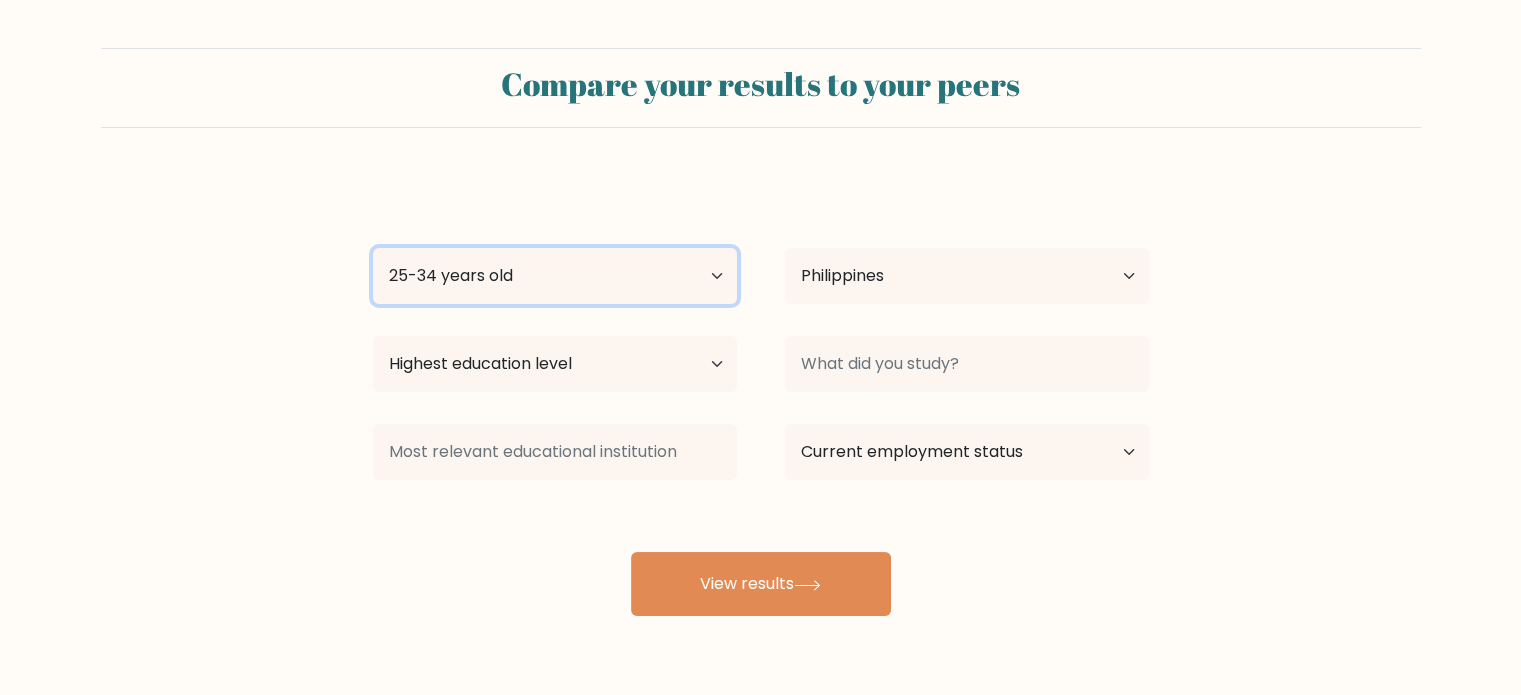 click on "Age
Under 18 years old
18-24 years old
25-34 years old
35-44 years old
45-54 years old
55-64 years old
65 years old and above" at bounding box center (555, 276) 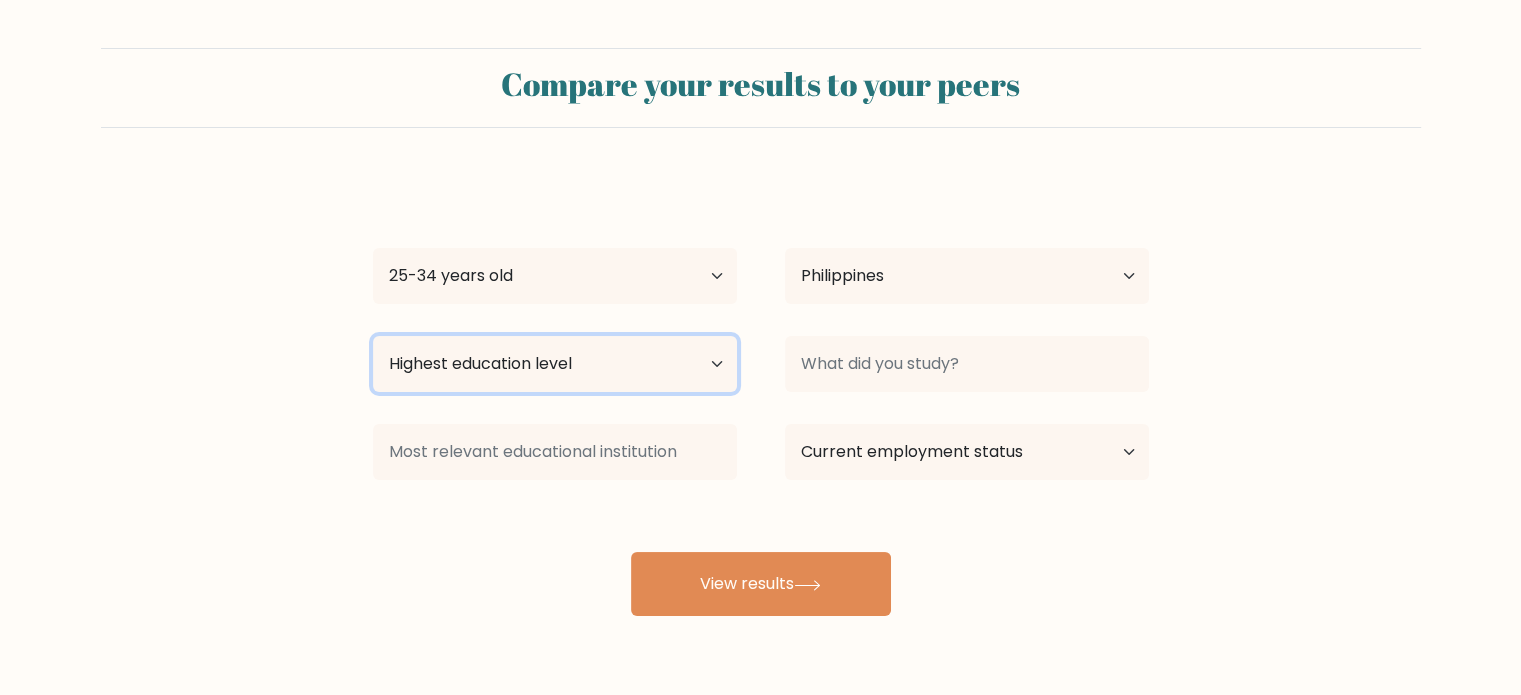 click on "Highest education level
No schooling
Primary
Lower Secondary
Upper Secondary
Occupation Specific
Bachelor's degree
Master's degree
Doctoral degree" at bounding box center [555, 364] 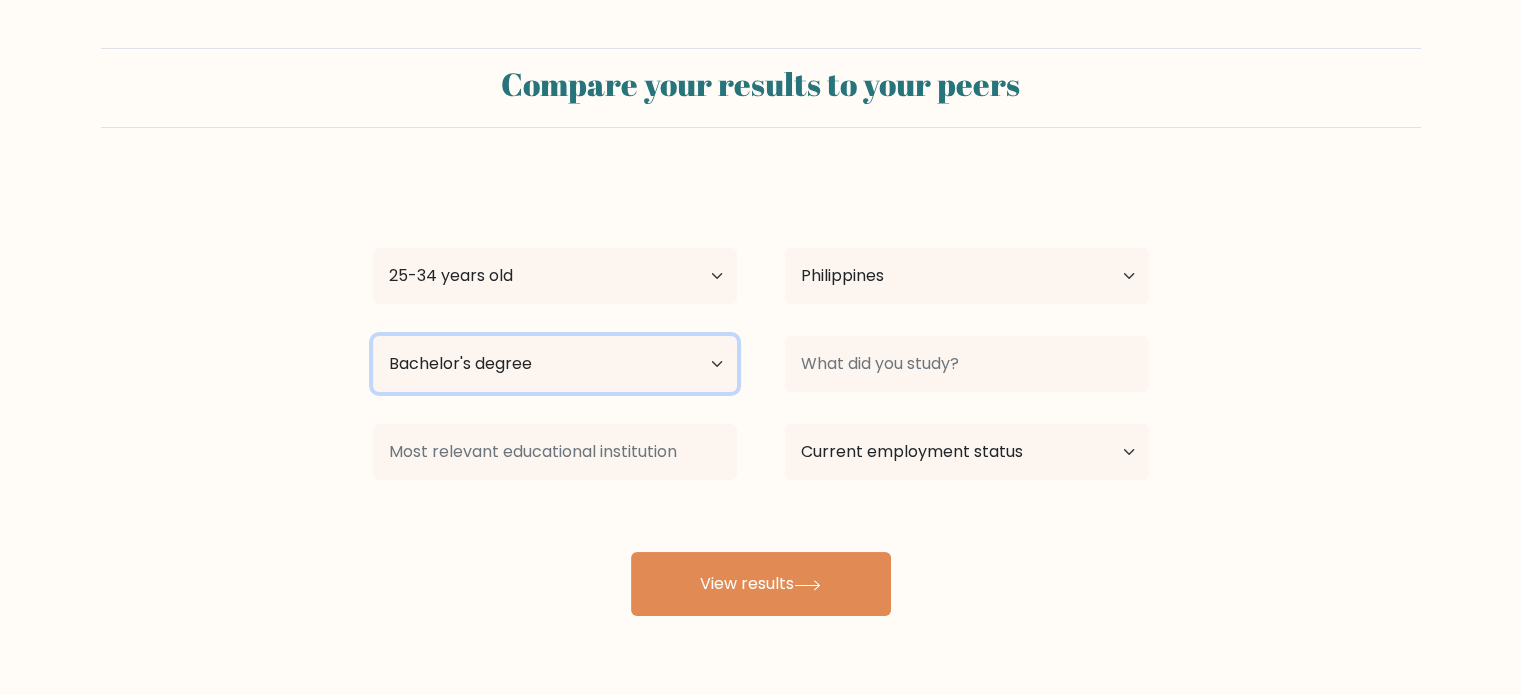 click on "Highest education level
No schooling
Primary
Lower Secondary
Upper Secondary
Occupation Specific
Bachelor's degree
Master's degree
Doctoral degree" at bounding box center (555, 364) 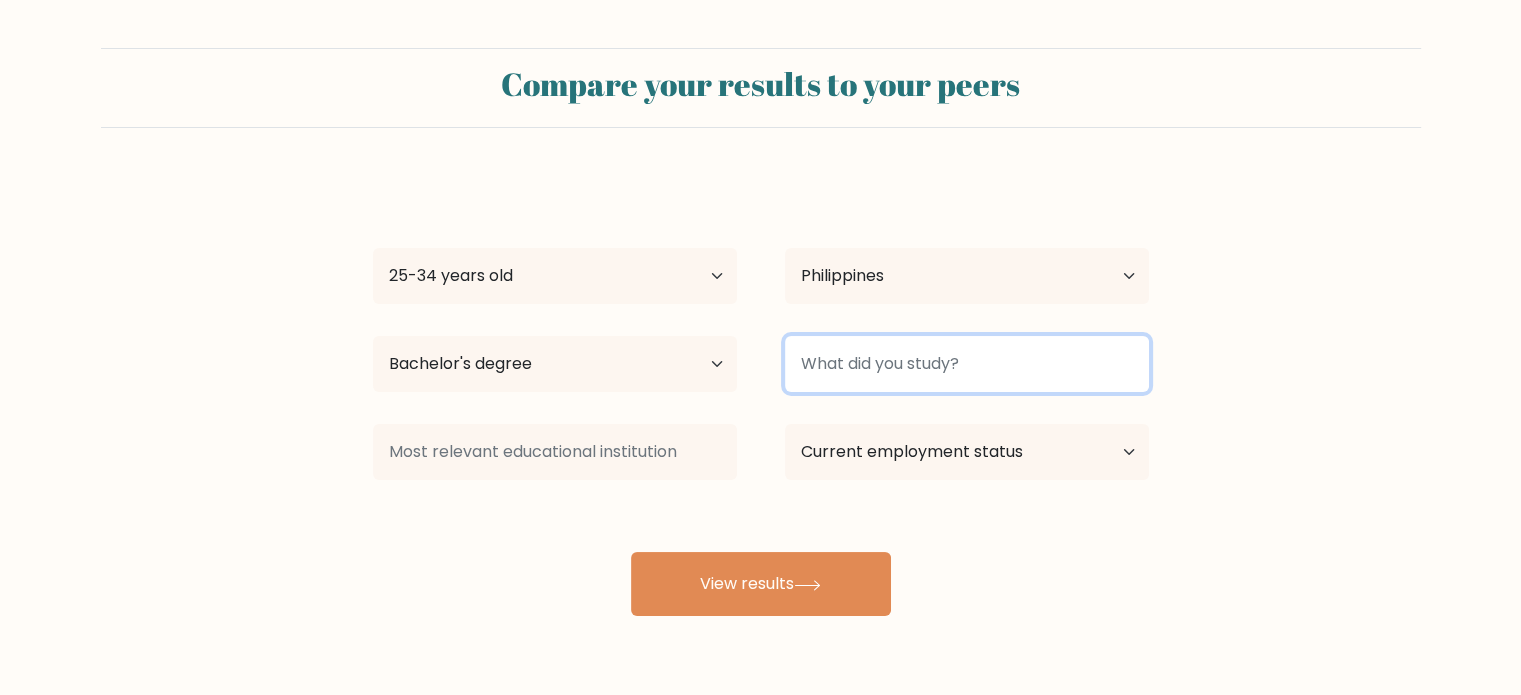 click at bounding box center [967, 364] 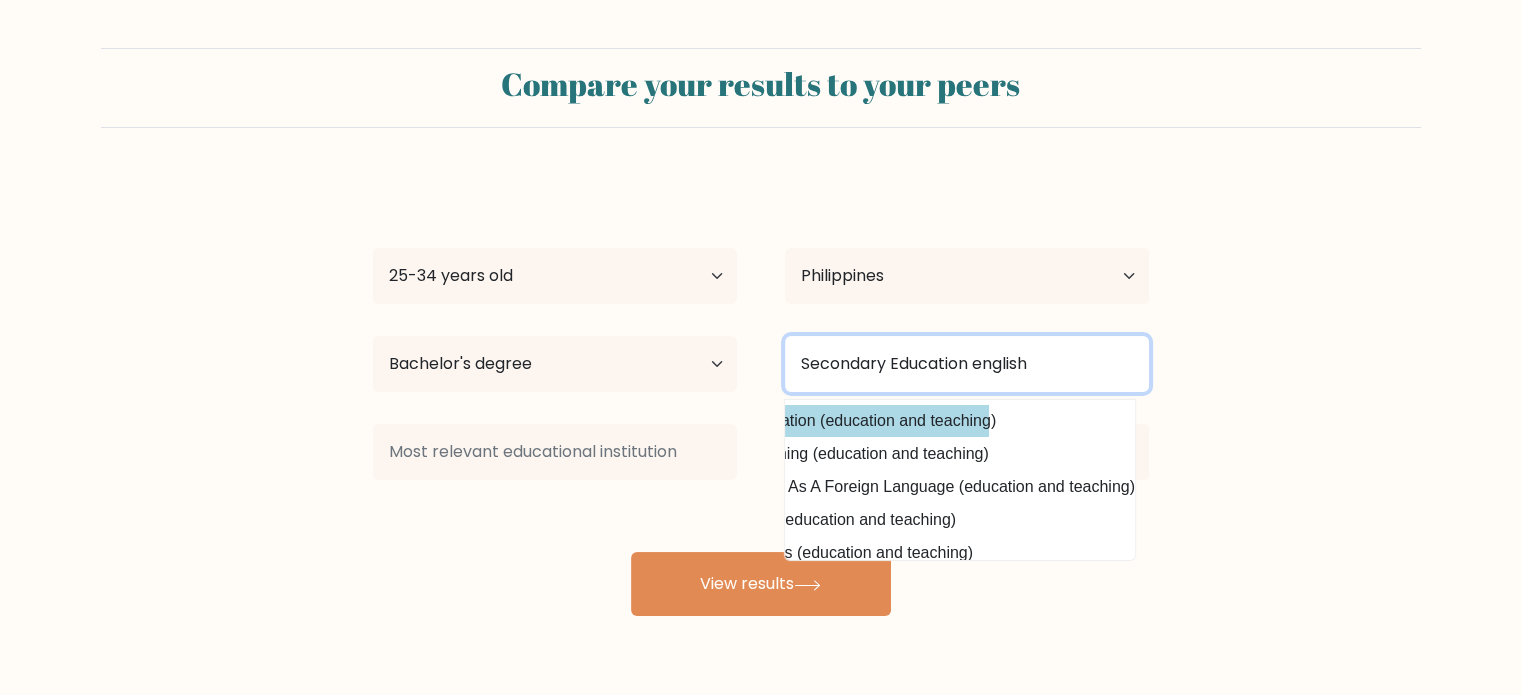 scroll, scrollTop: 0, scrollLeft: 0, axis: both 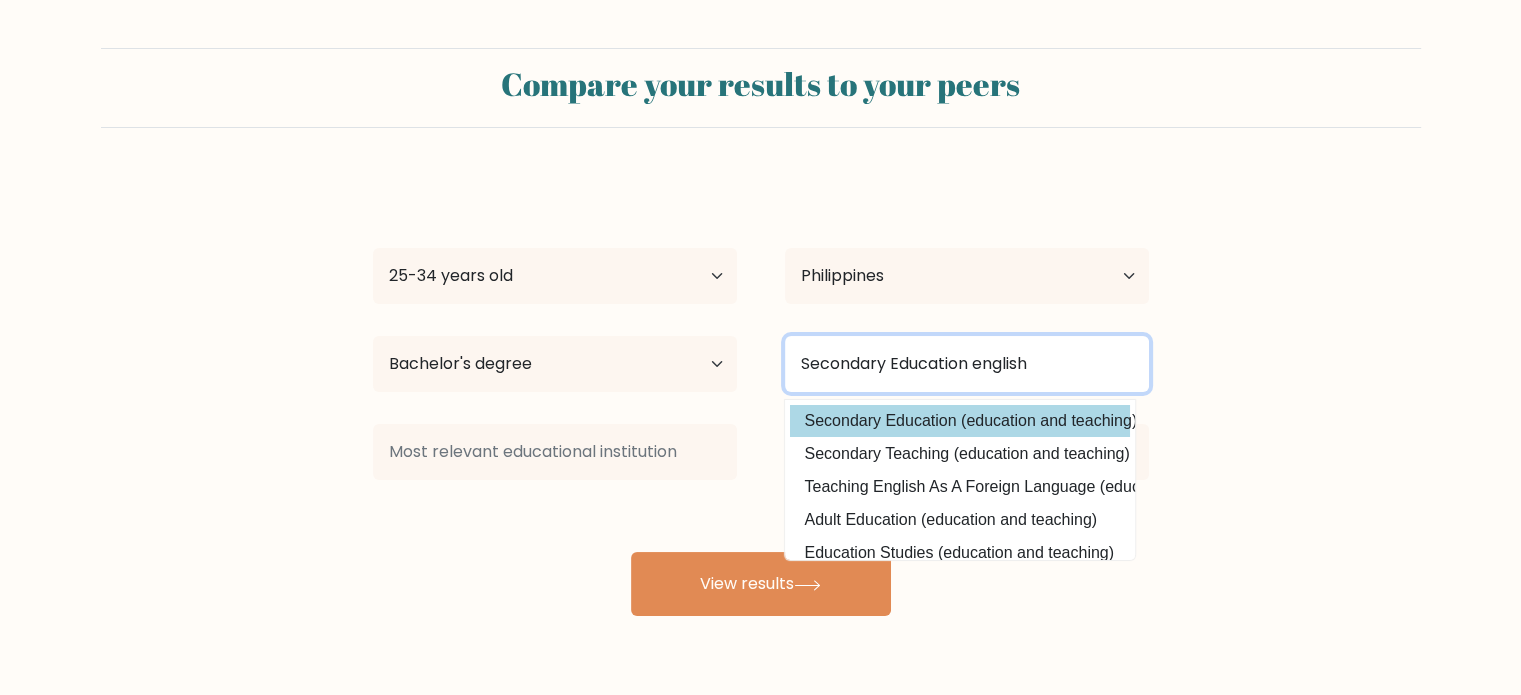 type on "Secondary Education english" 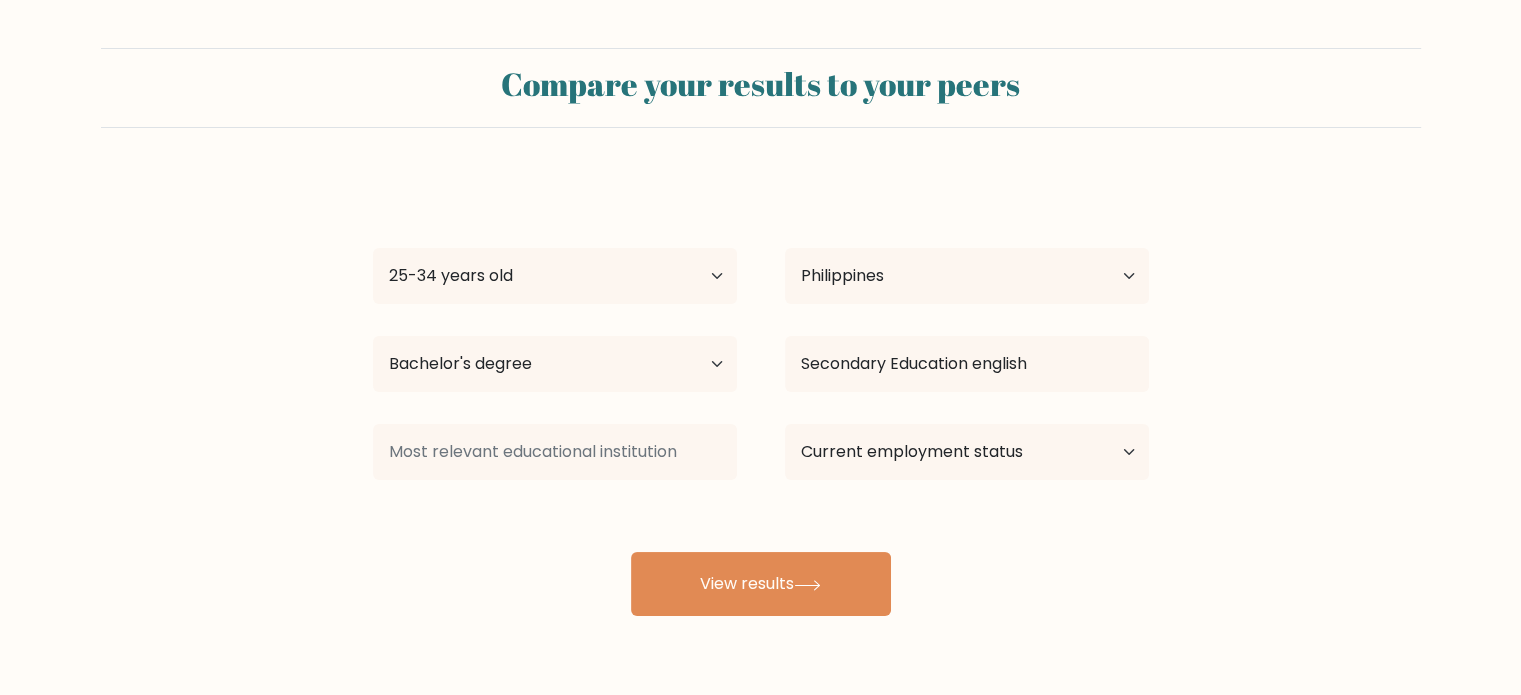 click on "Mary Chris
[LAST]
Age
Under 18 years old
18-24 years old
25-34 years old
35-44 years old
45-54 years old
55-64 years old
65 years old and above
Country
Afghanistan
Albania
Algeria
American Samoa
Andorra
Angola
Anguilla
Antarctica
Antigua and Barbuda
Argentina
Armenia
Aruba
Australia
Austria
Azerbaijan
Bahamas
Bahrain
Bangladesh
Barbados
Belarus
Belgium
Belize
Benin
Bermuda
Bhutan
Bolivia
Bonaire, Sint Eustatius and Saba
Bosnia and Herzegovina
Botswana
Bouvet Island
Brazil
Brunei" at bounding box center (761, 396) 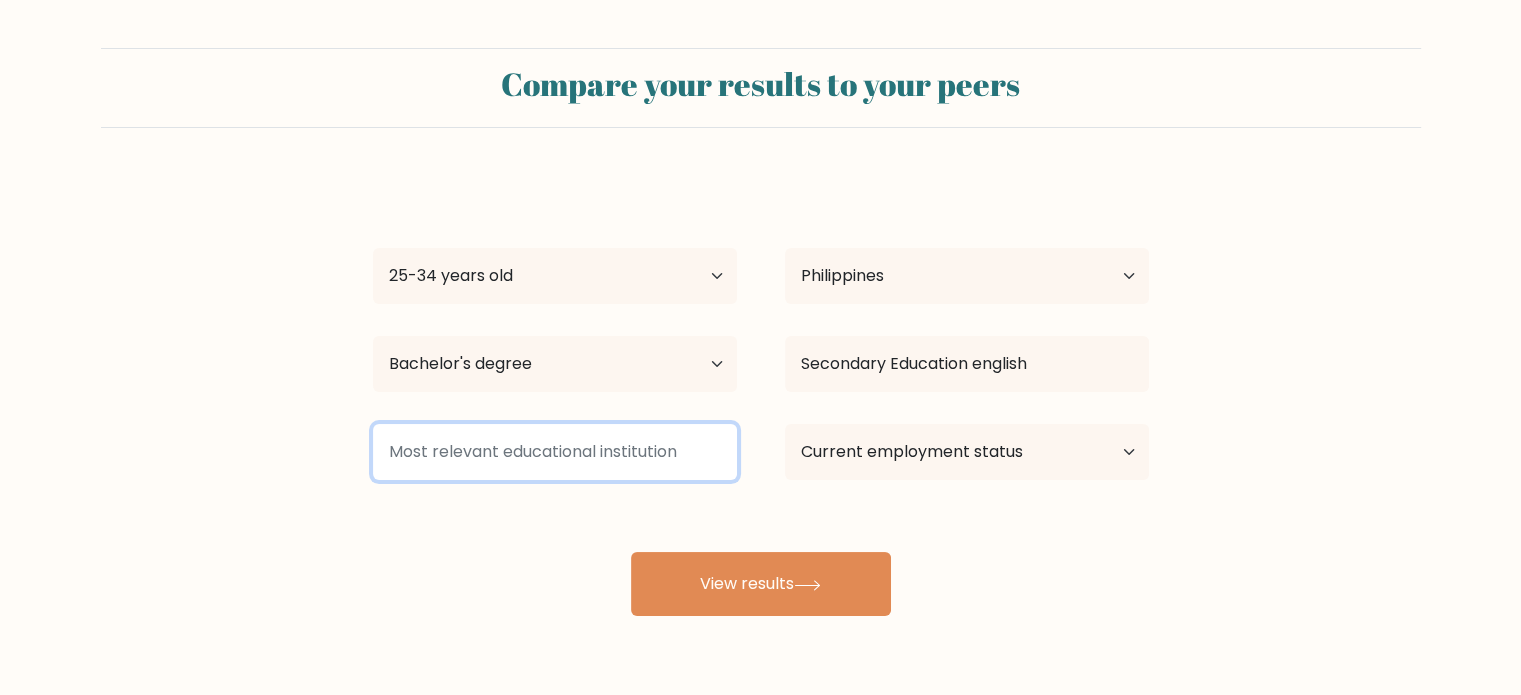 click at bounding box center (555, 452) 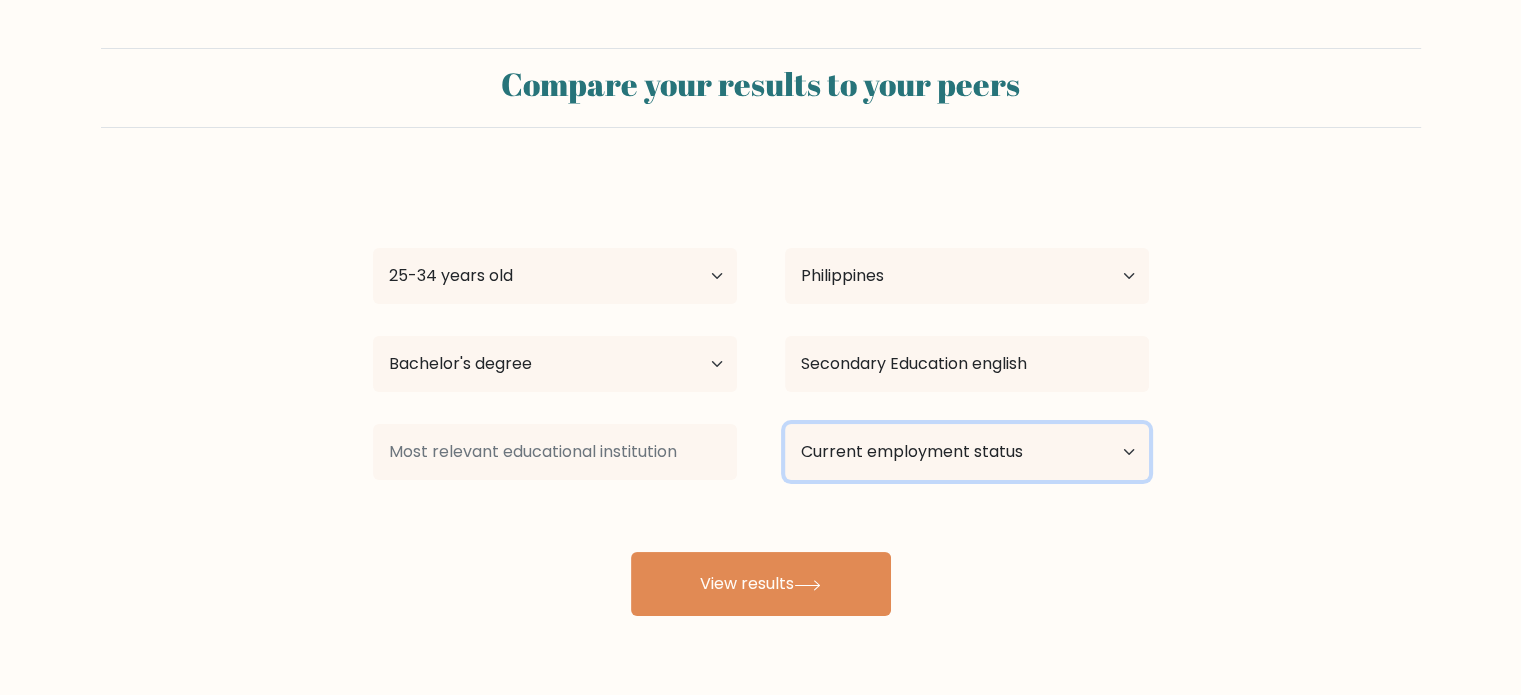 click on "Current employment status
Employed
Student
Retired
Other / prefer not to answer" at bounding box center [967, 452] 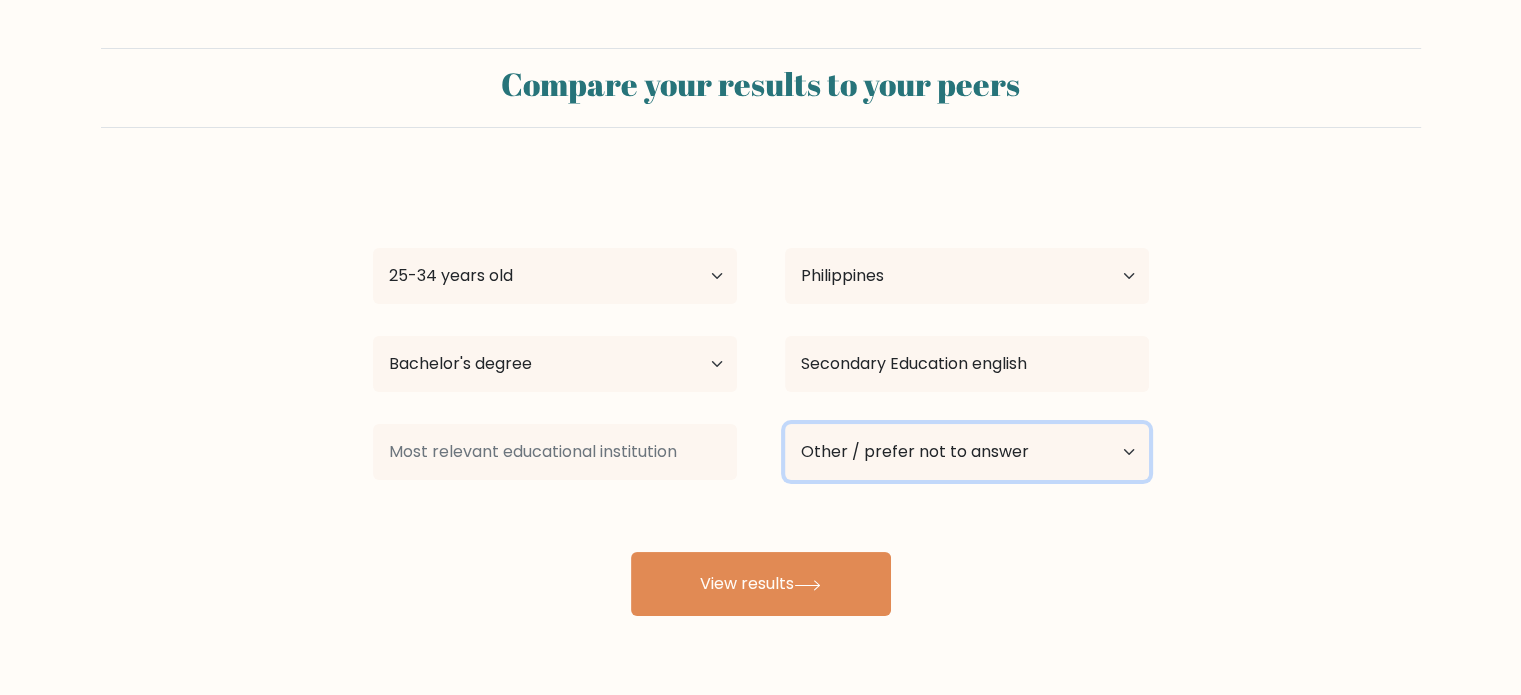 click on "Current employment status
Employed
Student
Retired
Other / prefer not to answer" at bounding box center (967, 452) 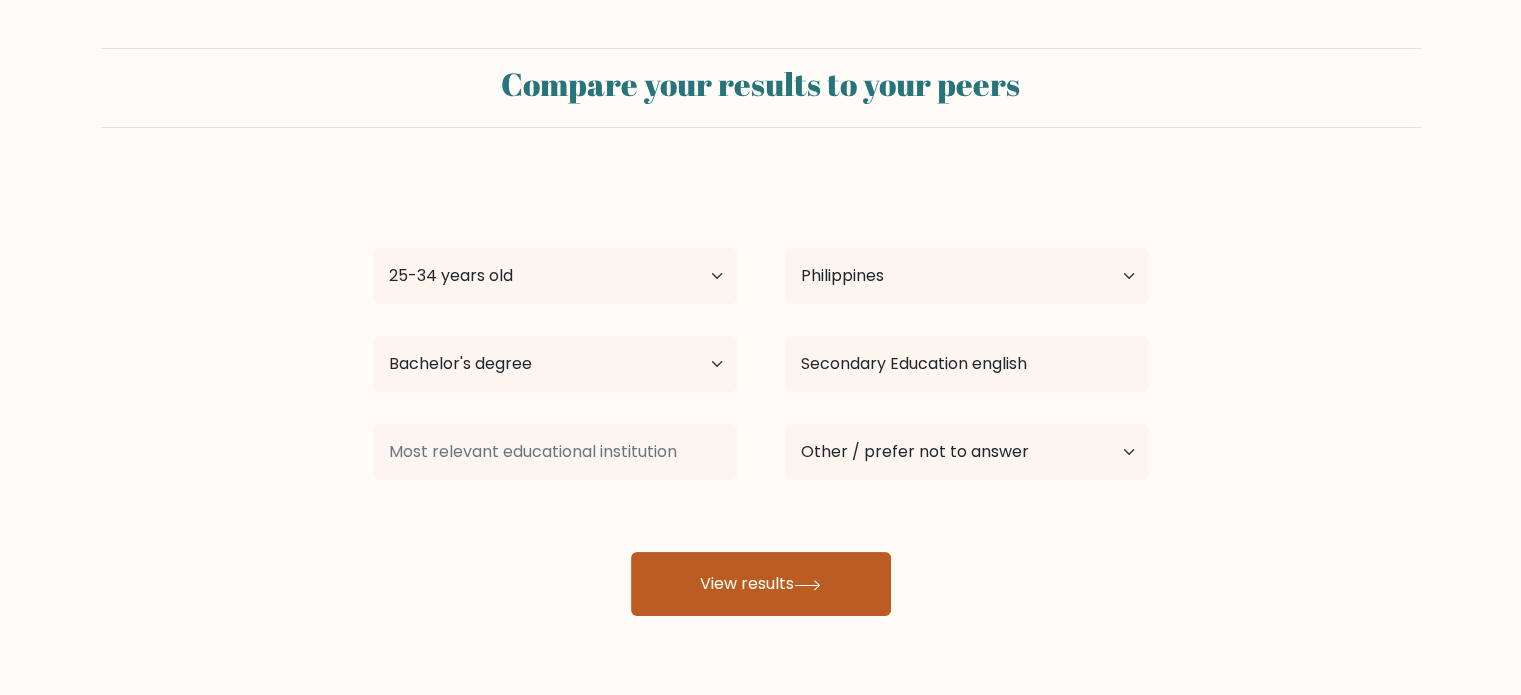 click on "View results" at bounding box center [761, 584] 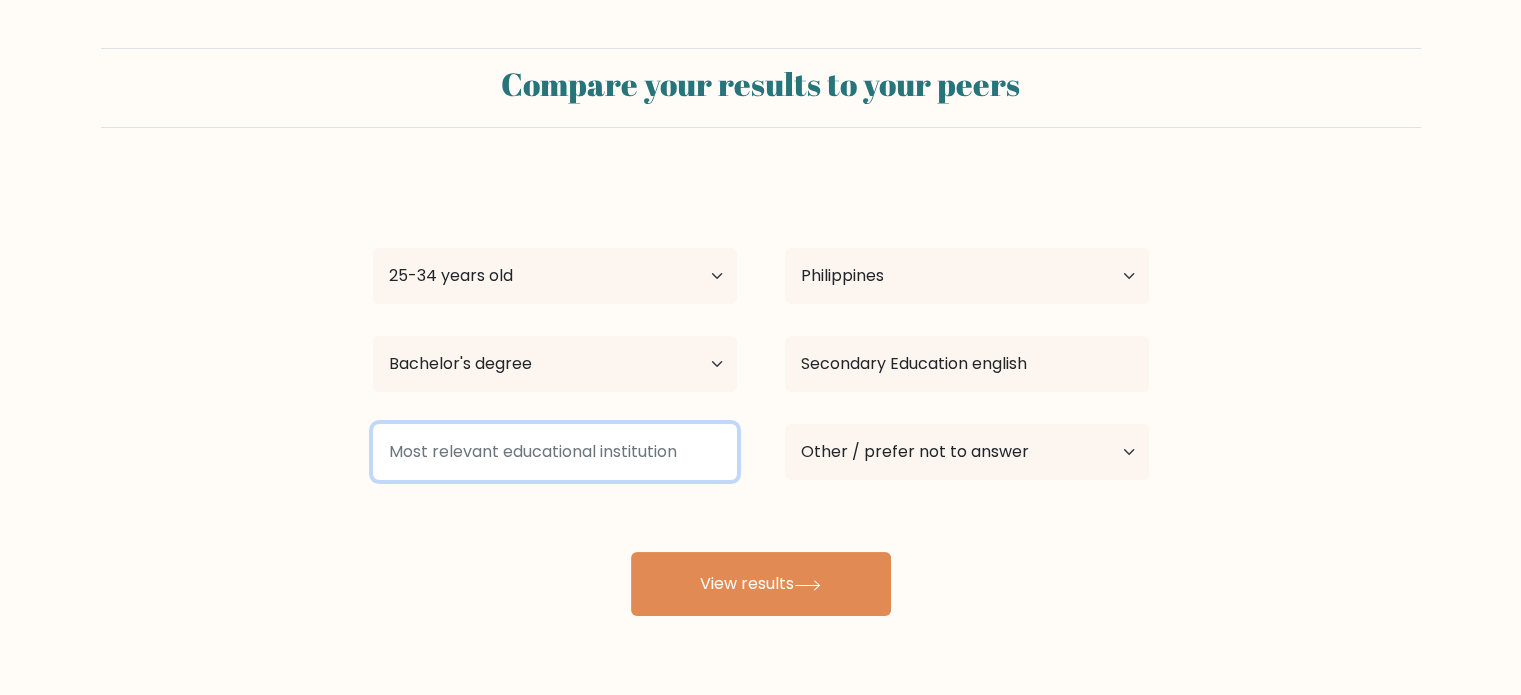 click at bounding box center [555, 452] 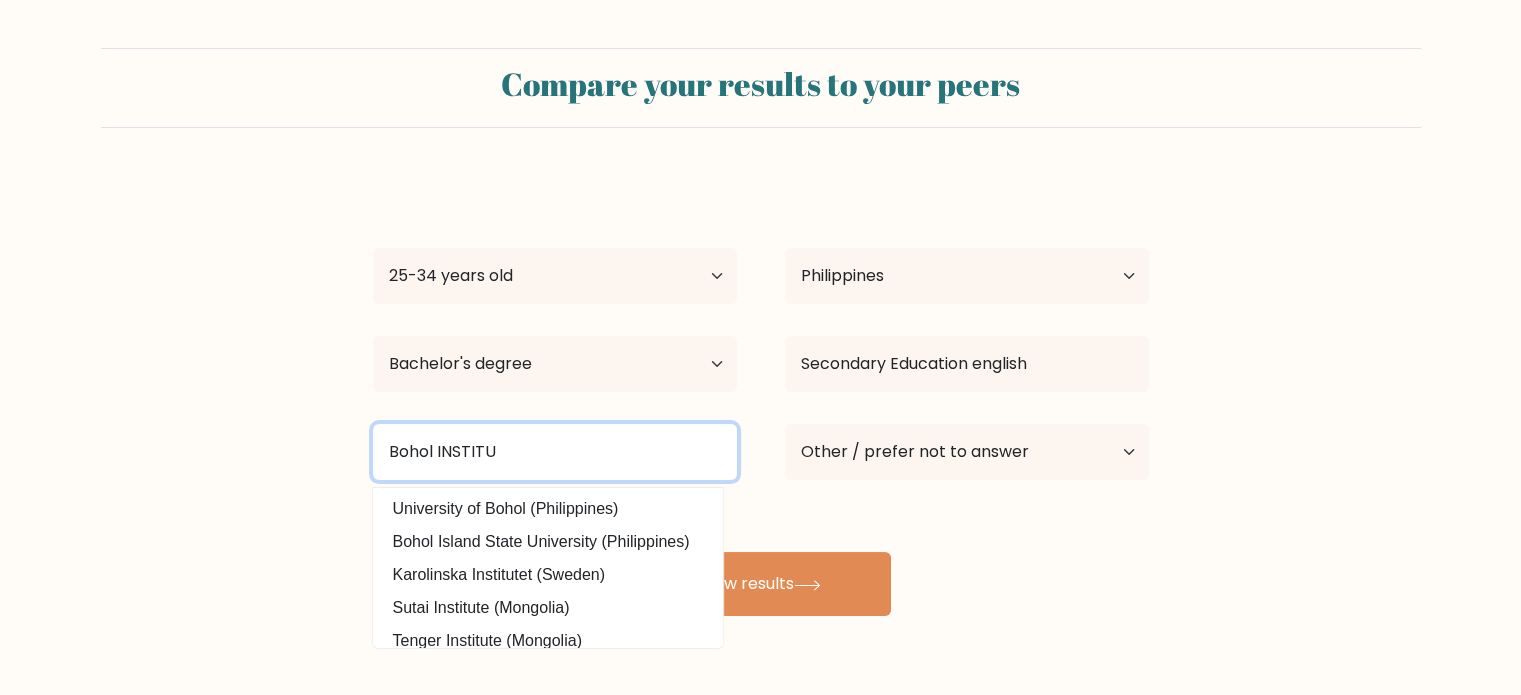 drag, startPoint x: 545, startPoint y: 460, endPoint x: 432, endPoint y: 449, distance: 113.534134 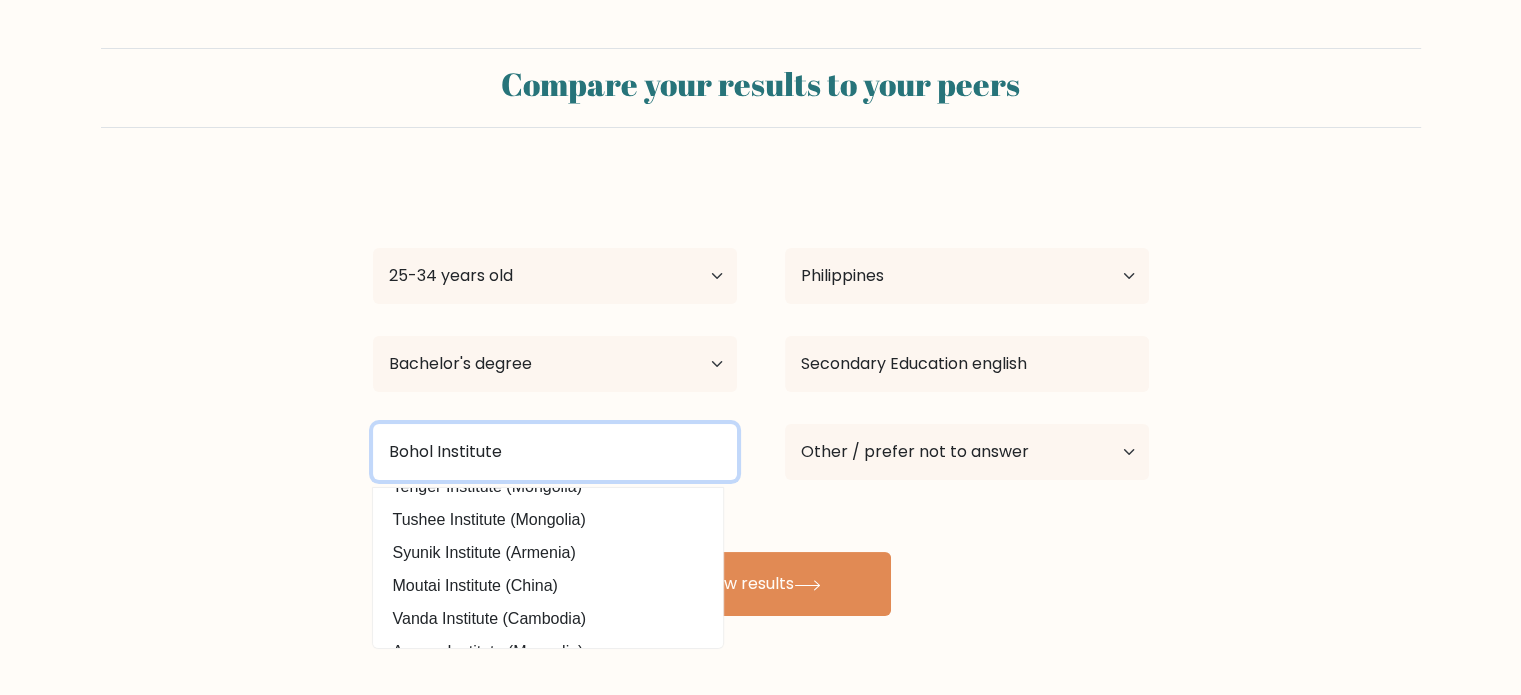 scroll, scrollTop: 180, scrollLeft: 0, axis: vertical 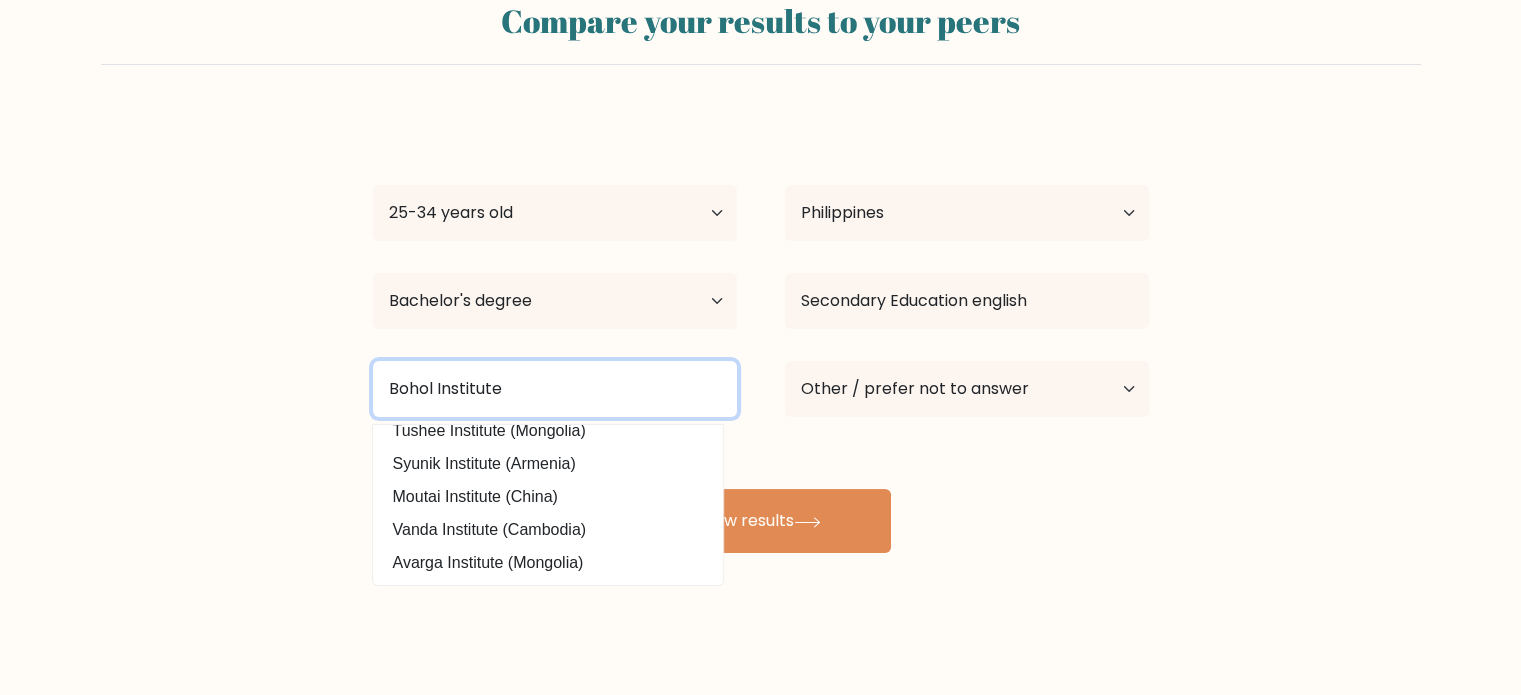 drag, startPoint x: 532, startPoint y: 386, endPoint x: 297, endPoint y: 397, distance: 235.25731 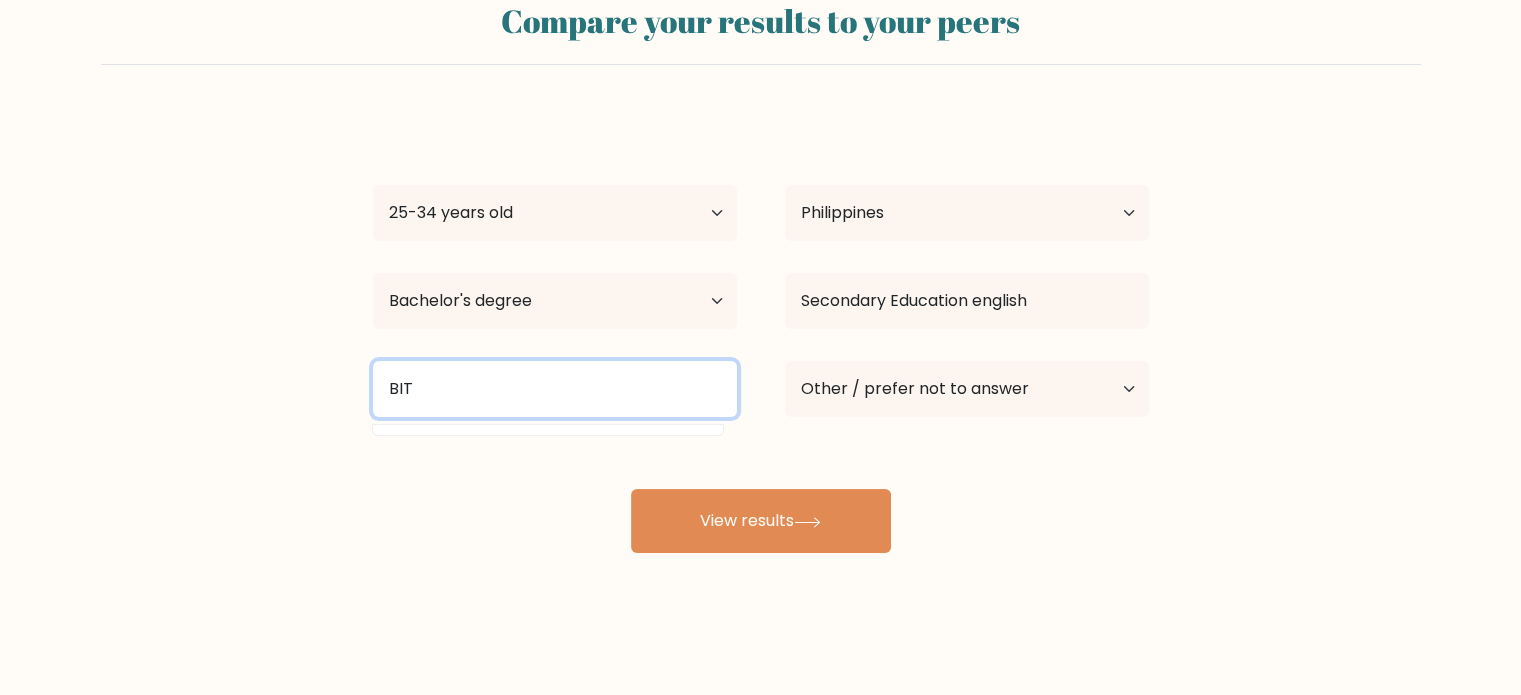 scroll, scrollTop: 0, scrollLeft: 0, axis: both 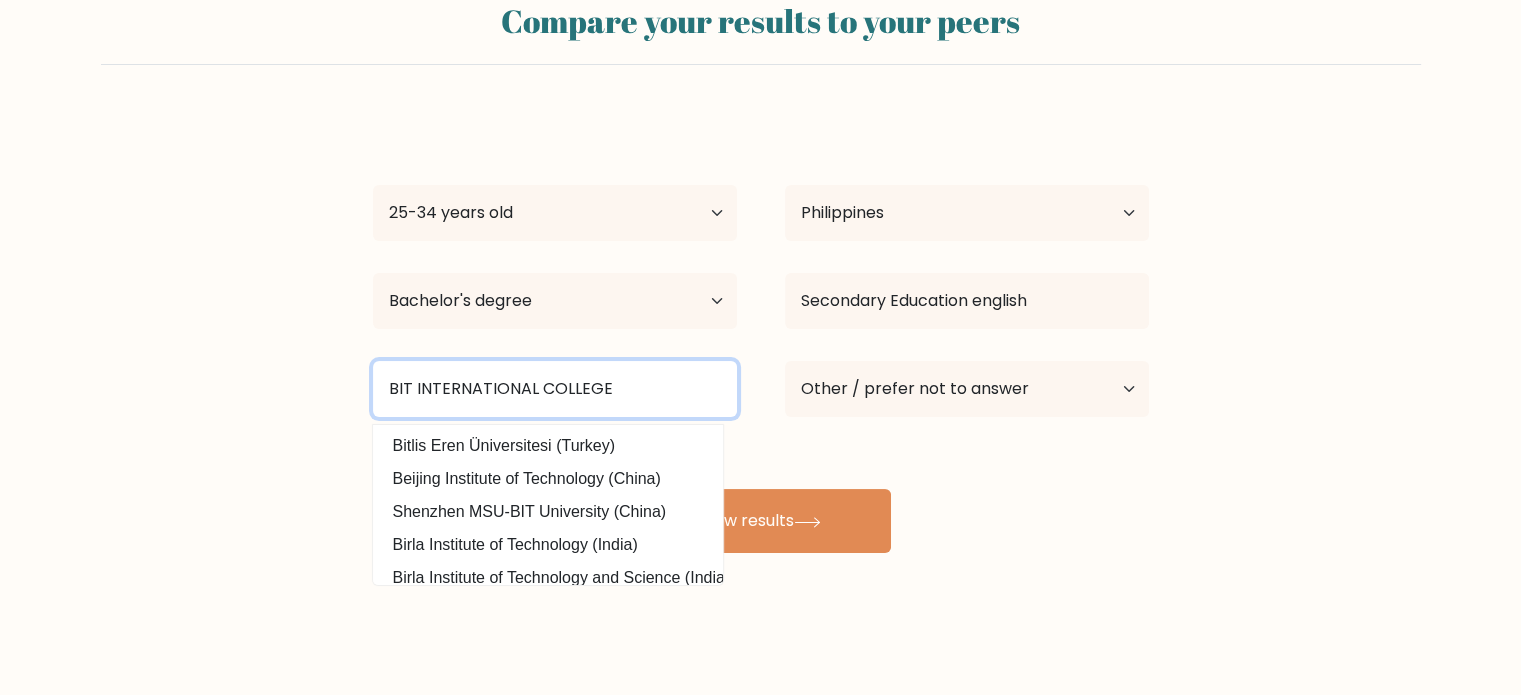 drag, startPoint x: 411, startPoint y: 384, endPoint x: 372, endPoint y: 392, distance: 39.812057 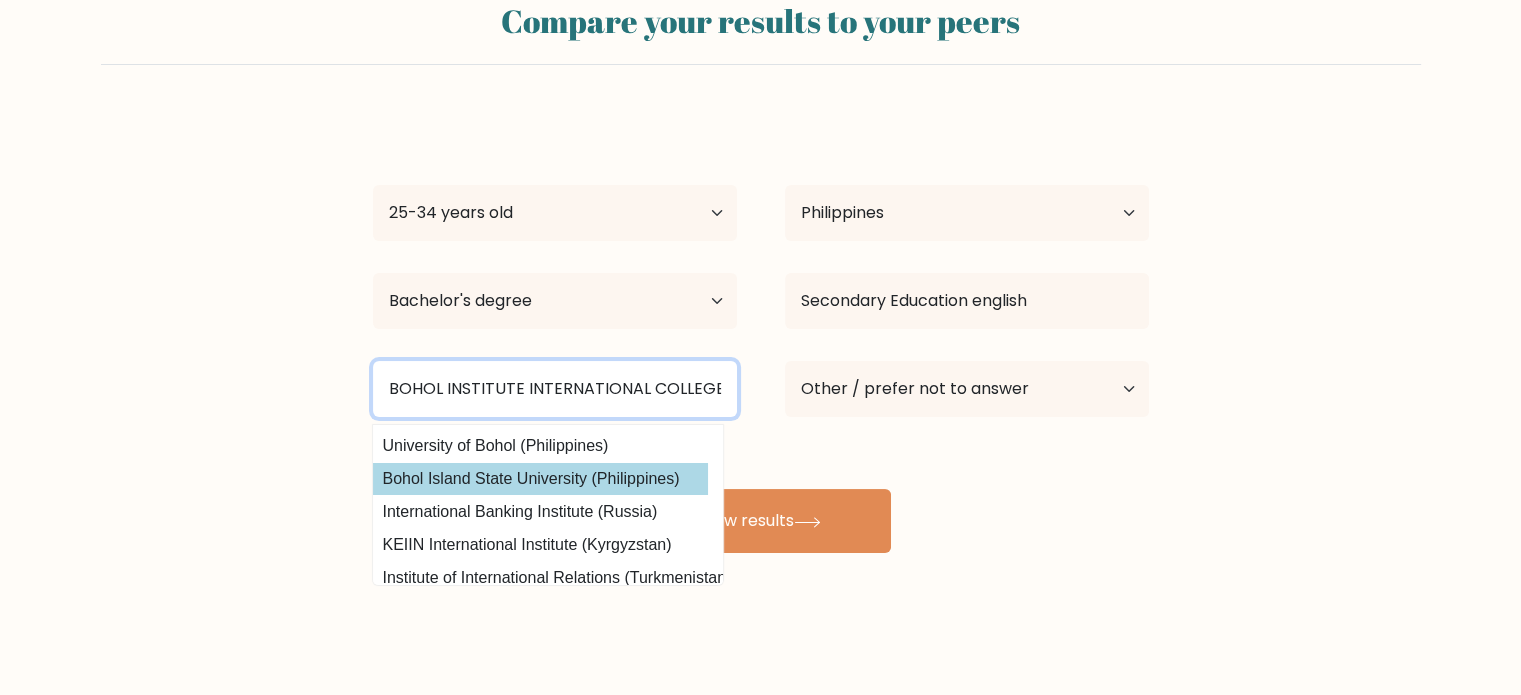 scroll, scrollTop: 0, scrollLeft: 8, axis: horizontal 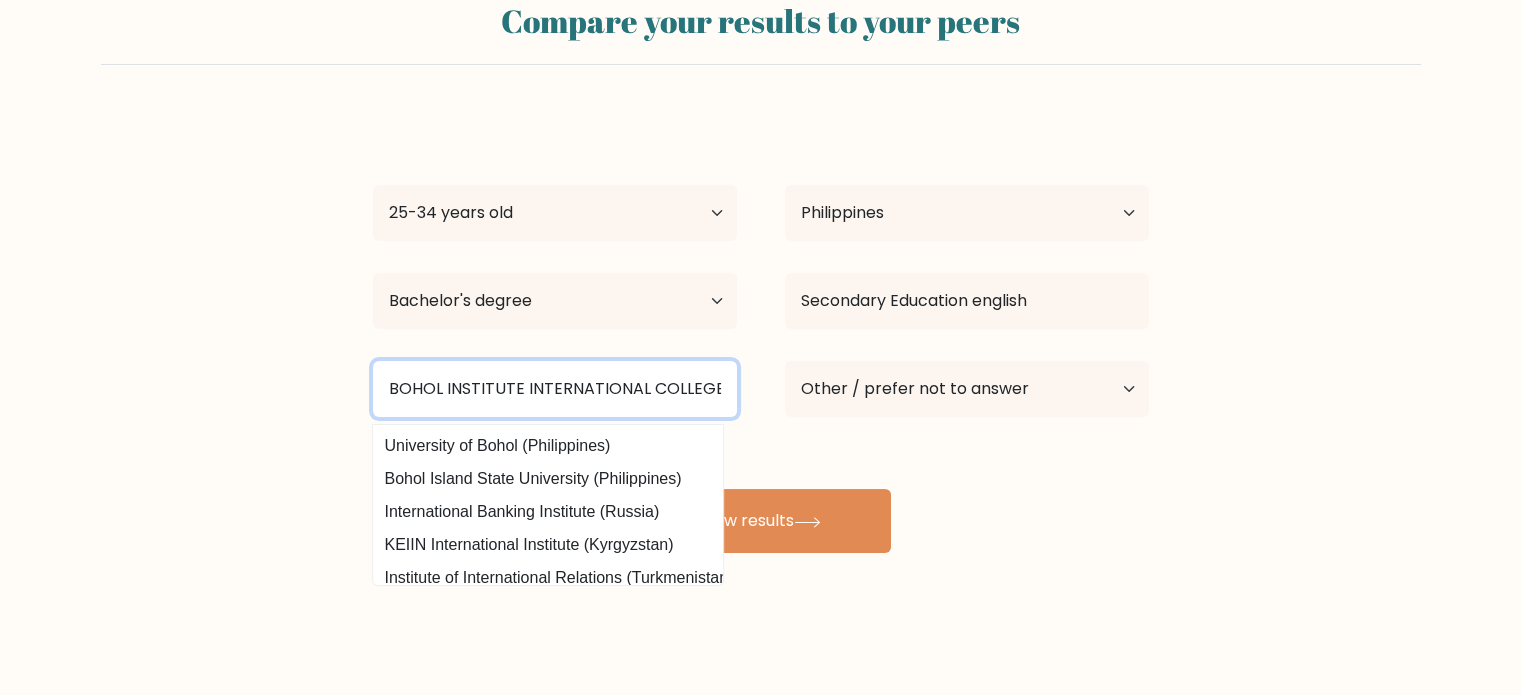 drag, startPoint x: 719, startPoint y: 388, endPoint x: 383, endPoint y: 385, distance: 336.0134 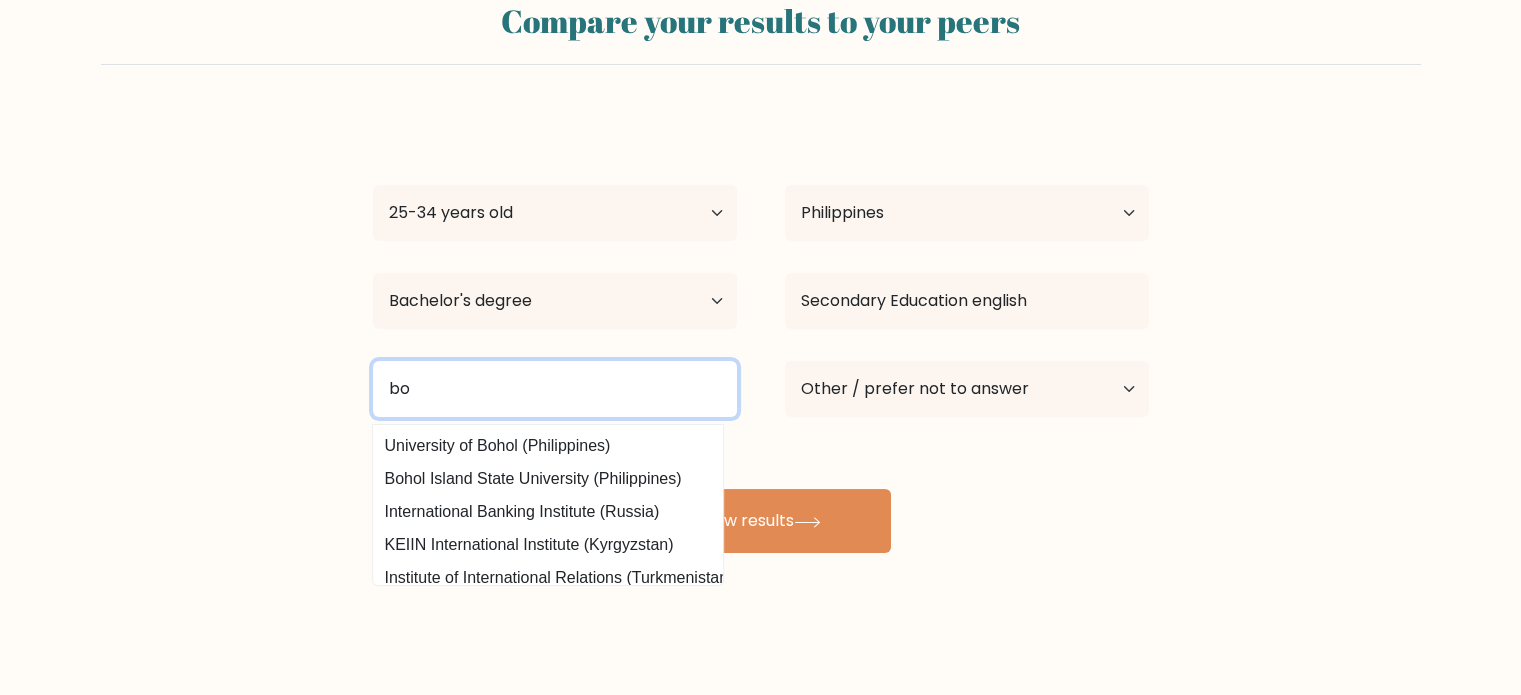 scroll, scrollTop: 0, scrollLeft: 0, axis: both 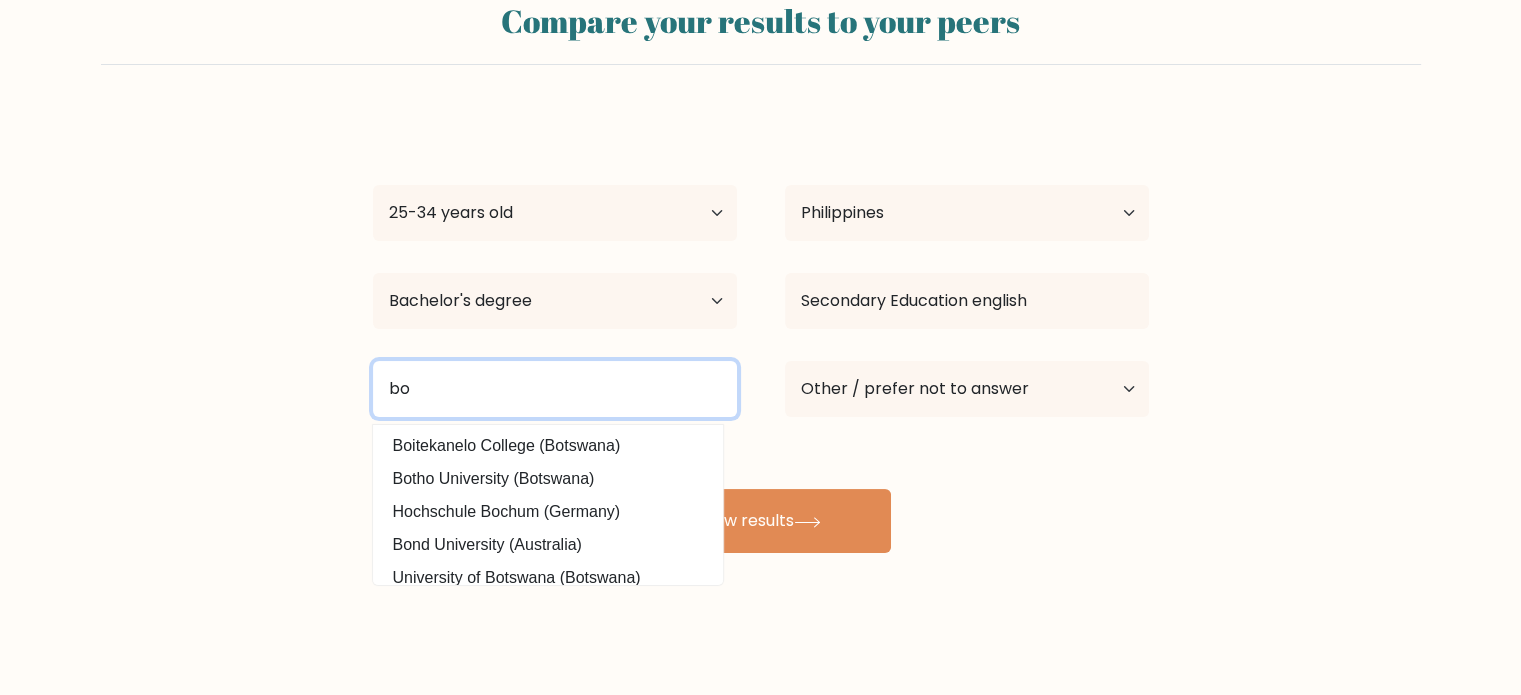 type on "b" 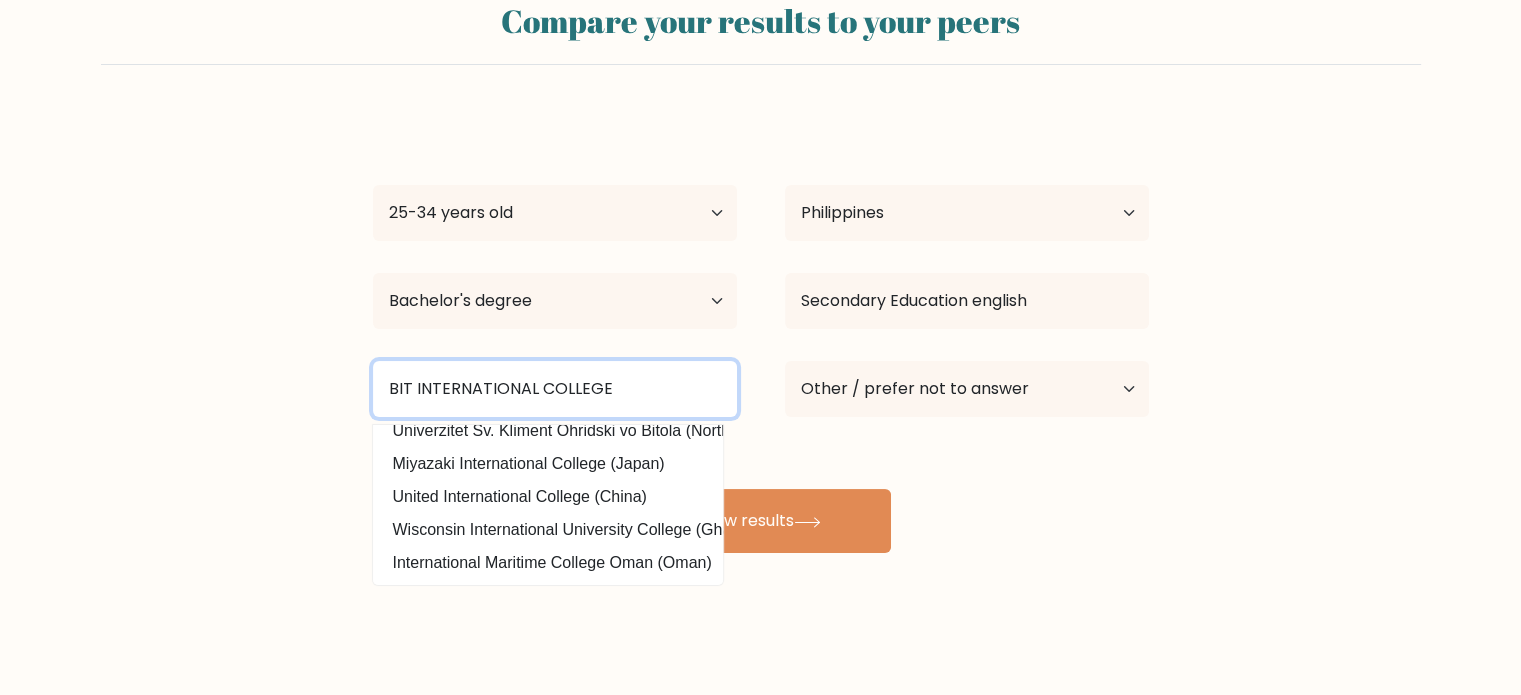 scroll, scrollTop: 0, scrollLeft: 40, axis: horizontal 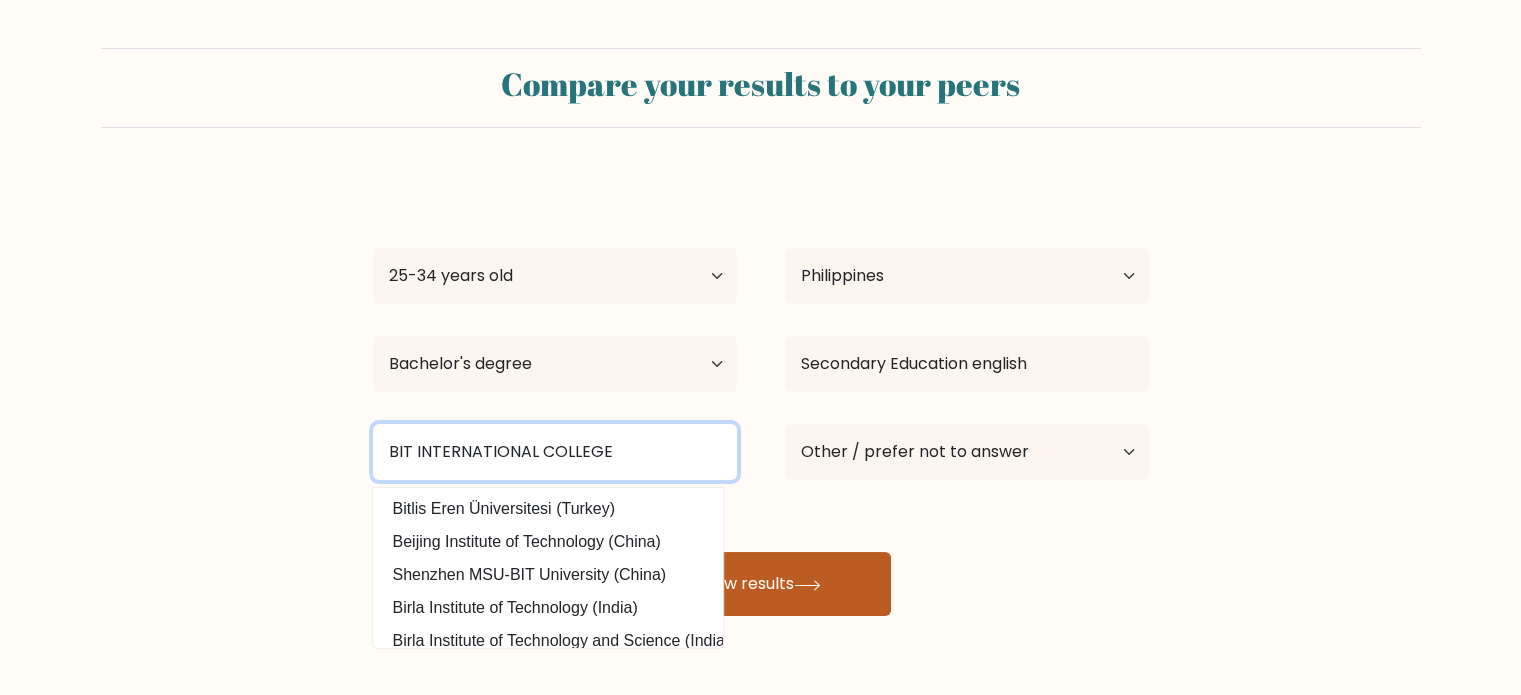 type on "BIT INTERNATIONAL COLLEGE" 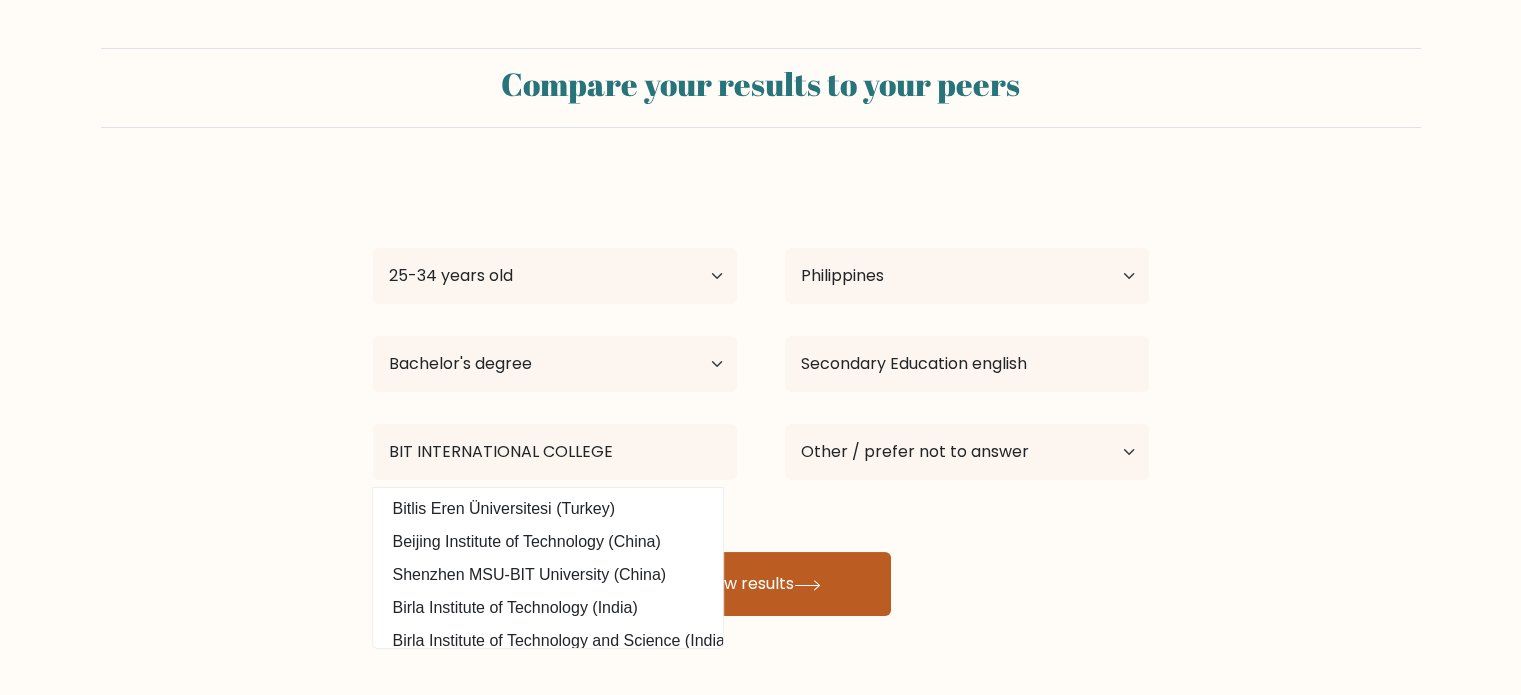 click on "View results" at bounding box center [761, 584] 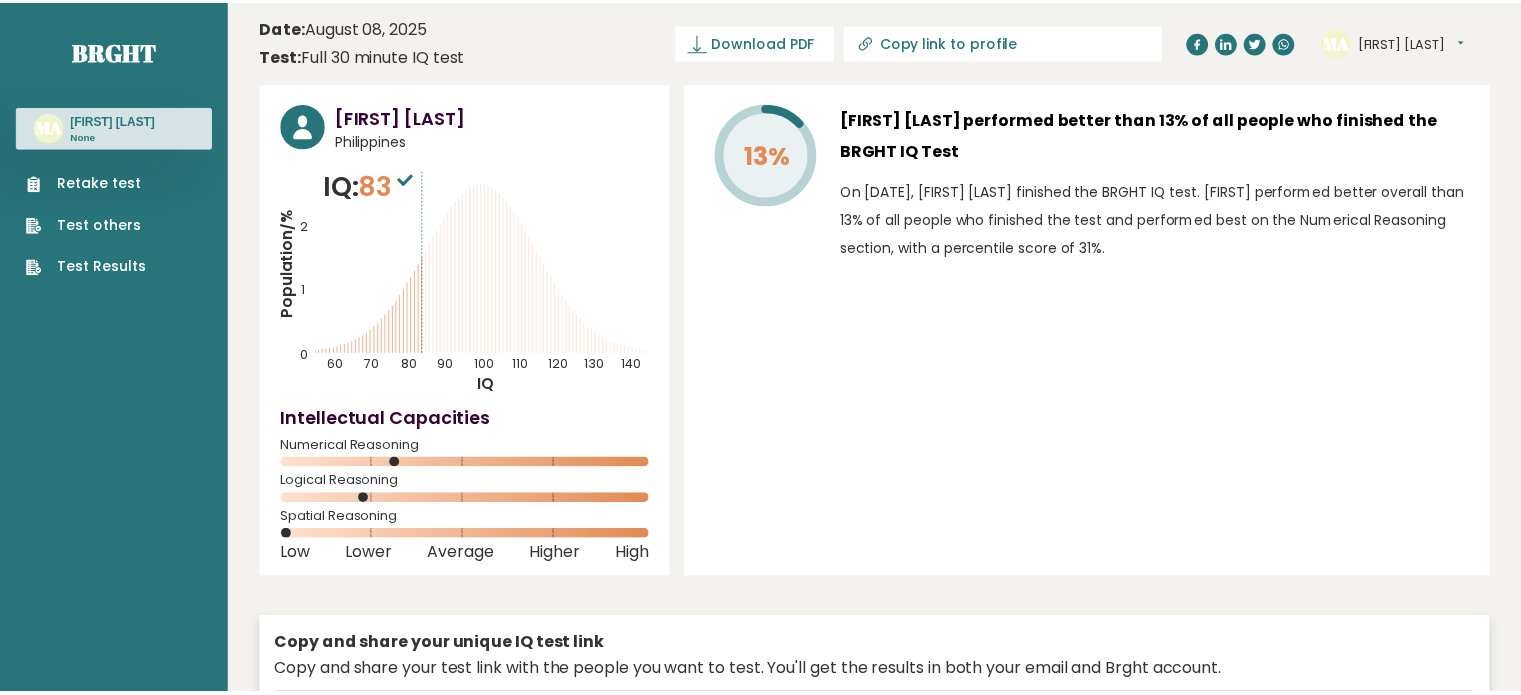 scroll, scrollTop: 0, scrollLeft: 0, axis: both 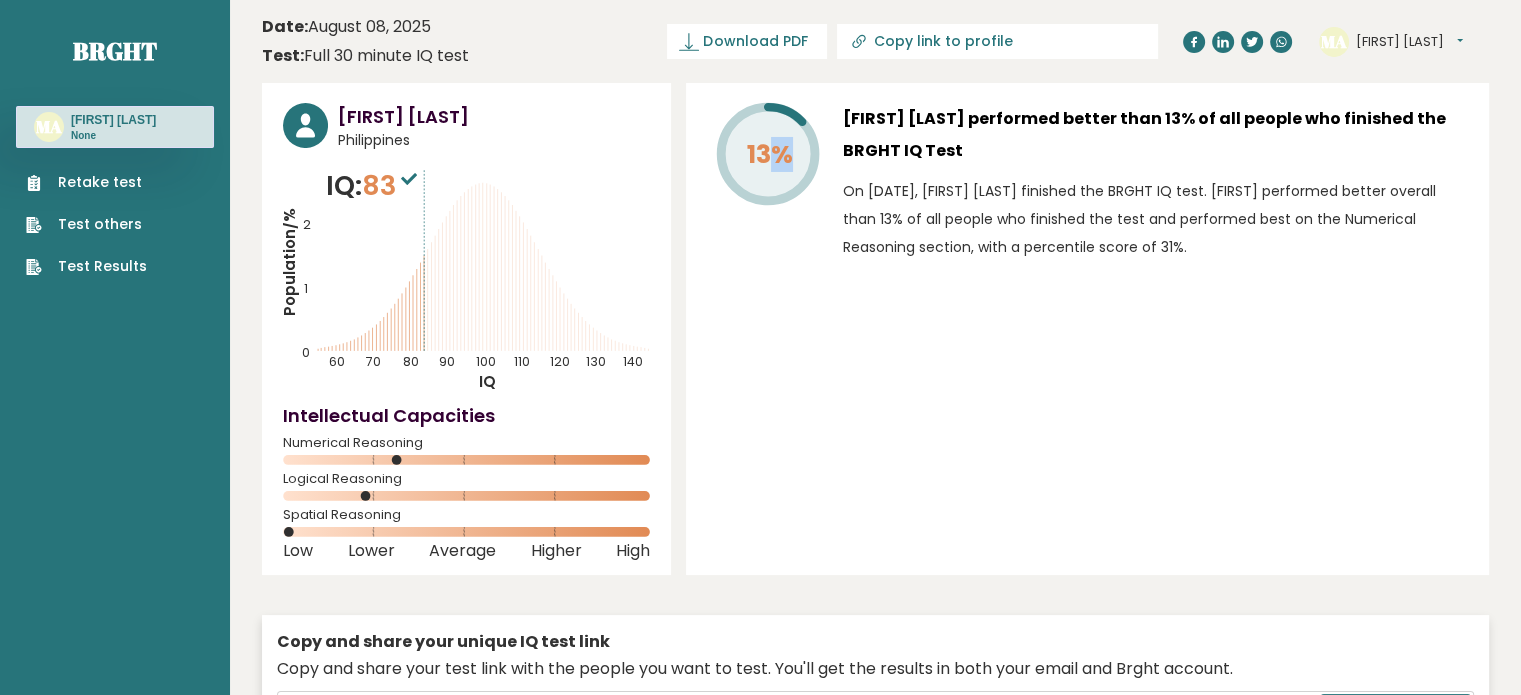 drag, startPoint x: 0, startPoint y: 0, endPoint x: 783, endPoint y: 409, distance: 883.38556 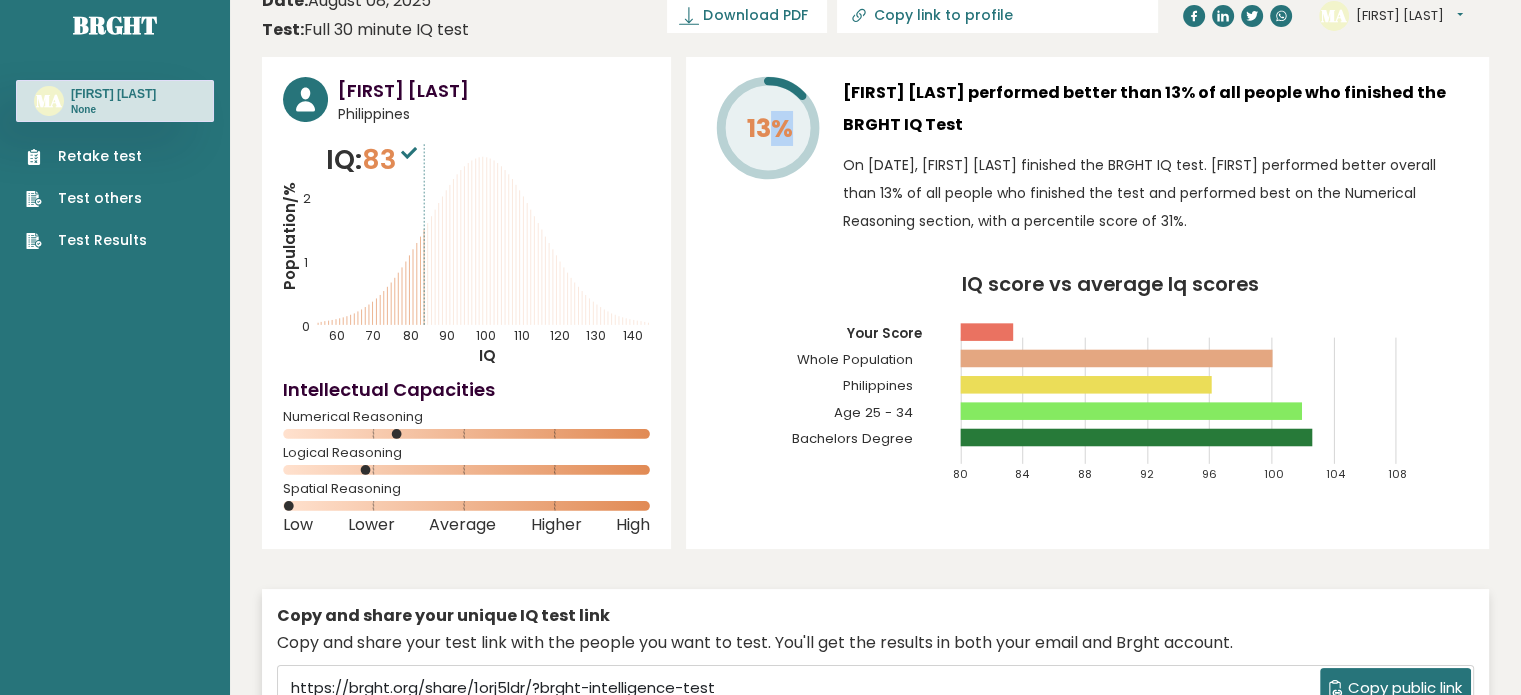 scroll, scrollTop: 0, scrollLeft: 0, axis: both 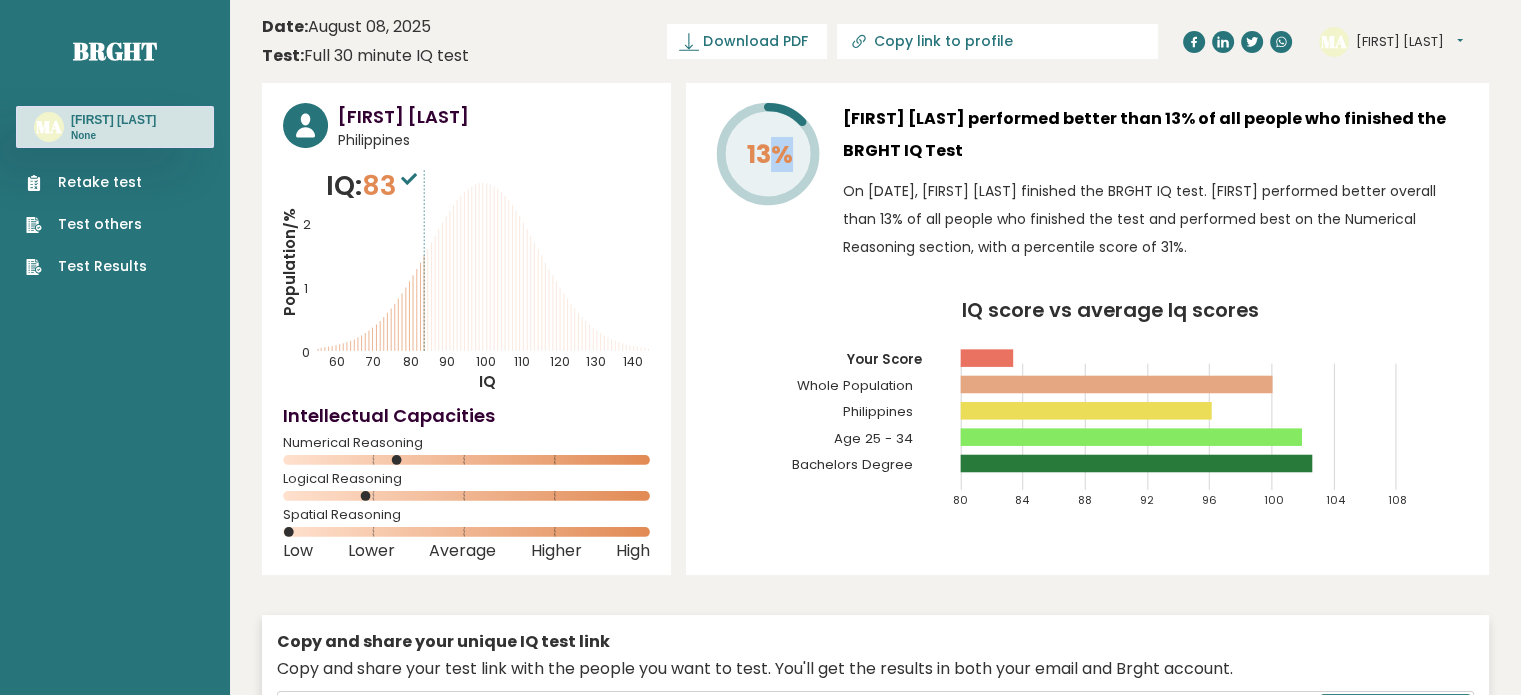 click on "Retake test" at bounding box center (86, 182) 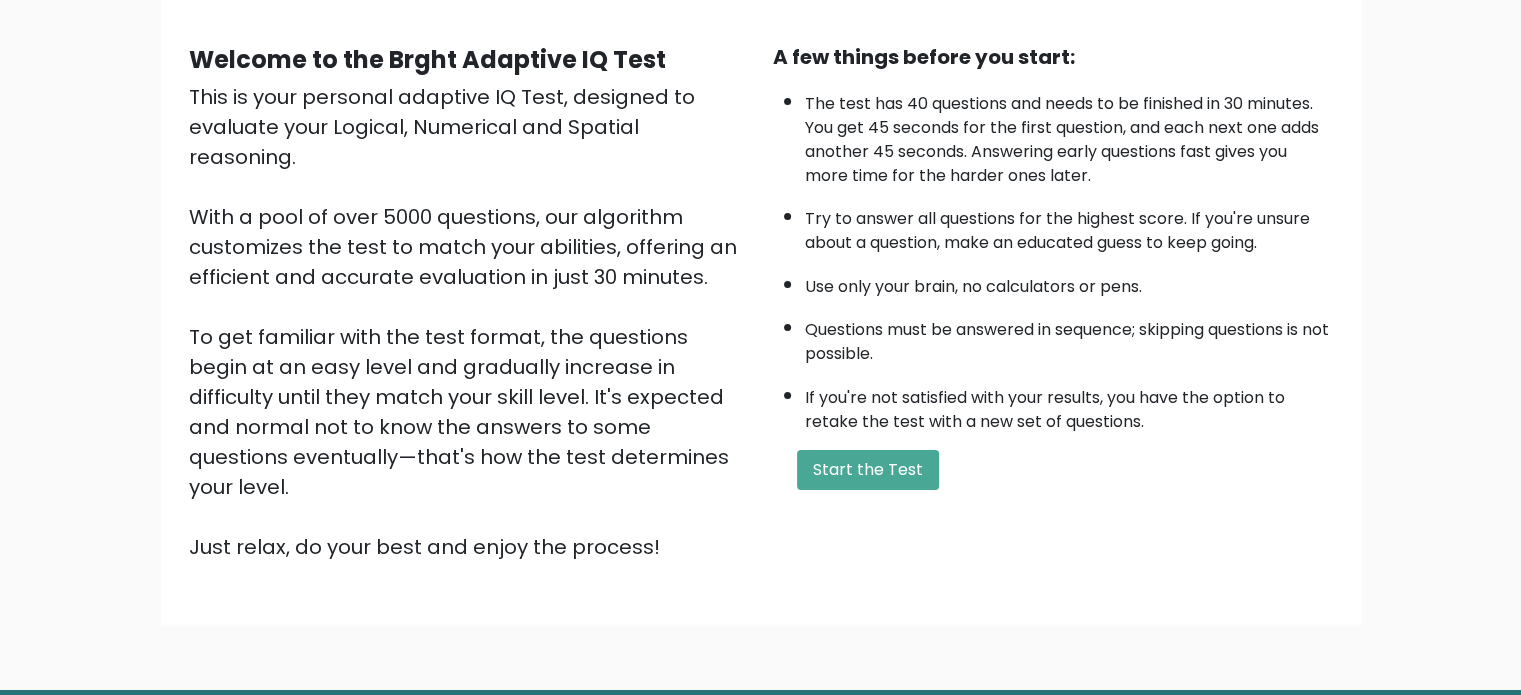 scroll, scrollTop: 220, scrollLeft: 0, axis: vertical 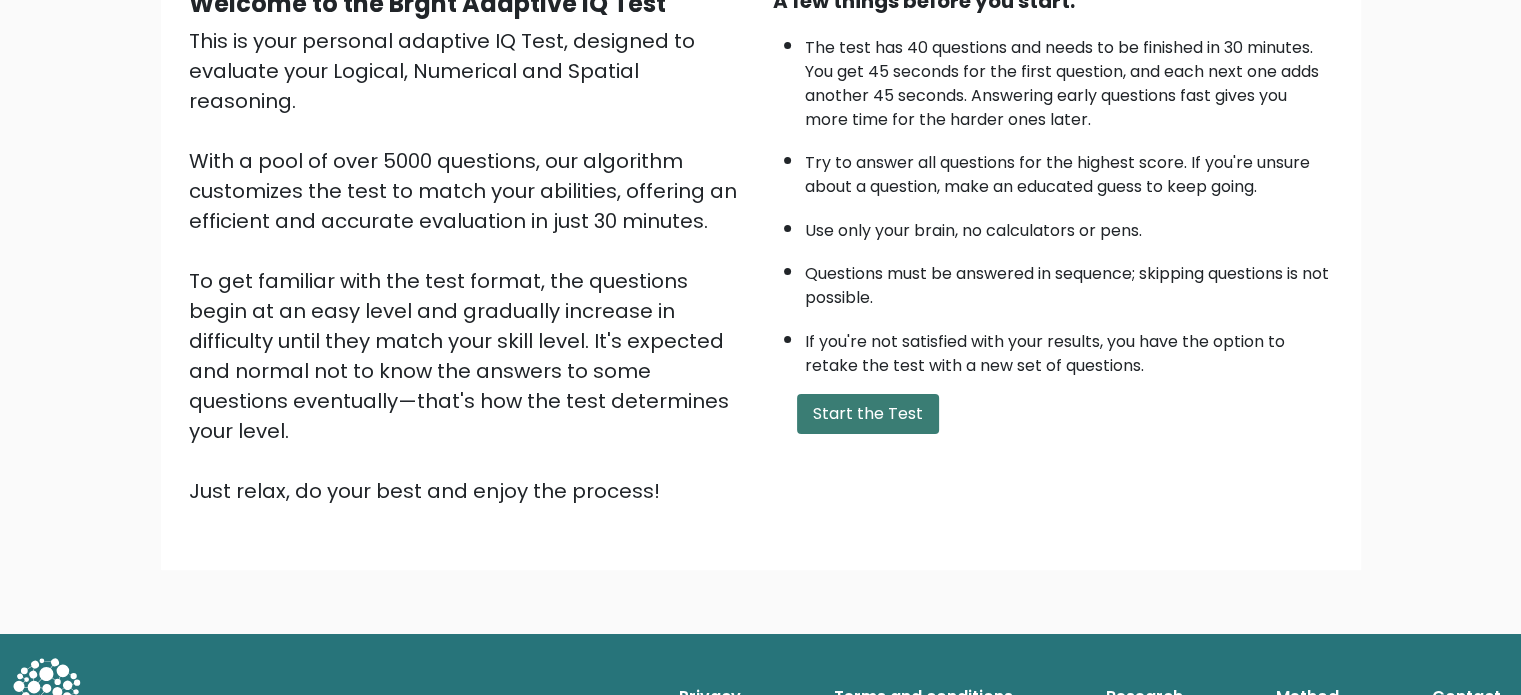 click on "Start the Test" at bounding box center (868, 414) 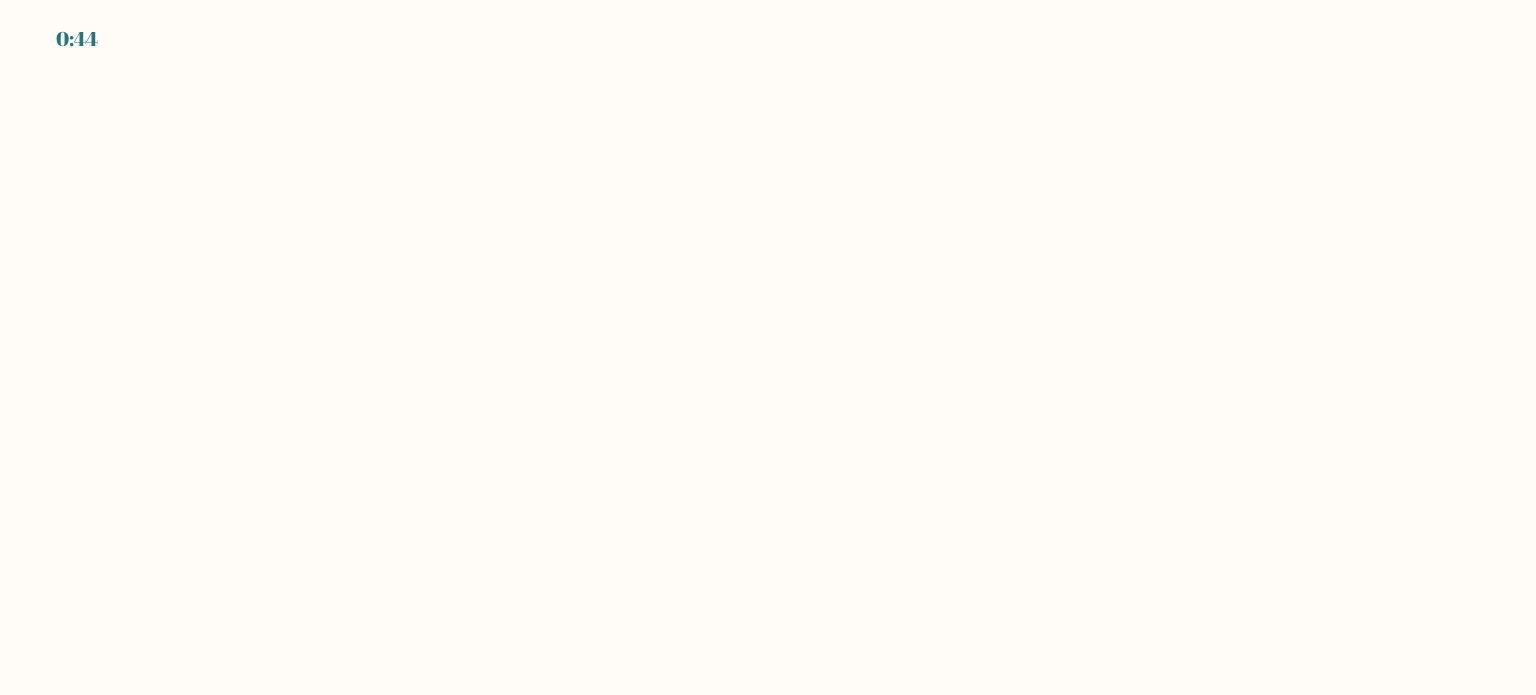 scroll, scrollTop: 0, scrollLeft: 0, axis: both 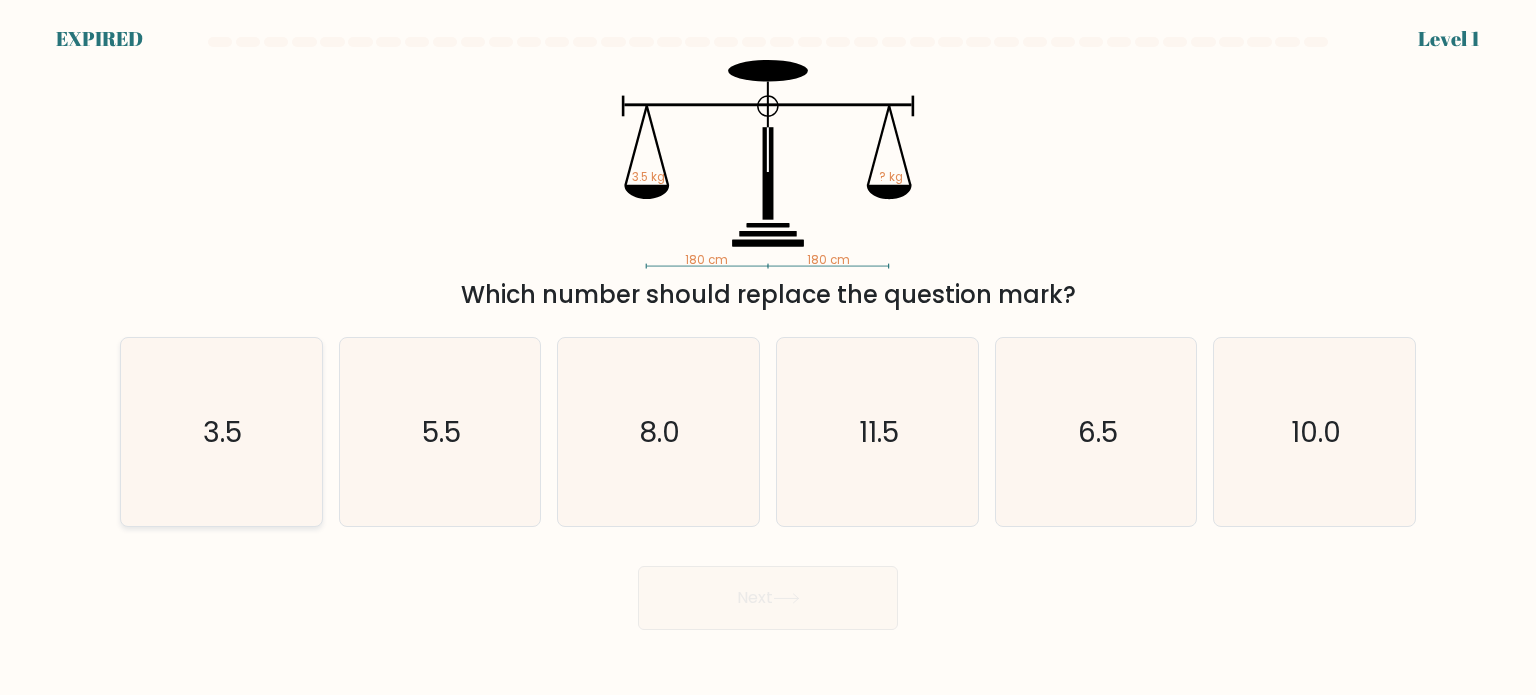 click on "3.5" 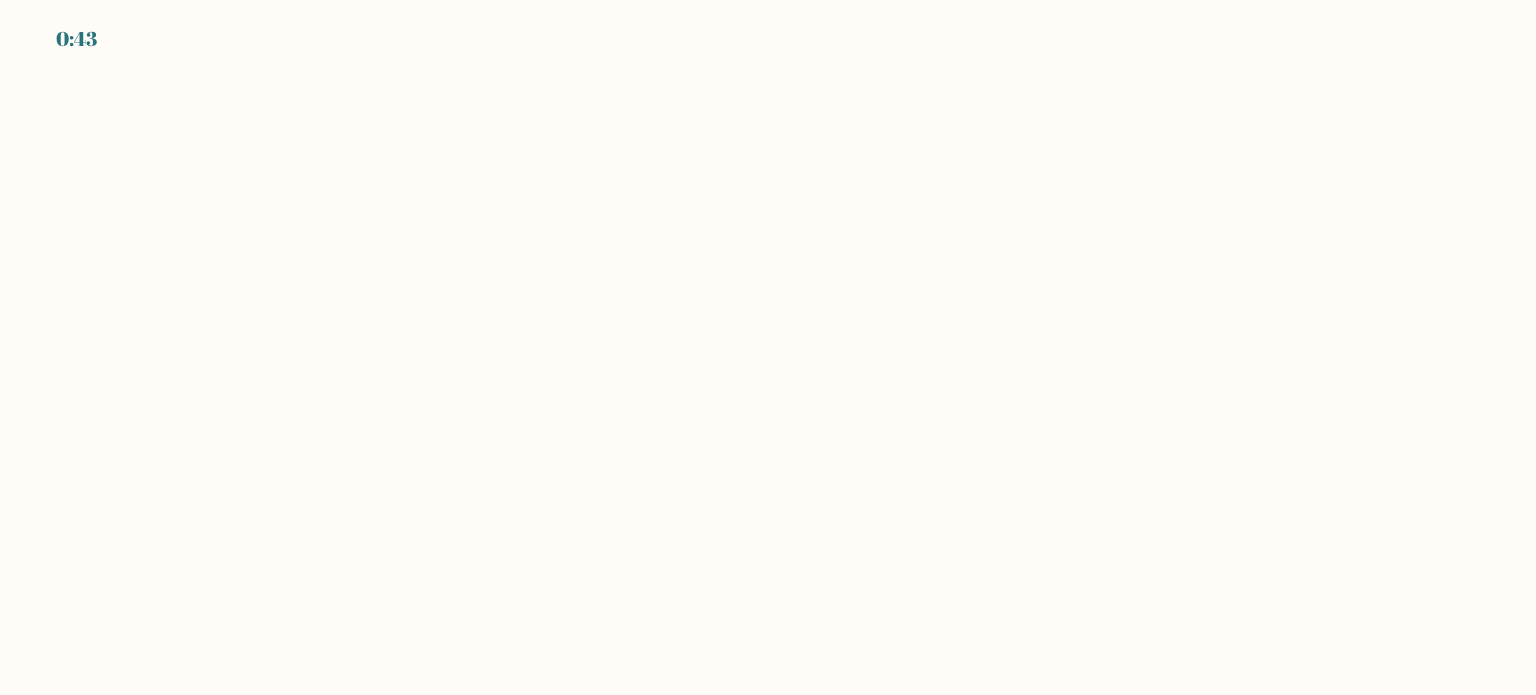 scroll, scrollTop: 0, scrollLeft: 0, axis: both 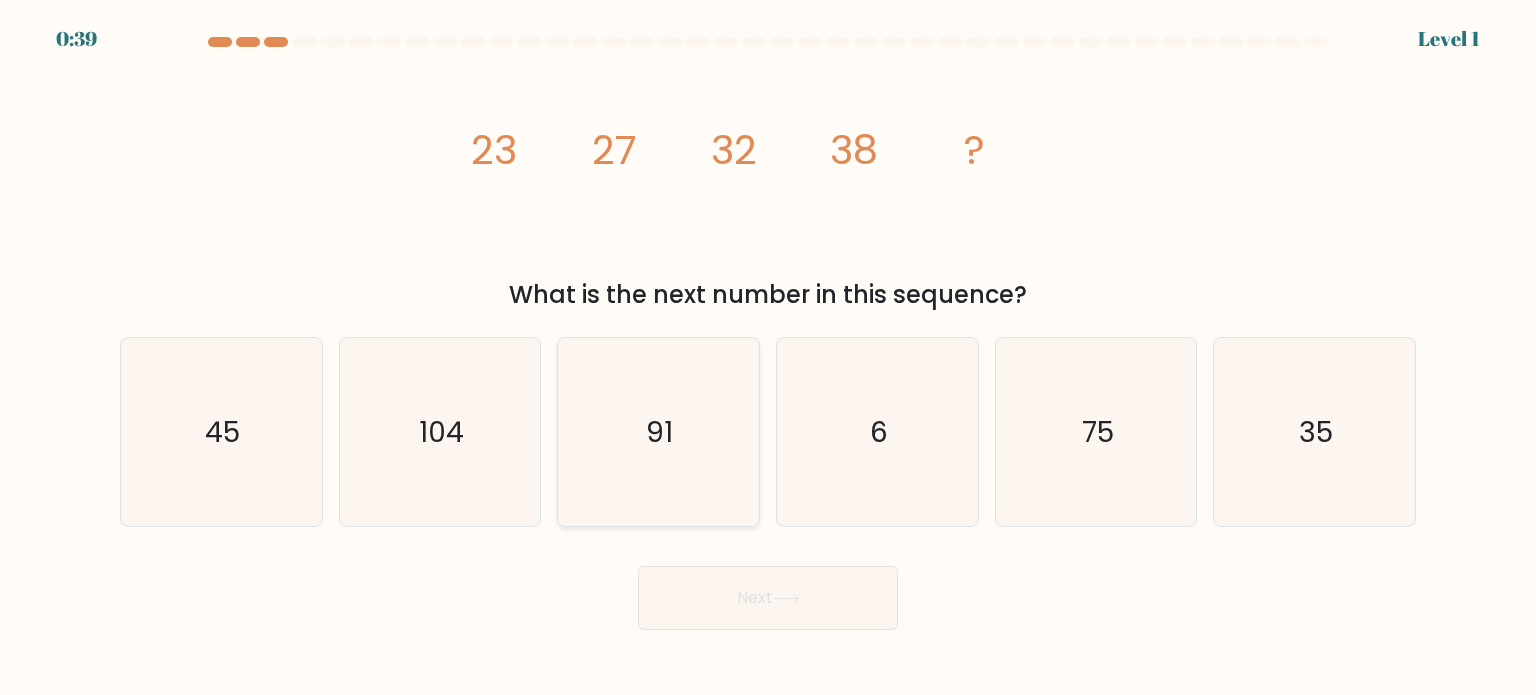 click on "91" 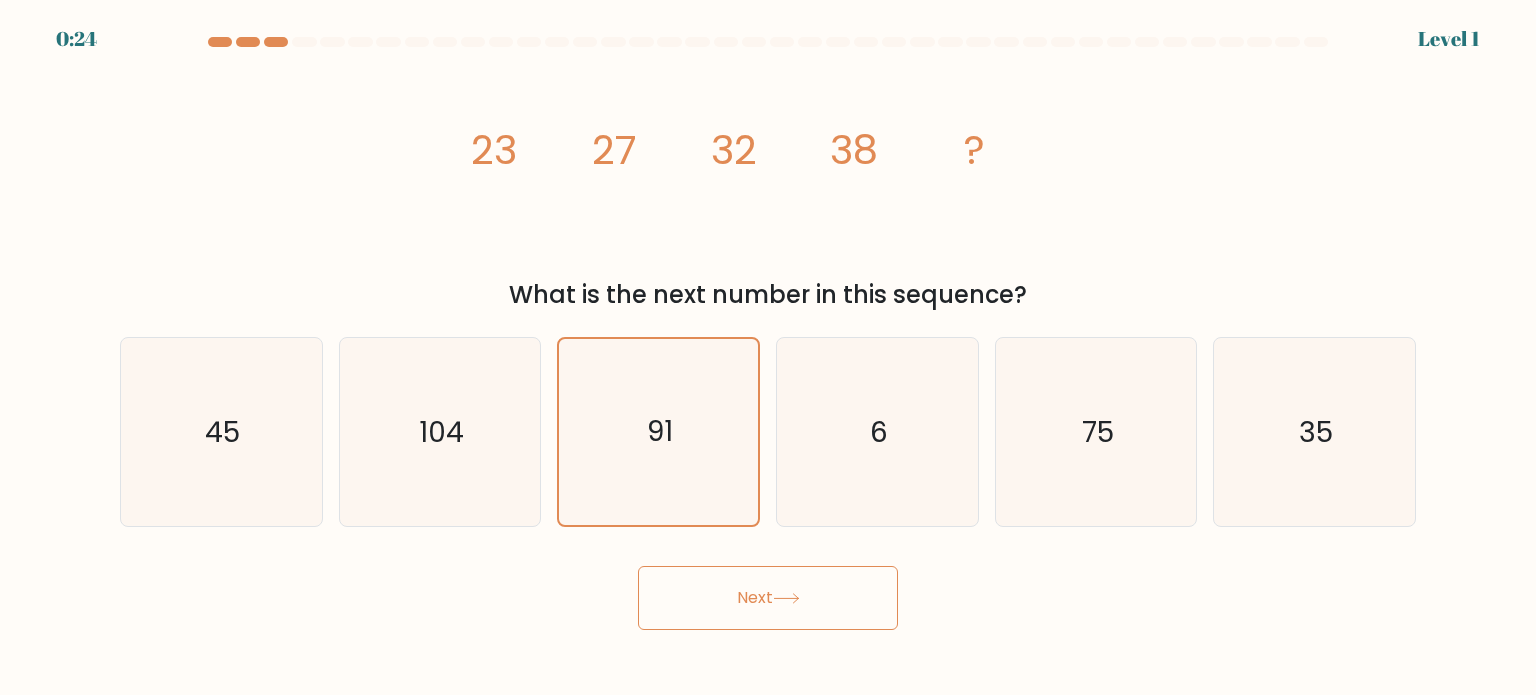 click on "Next" at bounding box center (768, 598) 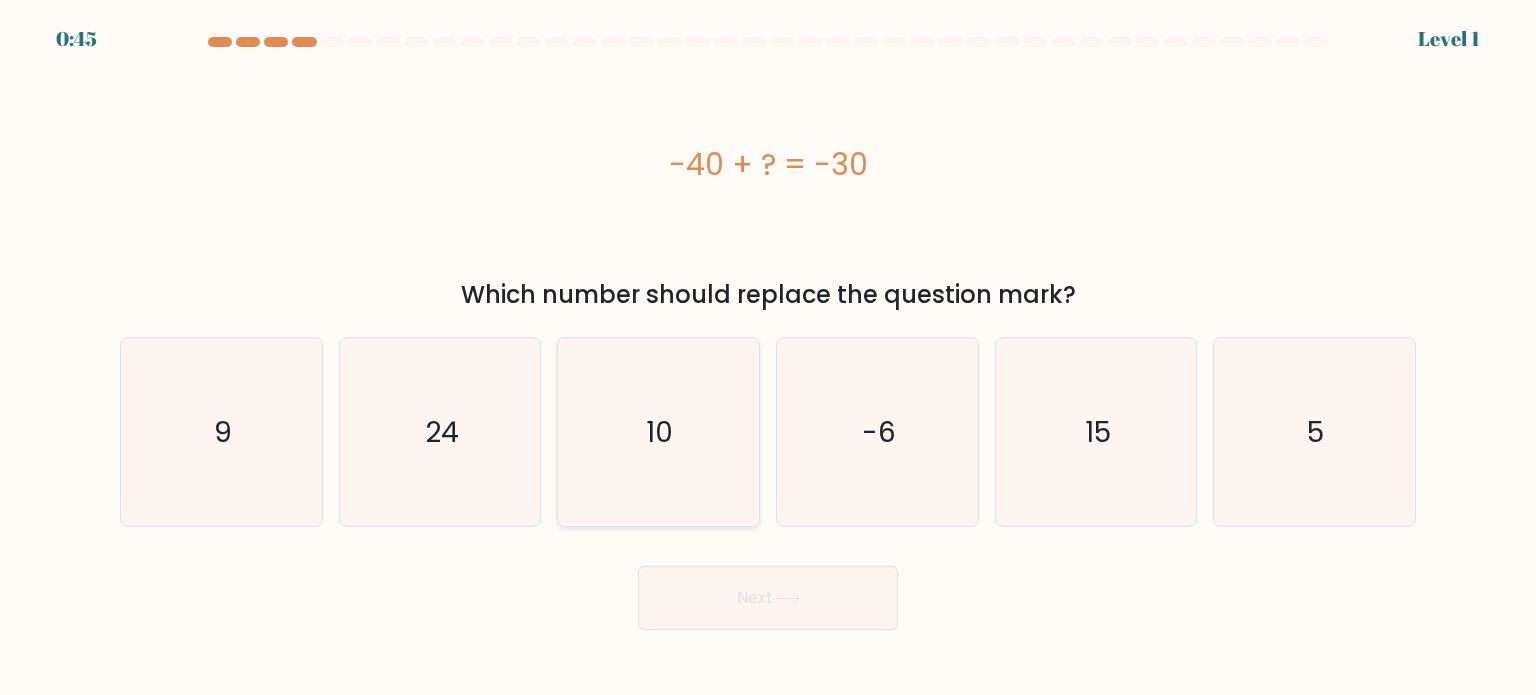 click on "10" 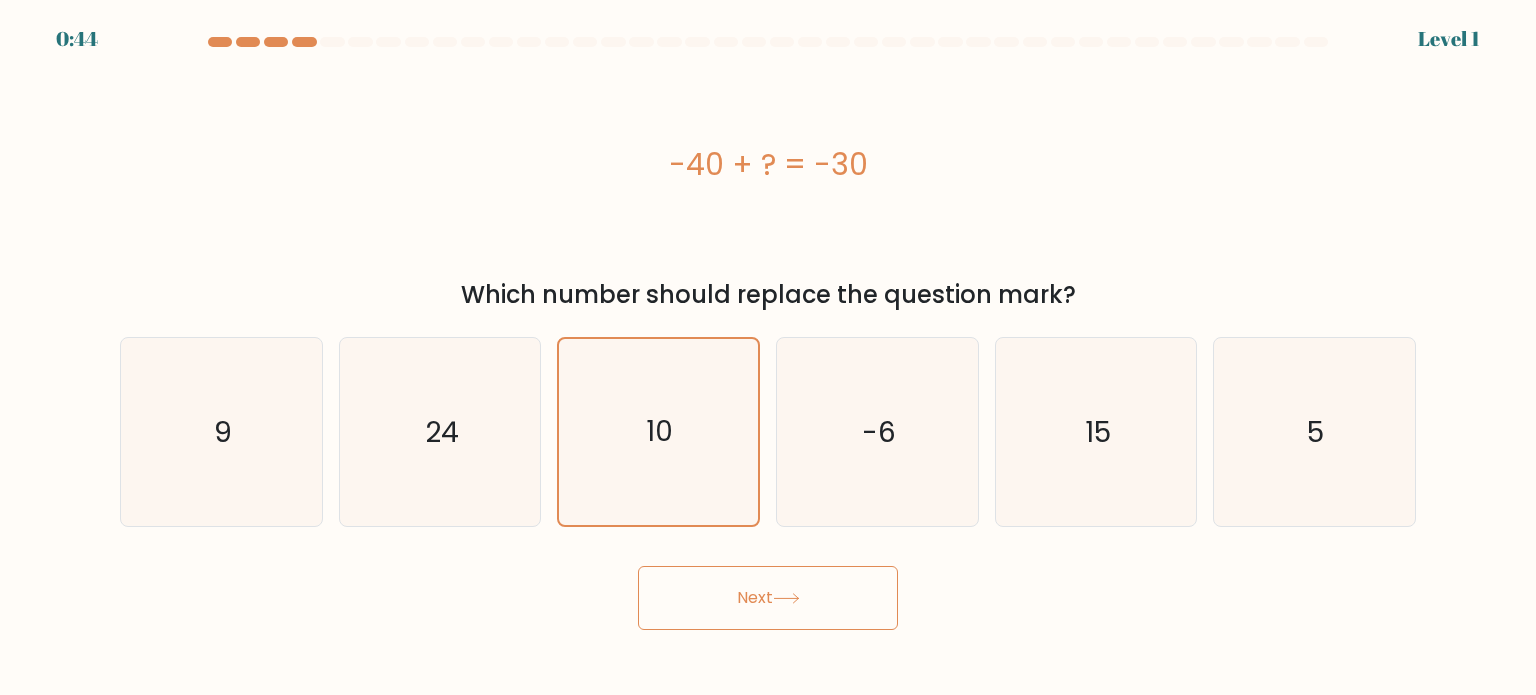 click on "Next" at bounding box center (768, 598) 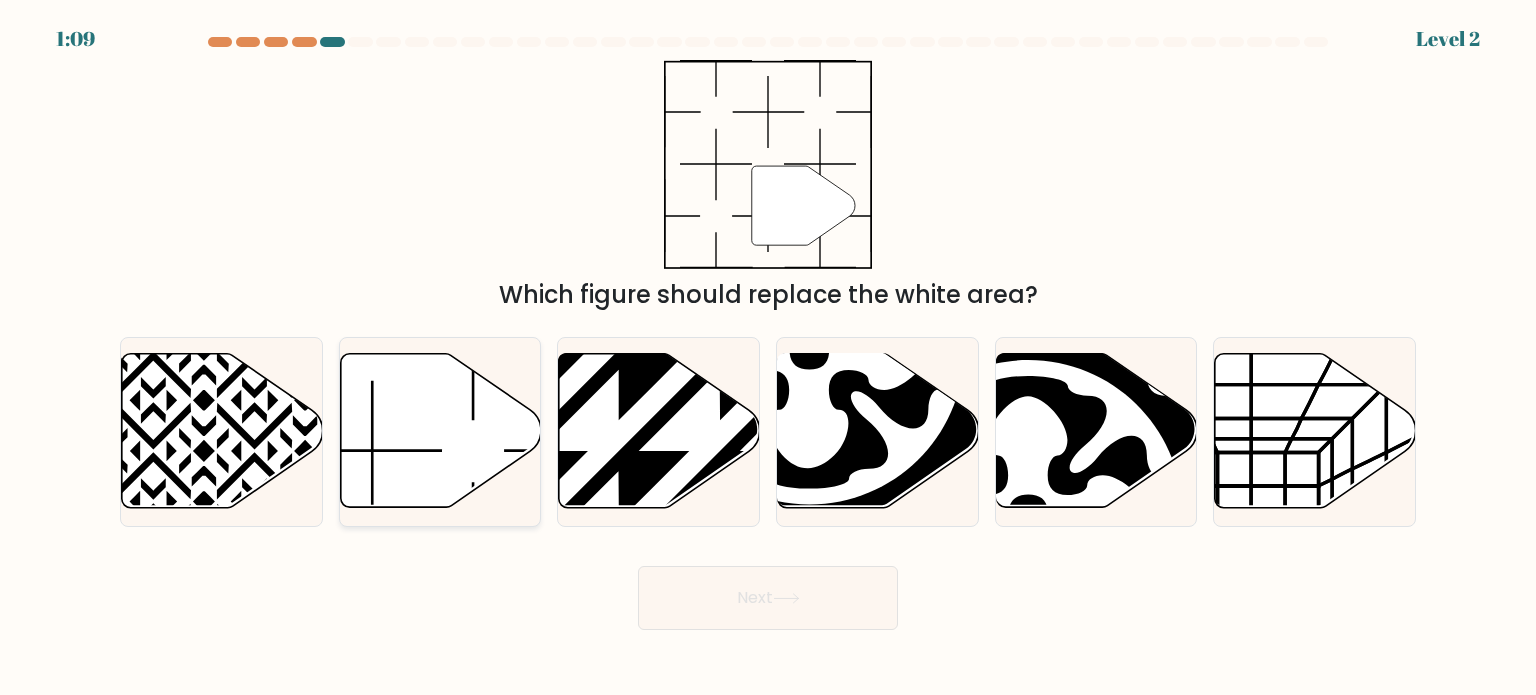 click 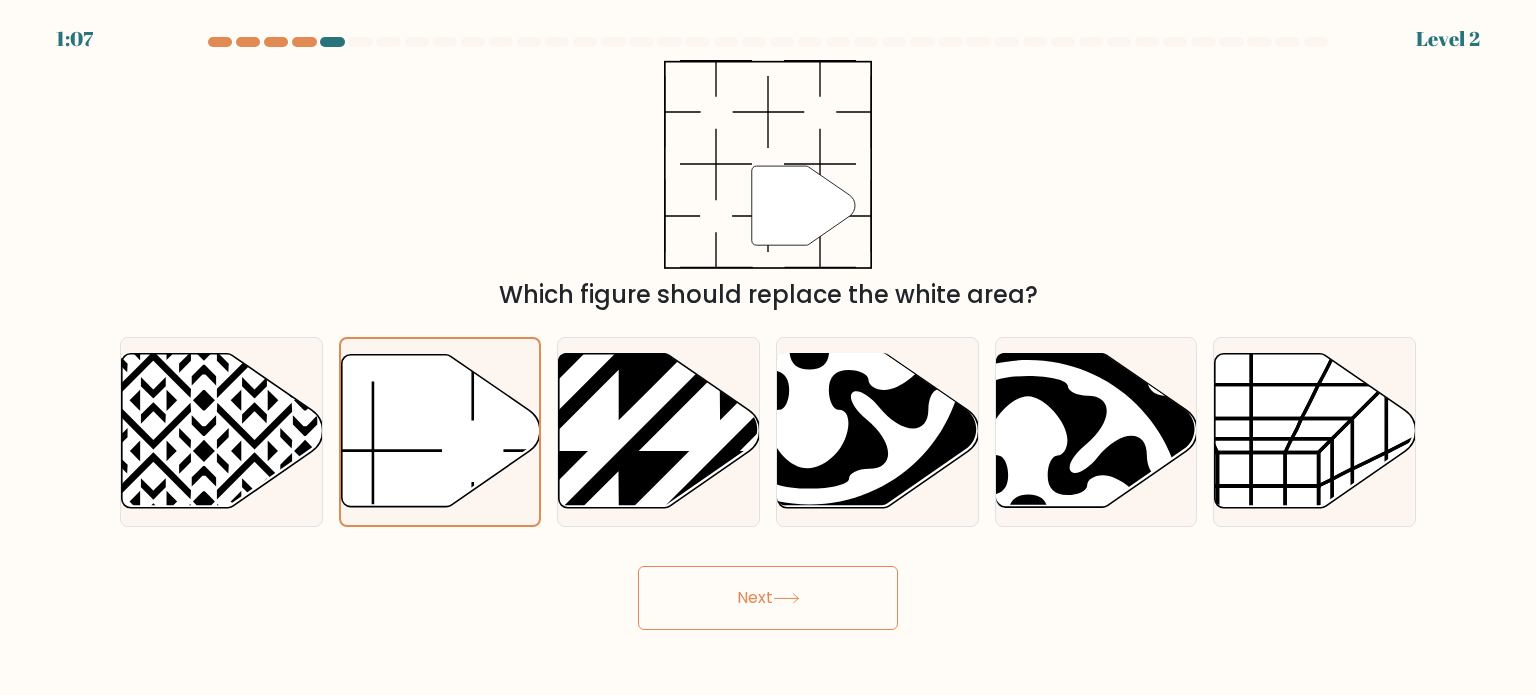 click on "Next" at bounding box center (768, 598) 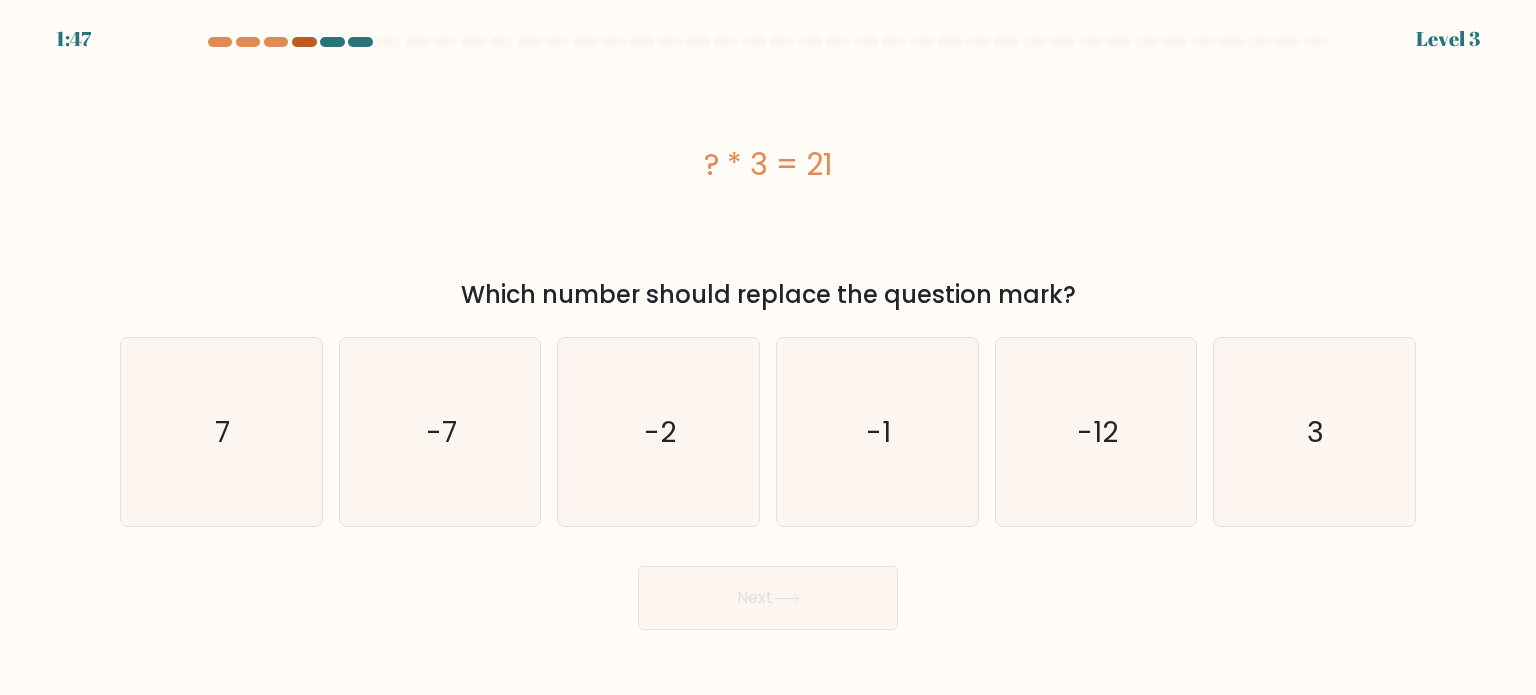 click at bounding box center [304, 42] 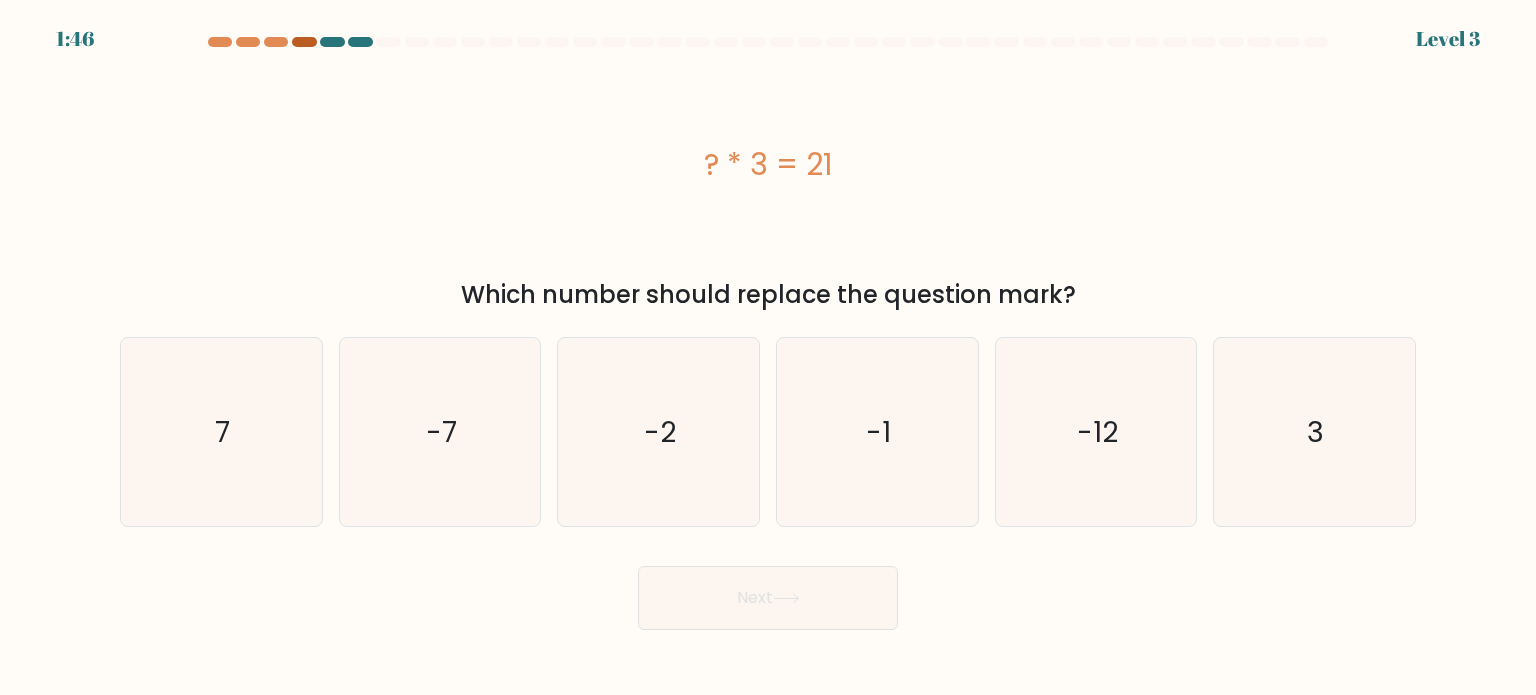 click at bounding box center [304, 42] 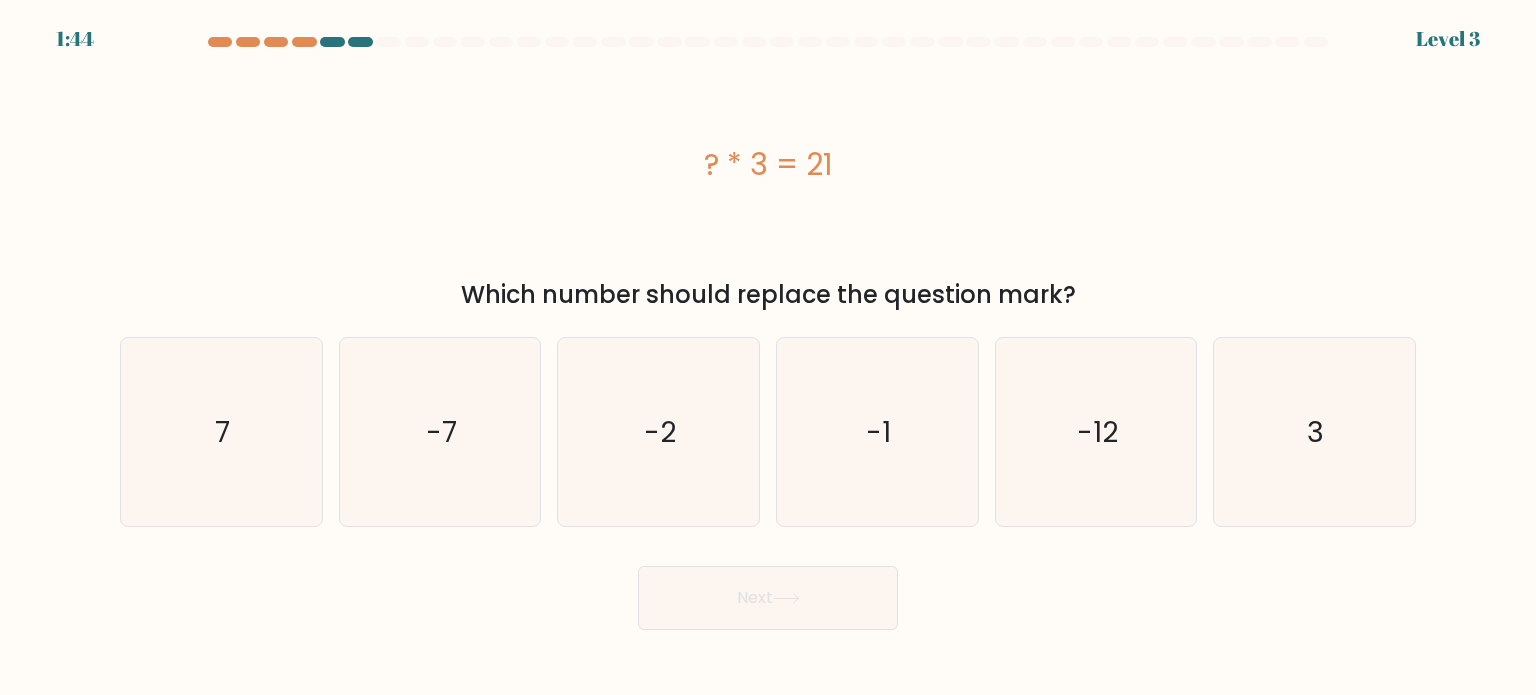 click at bounding box center (360, 42) 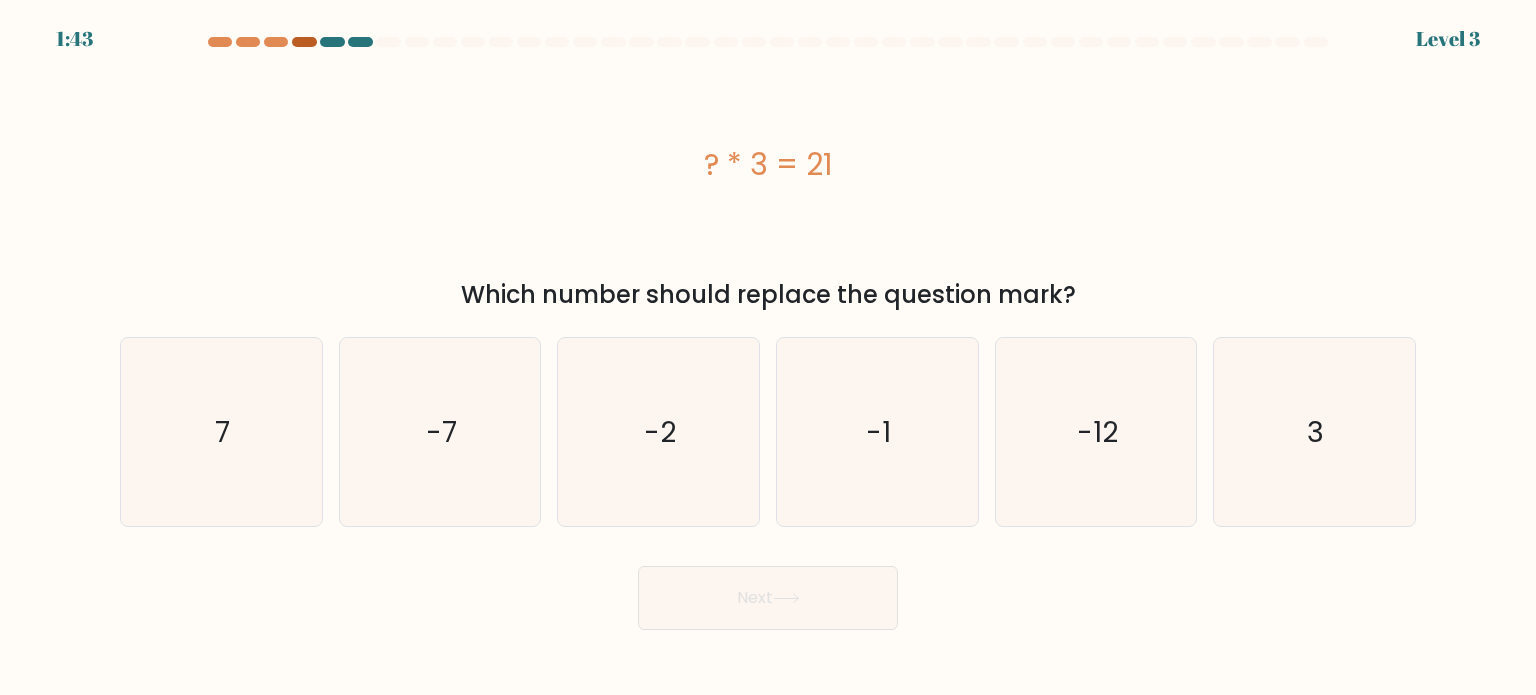click at bounding box center (304, 42) 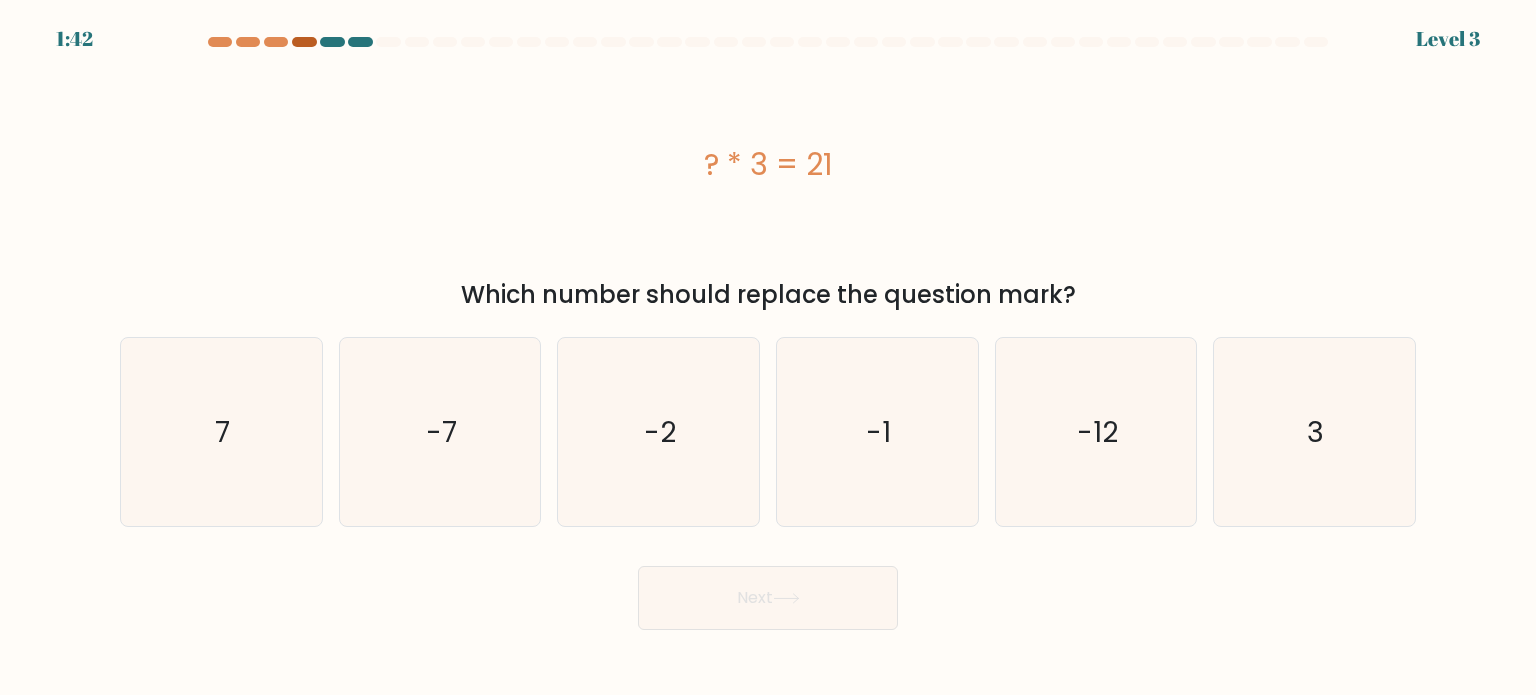 click at bounding box center [304, 42] 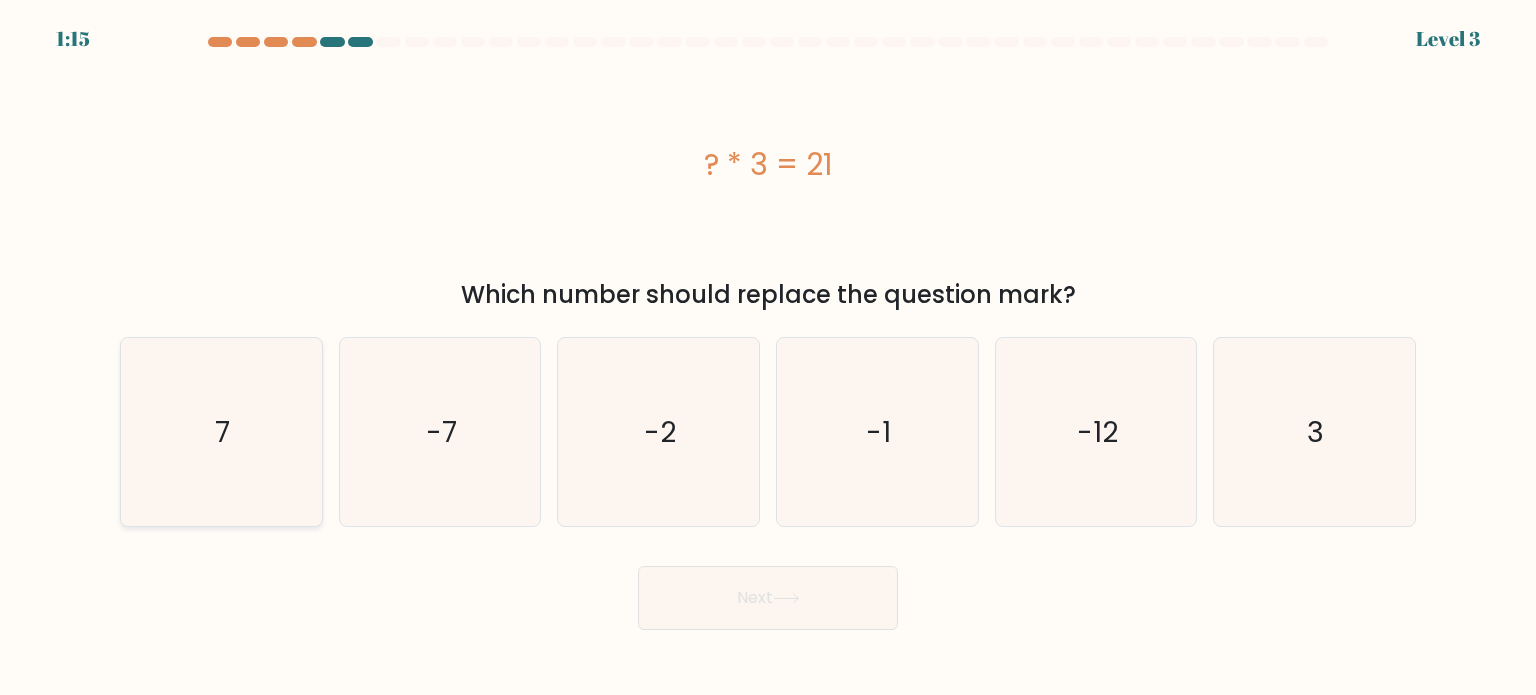 click on "7" 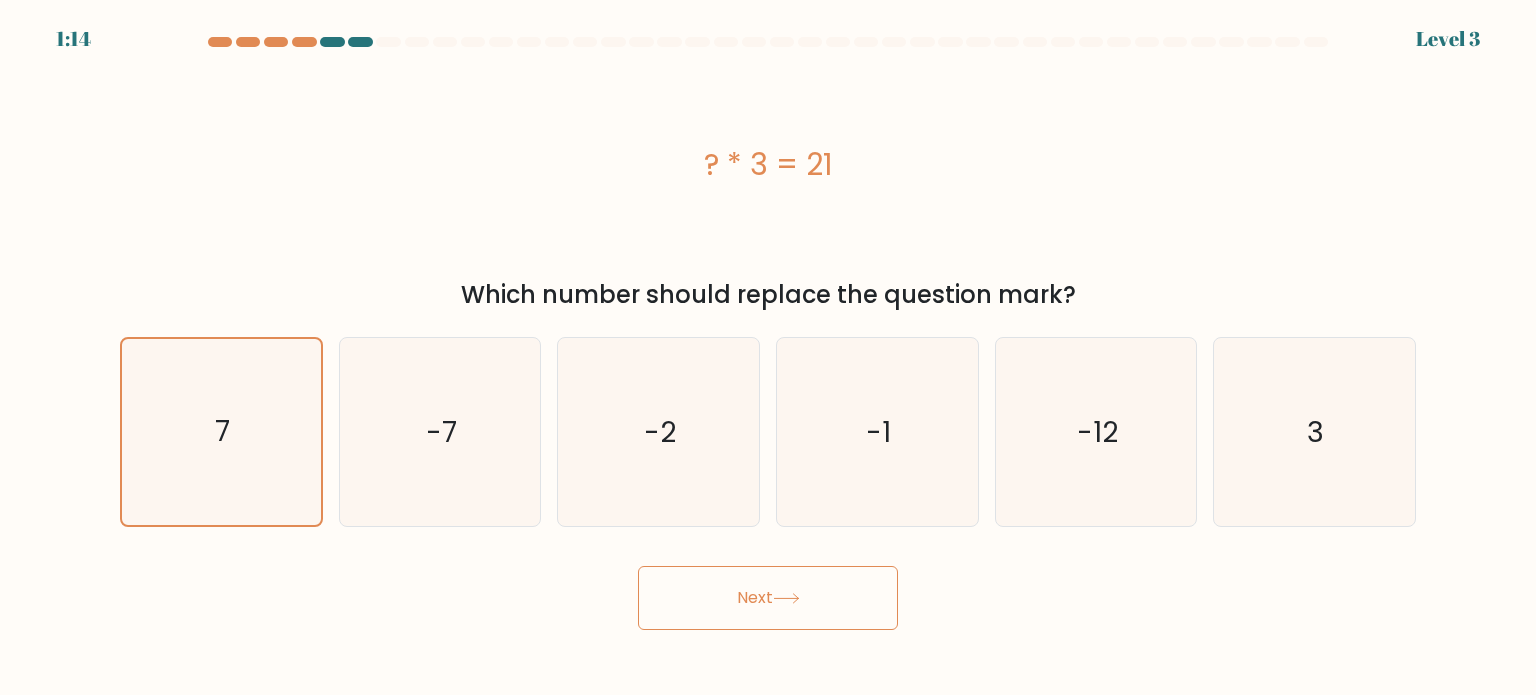 click on "Next" at bounding box center [768, 598] 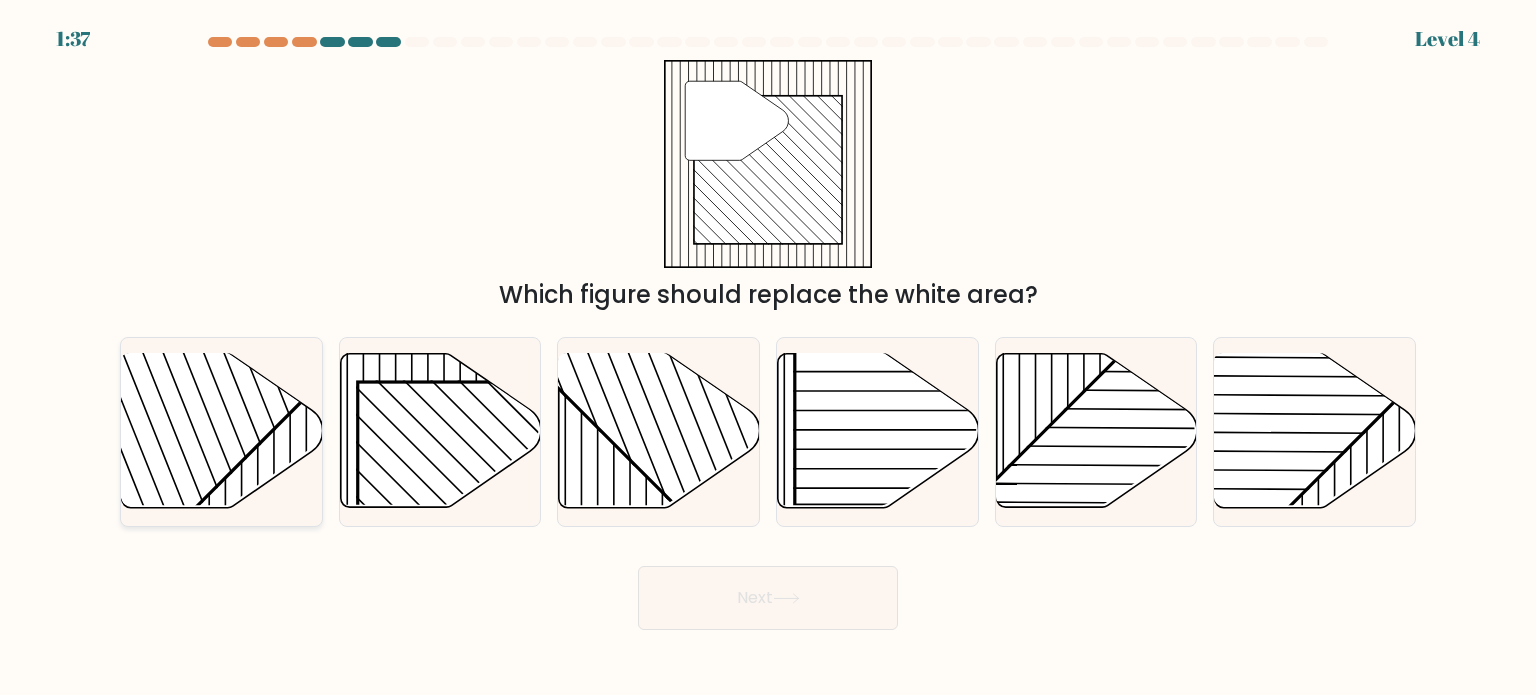 click 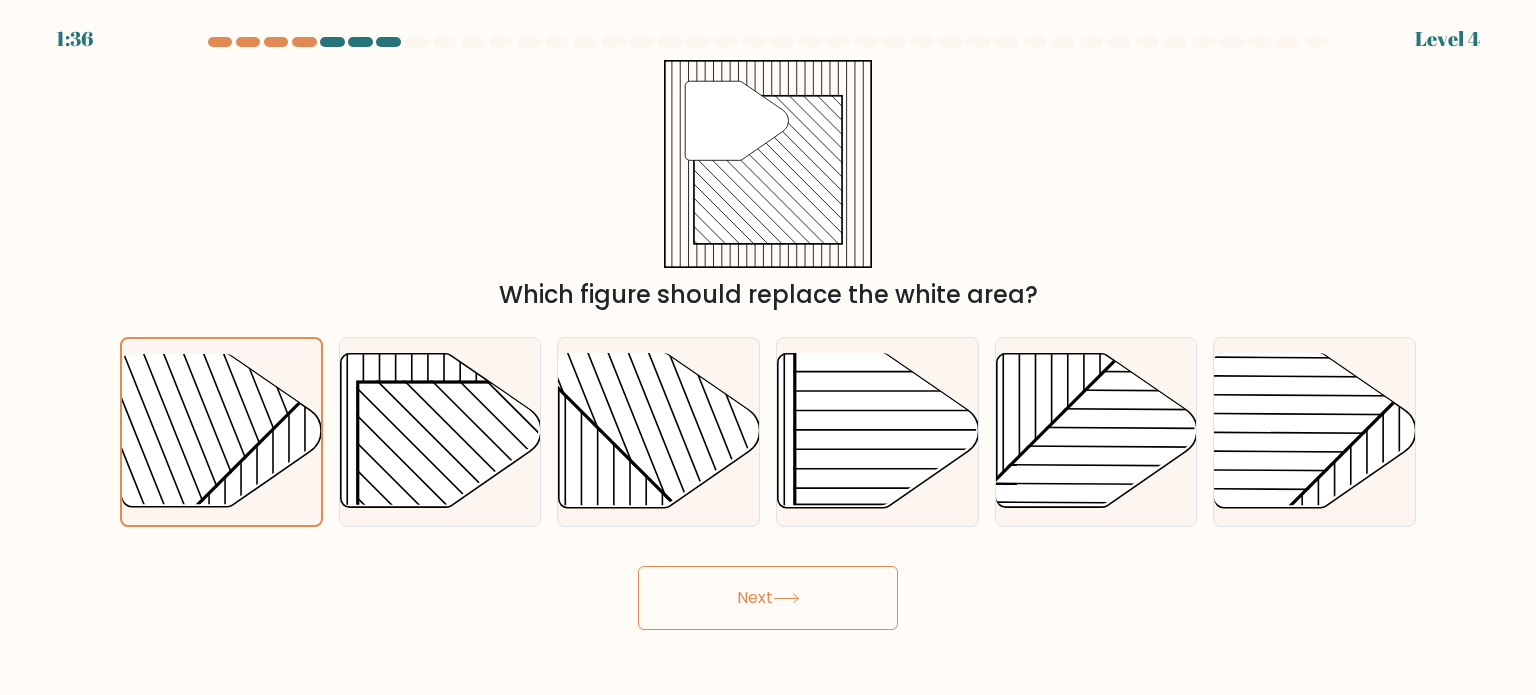 click on "Next" at bounding box center [768, 598] 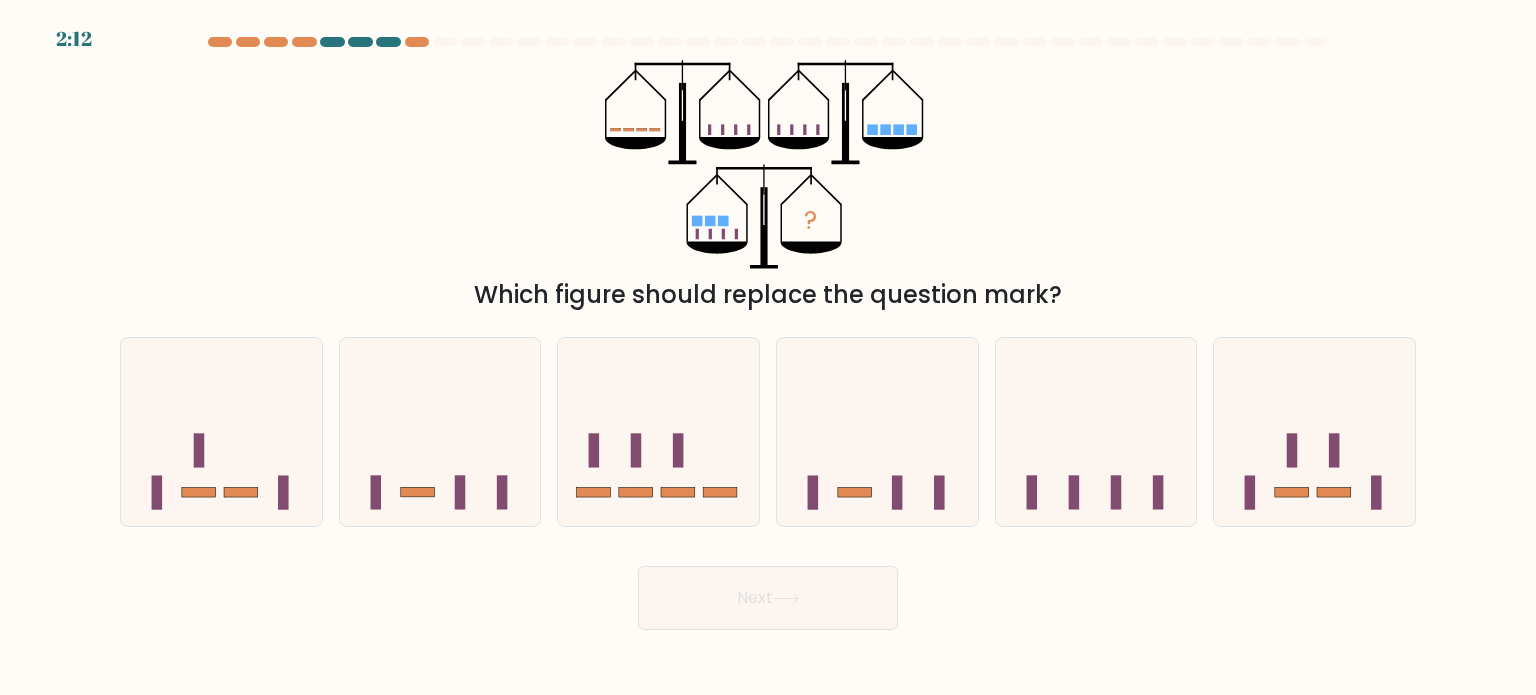 scroll, scrollTop: 0, scrollLeft: 0, axis: both 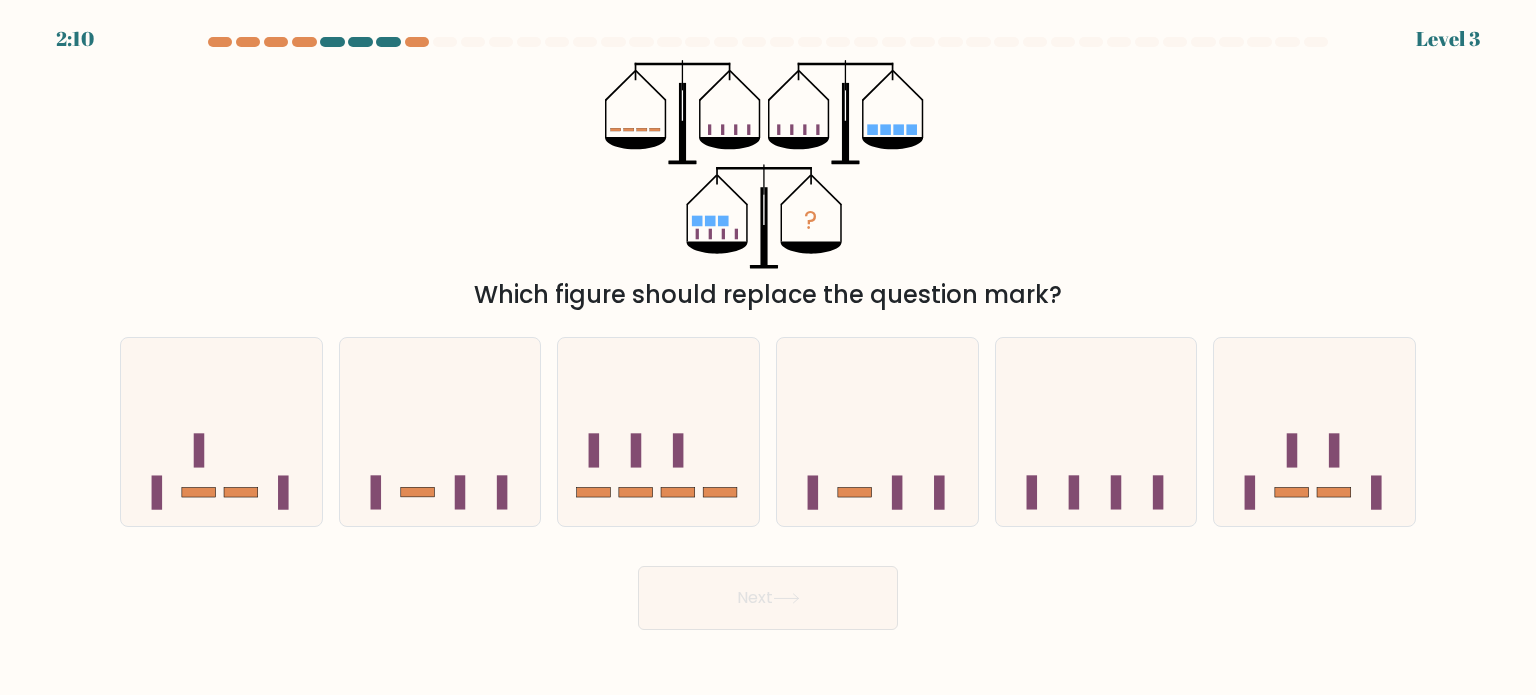 click on "2:10
Level 3" at bounding box center [768, 27] 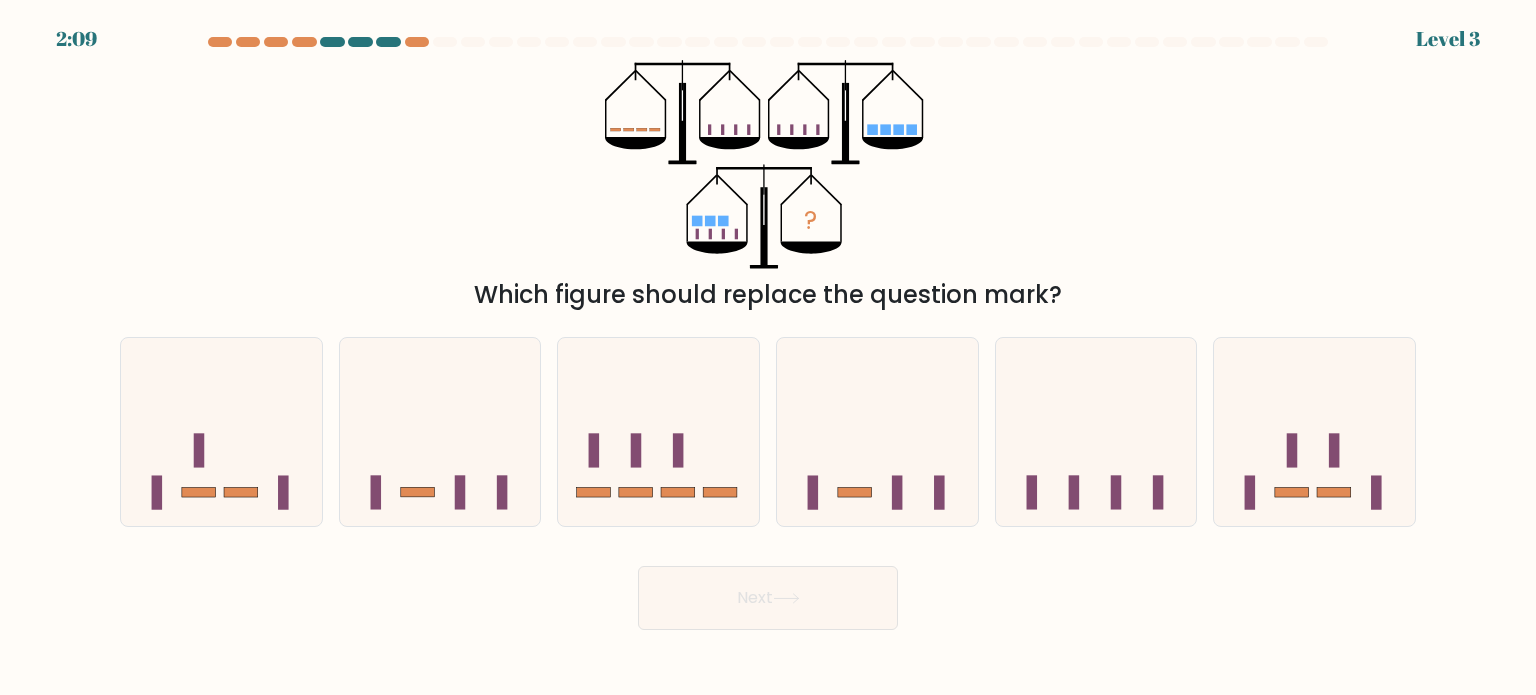 click at bounding box center (1063, 42) 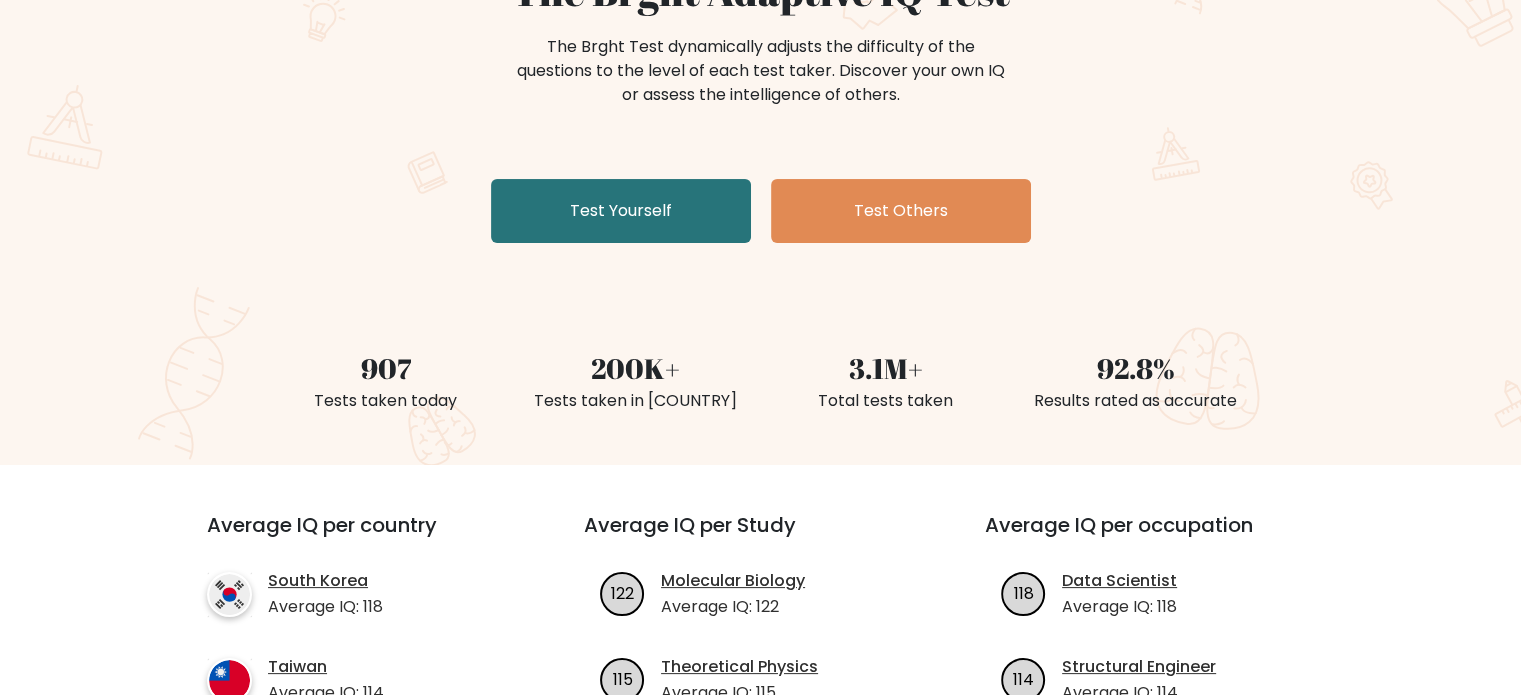 scroll, scrollTop: 0, scrollLeft: 0, axis: both 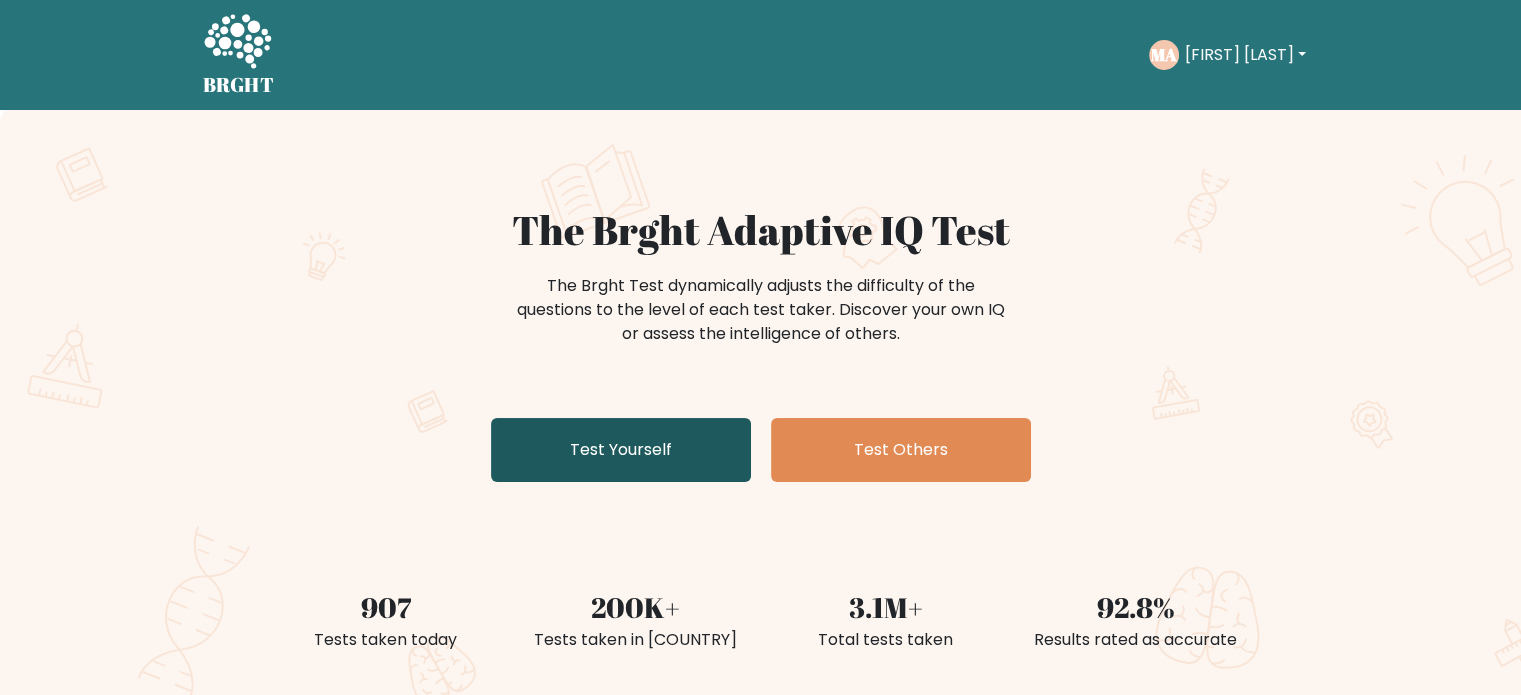 click on "Test Yourself" at bounding box center [621, 450] 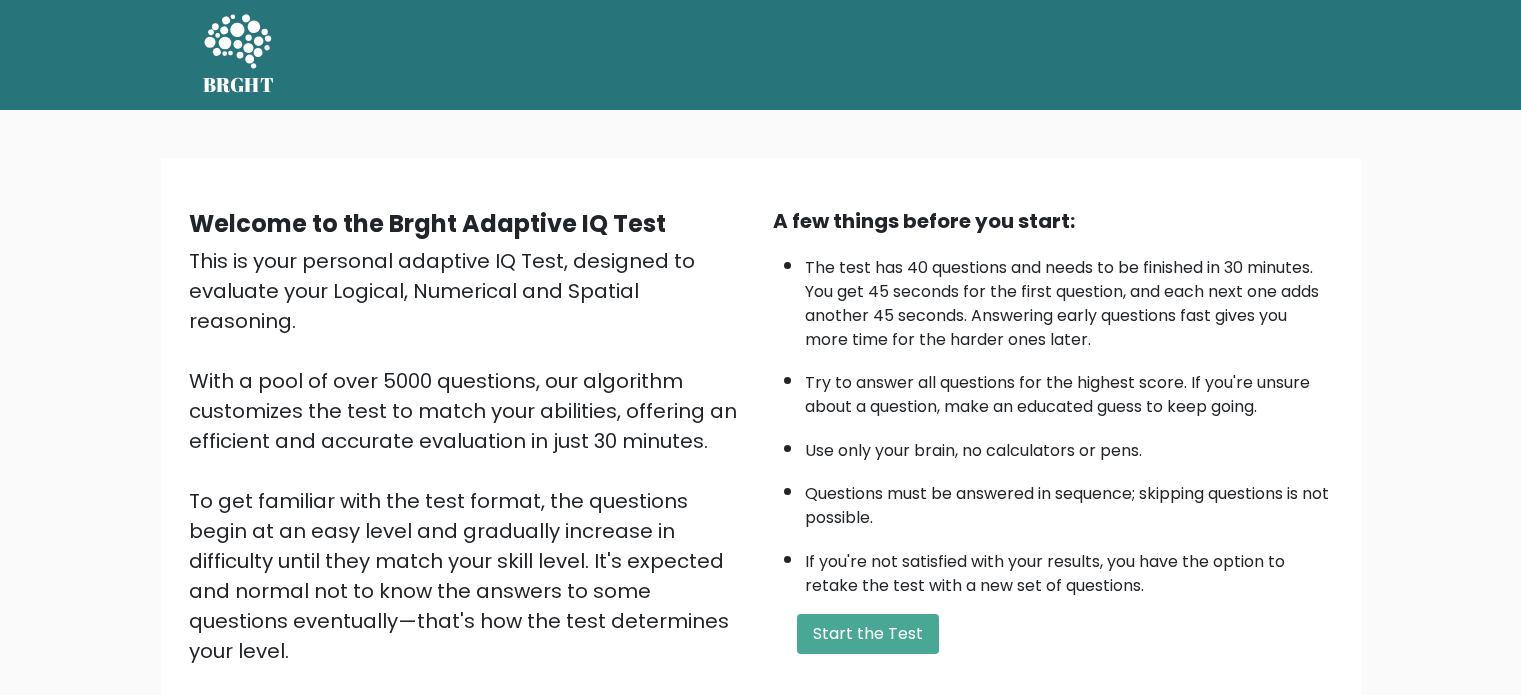 scroll, scrollTop: 0, scrollLeft: 0, axis: both 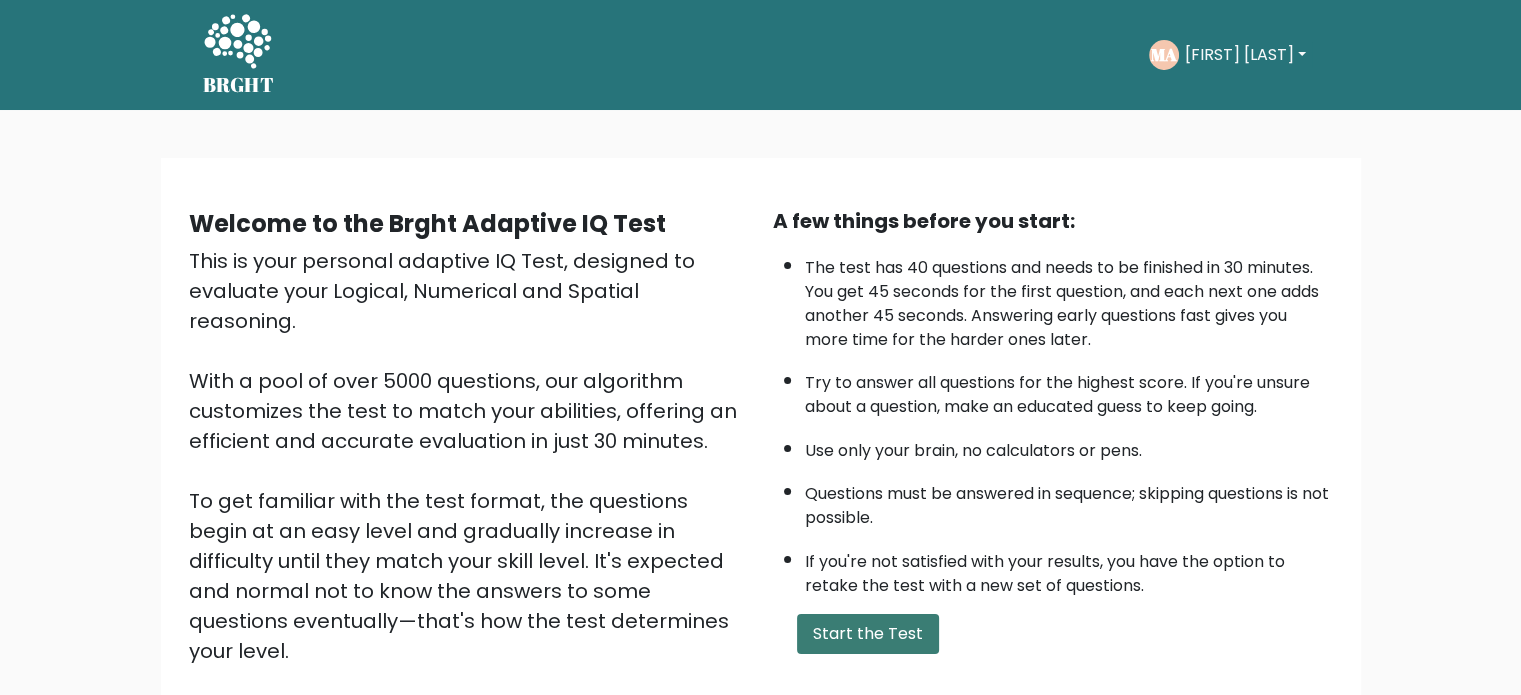 click on "Start the Test" at bounding box center [868, 634] 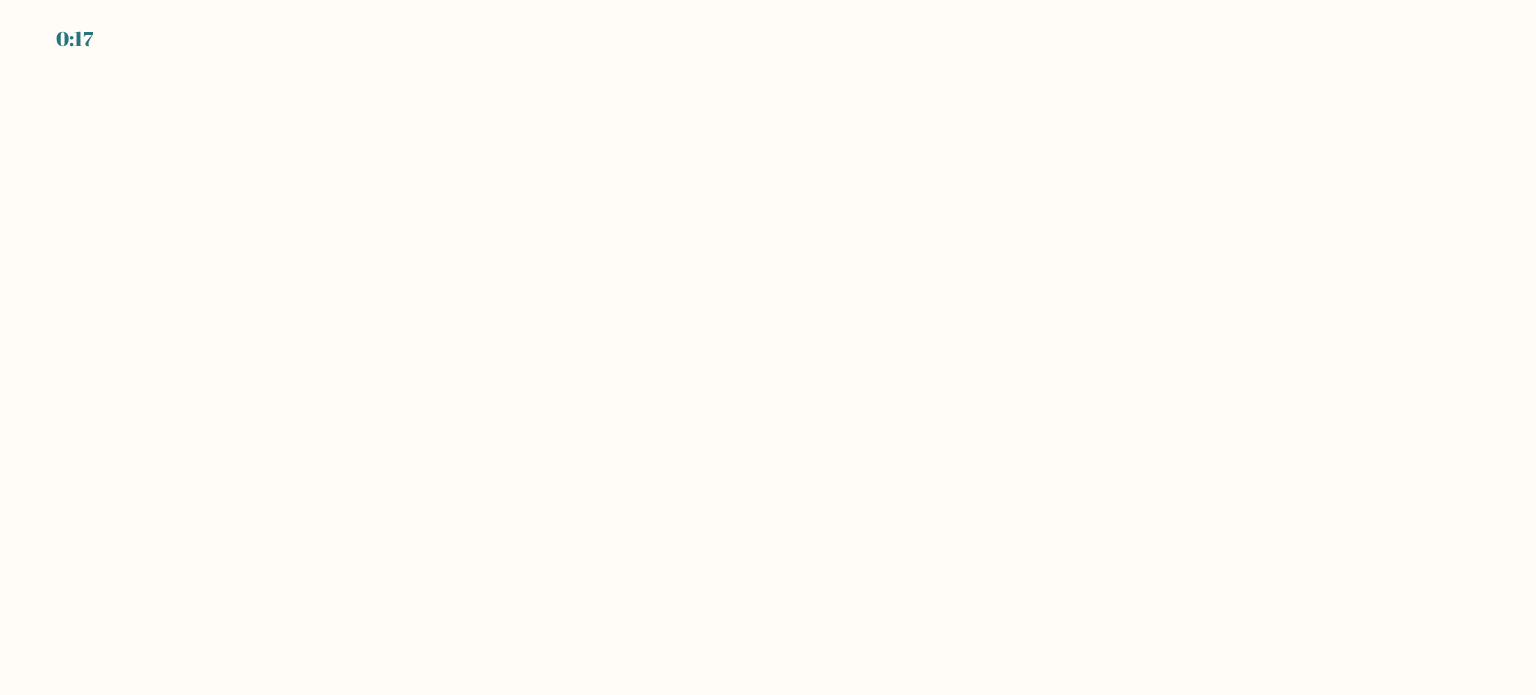 scroll, scrollTop: 0, scrollLeft: 0, axis: both 